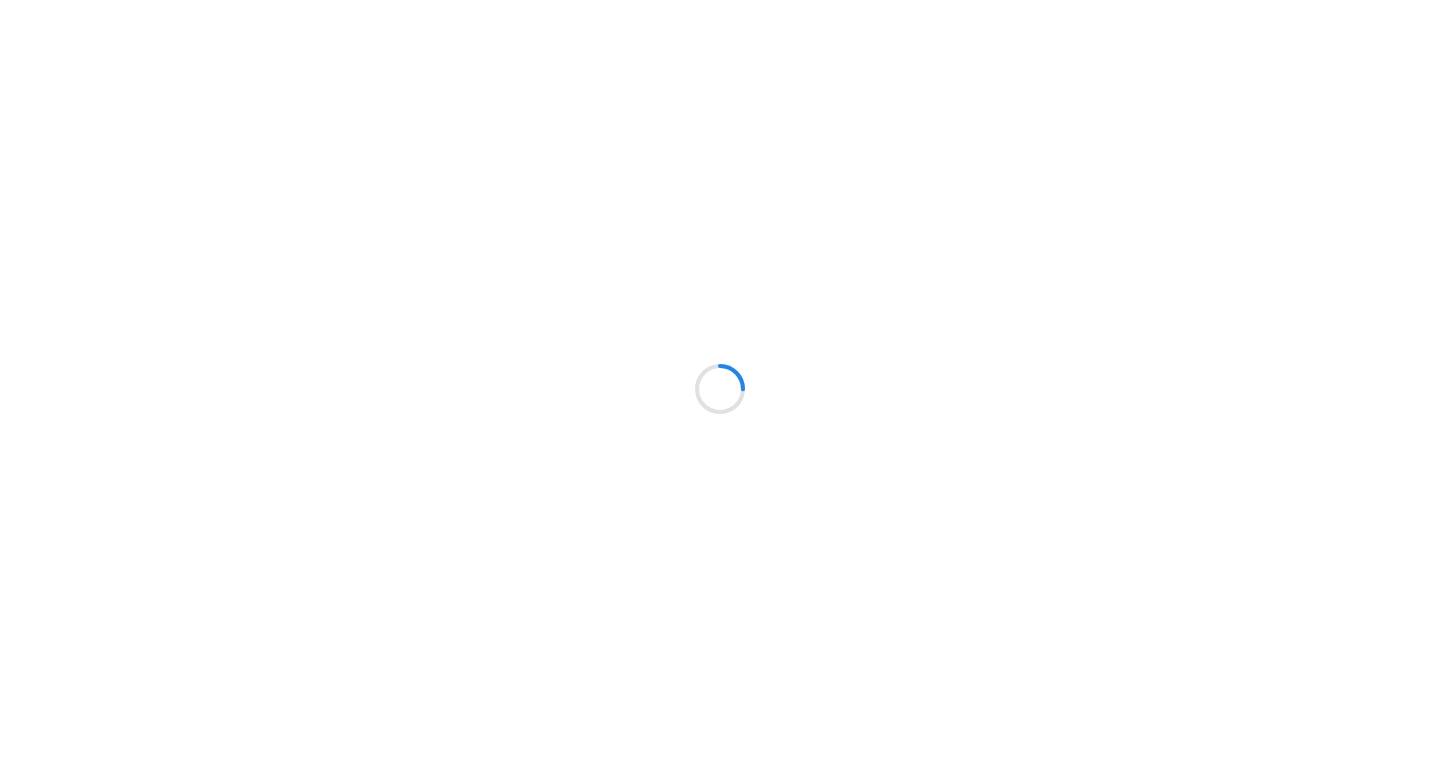 scroll, scrollTop: 0, scrollLeft: 0, axis: both 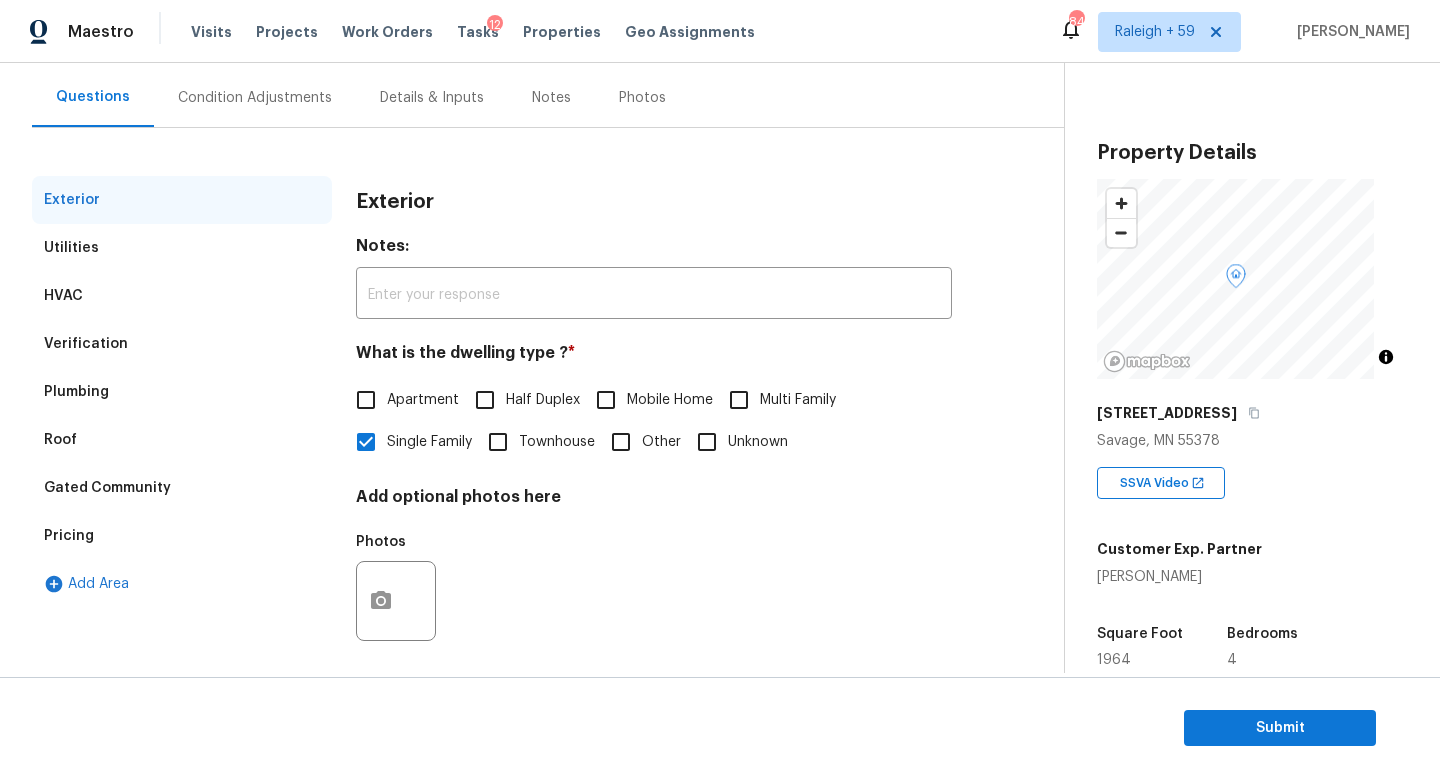click on "Verification" at bounding box center [182, 344] 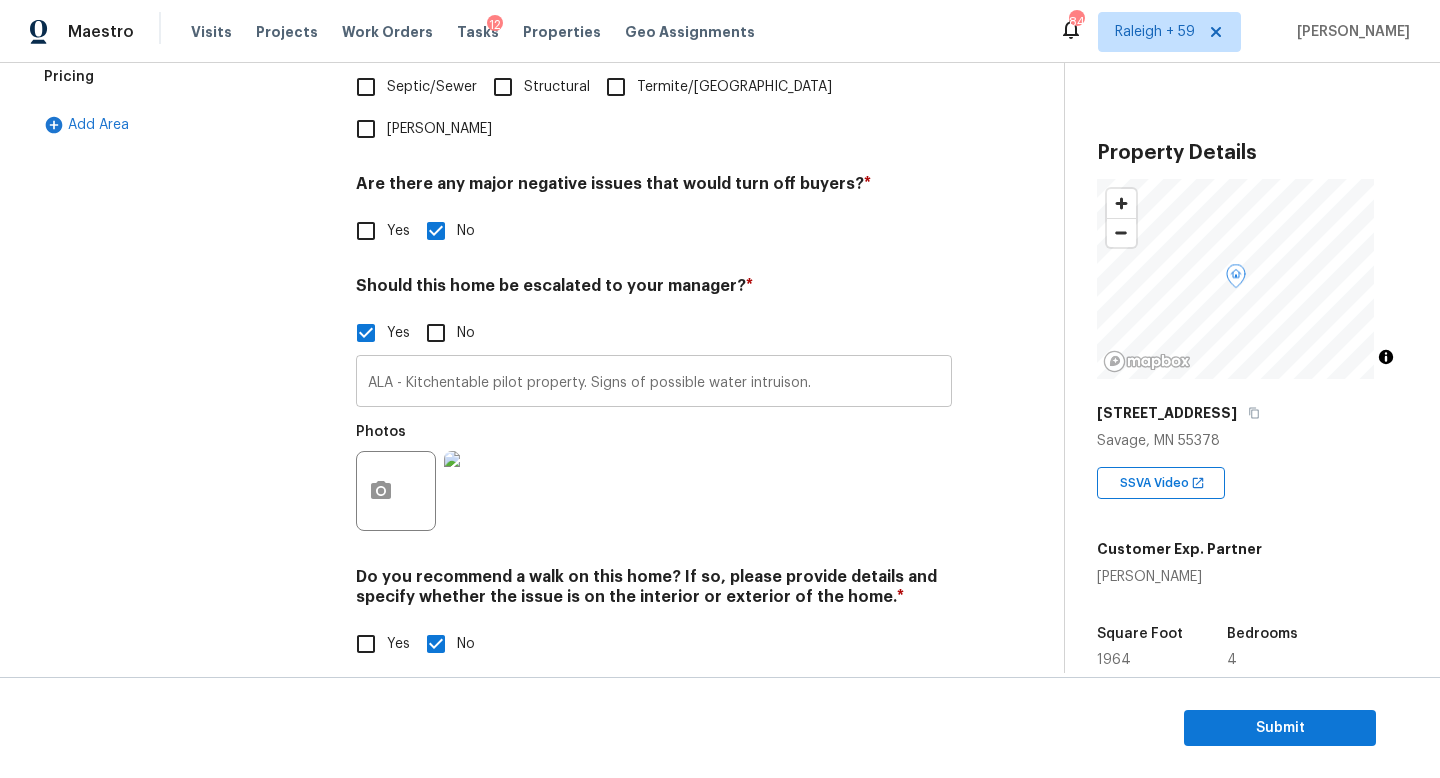 scroll, scrollTop: 672, scrollLeft: 0, axis: vertical 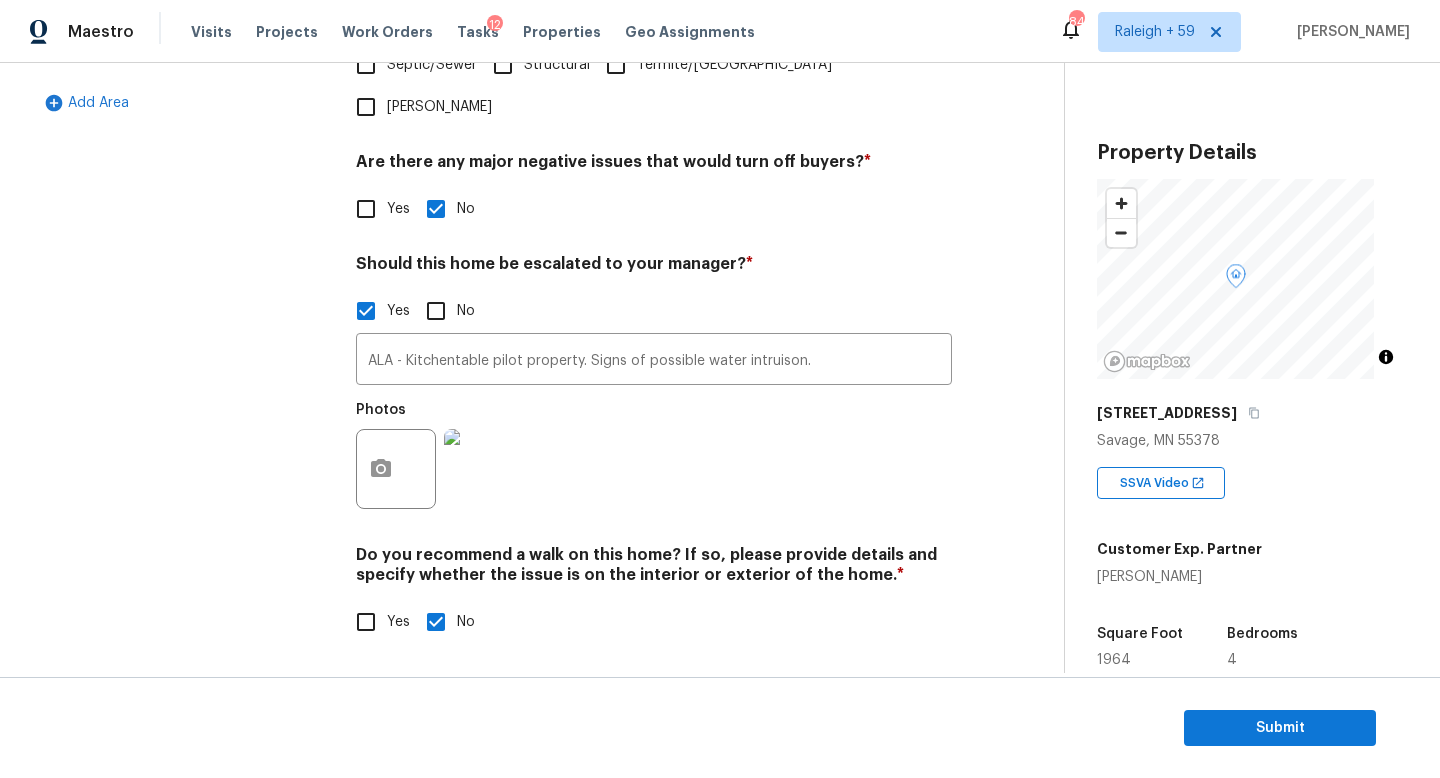 click at bounding box center (484, 469) 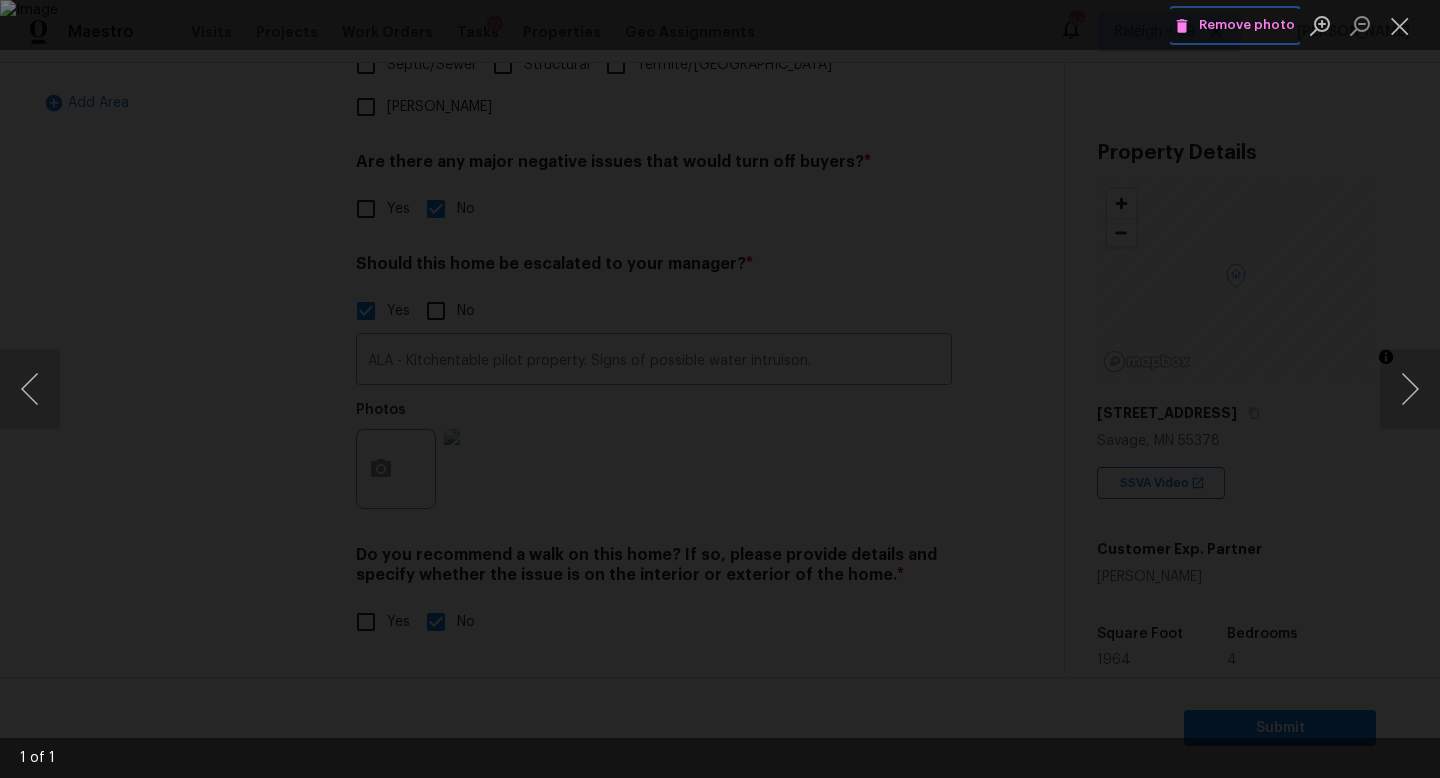 click on "Remove photo" at bounding box center [1235, 25] 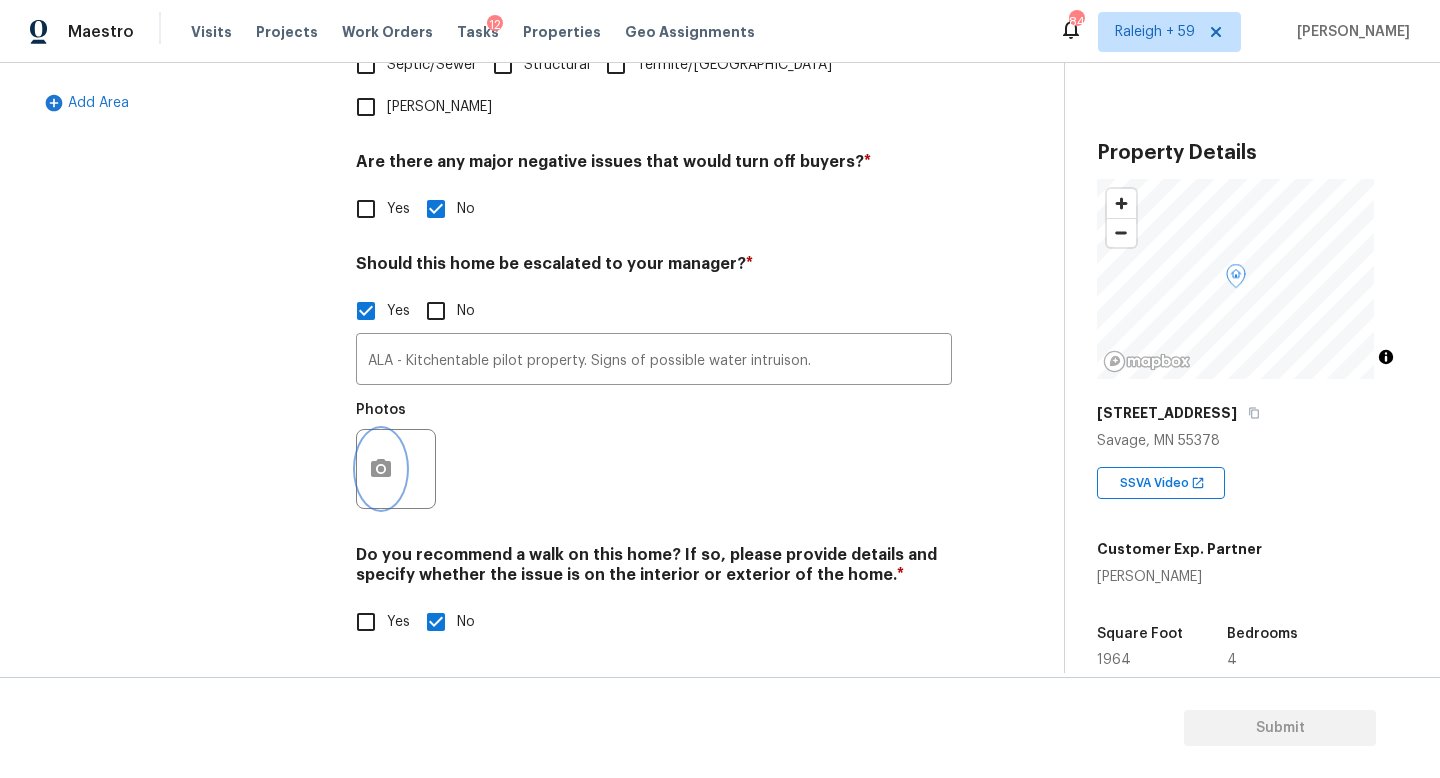 click at bounding box center (381, 469) 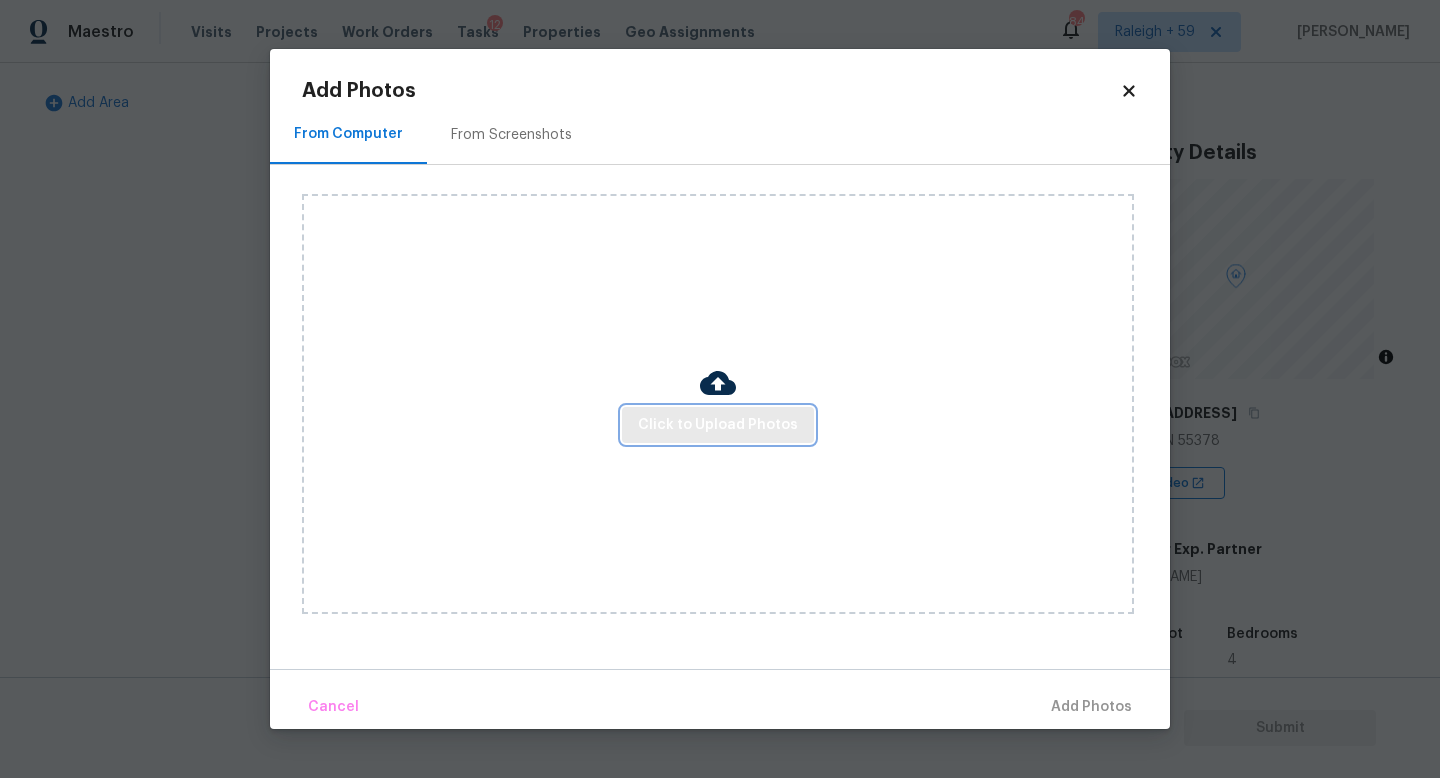 click on "Click to Upload Photos" at bounding box center (718, 425) 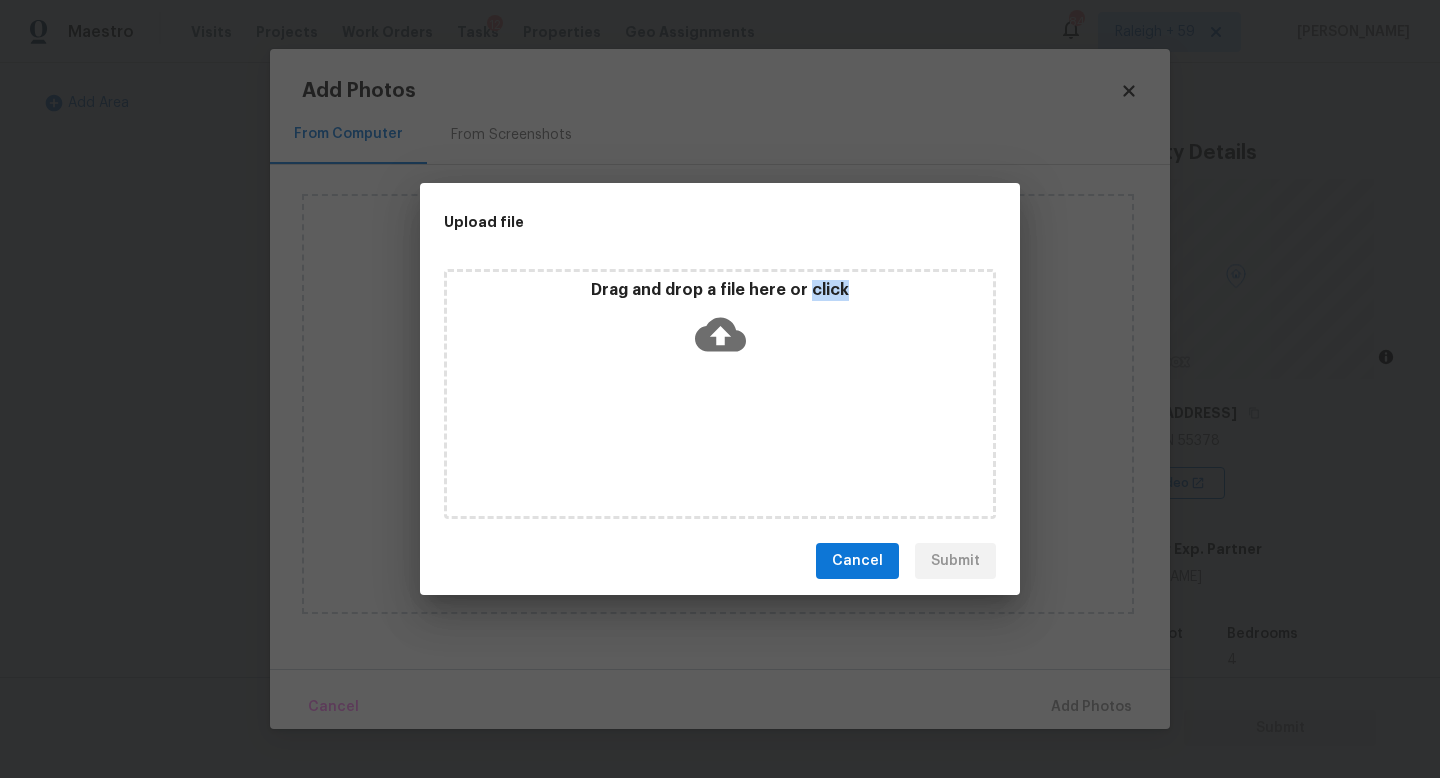click on "Drag and drop a file here or click" at bounding box center [720, 394] 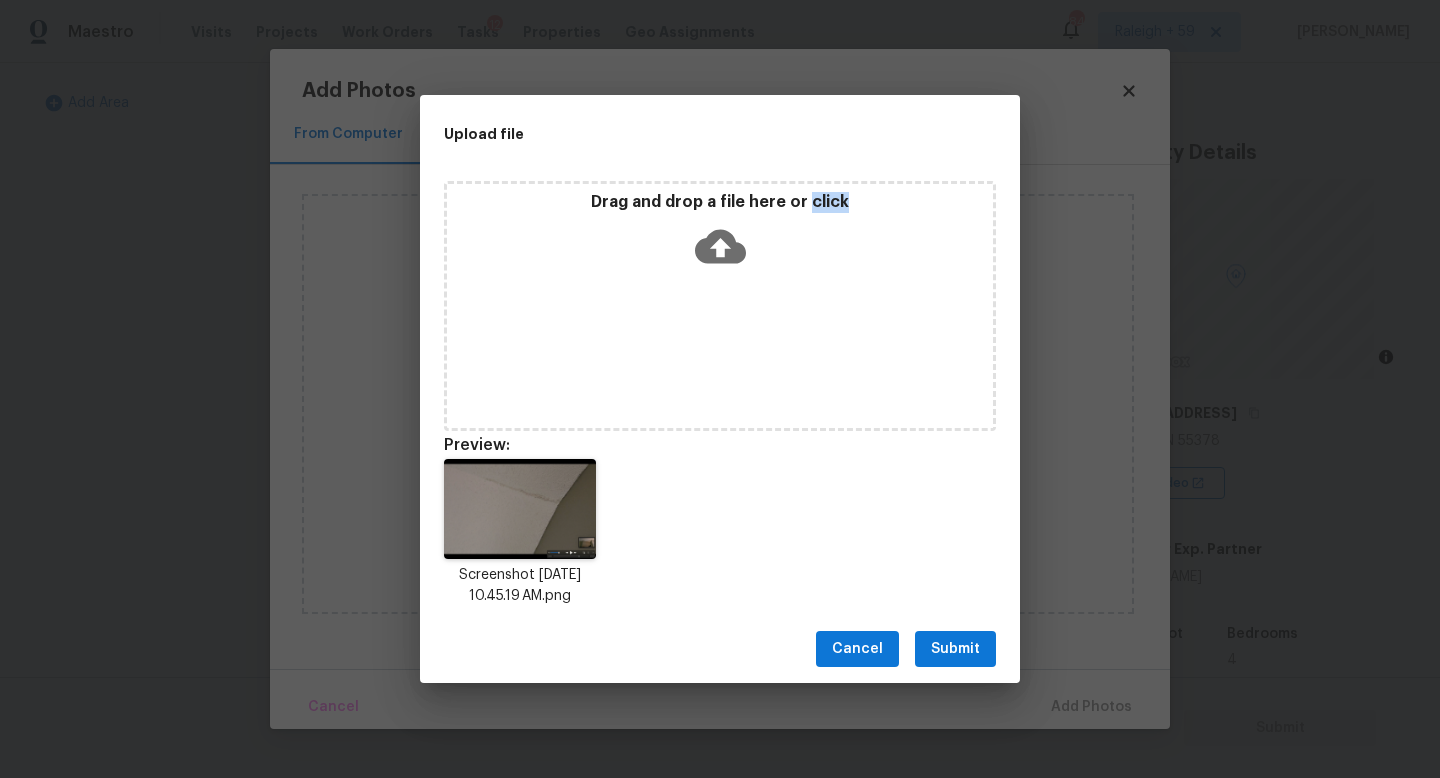 click on "Submit" at bounding box center (955, 649) 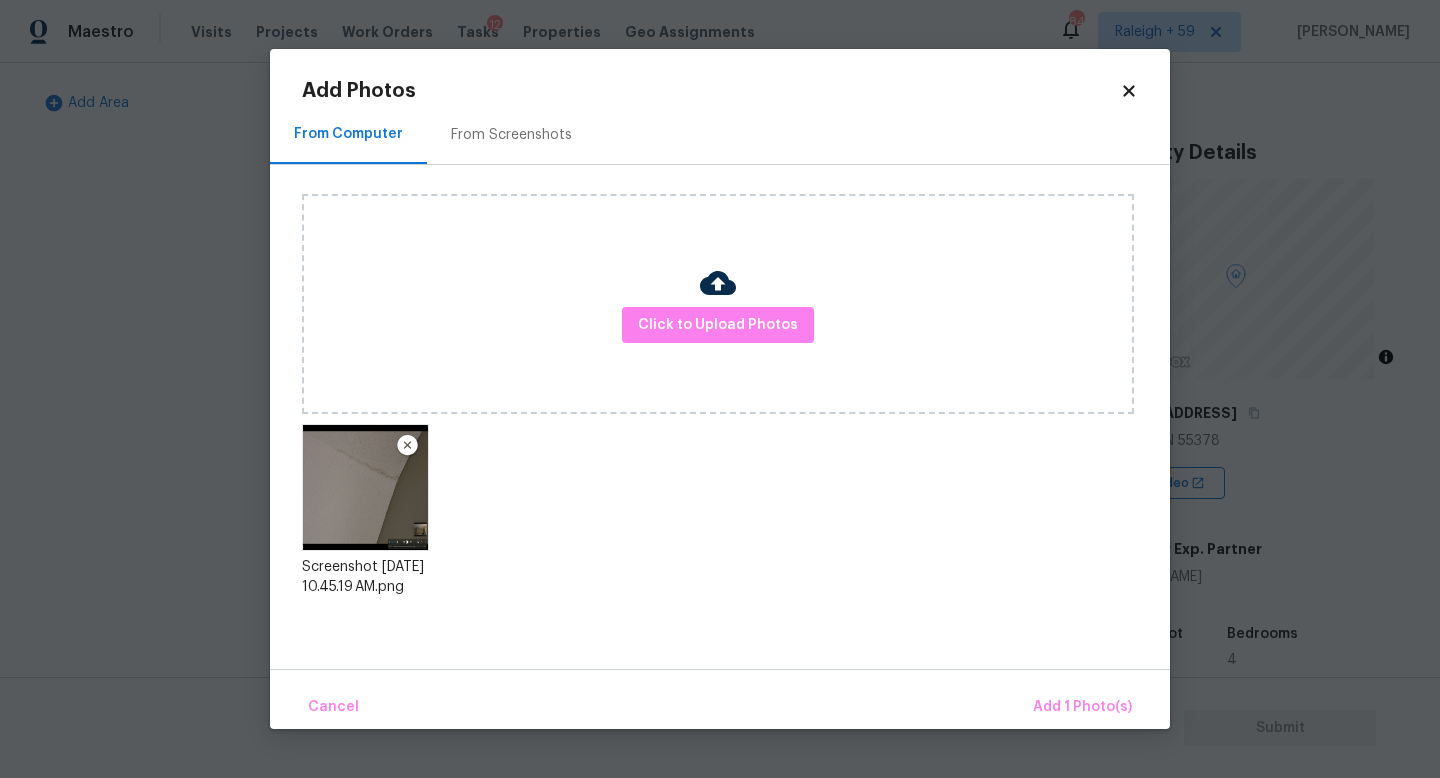 click on "Cancel Add 1 Photo(s)" at bounding box center [720, 699] 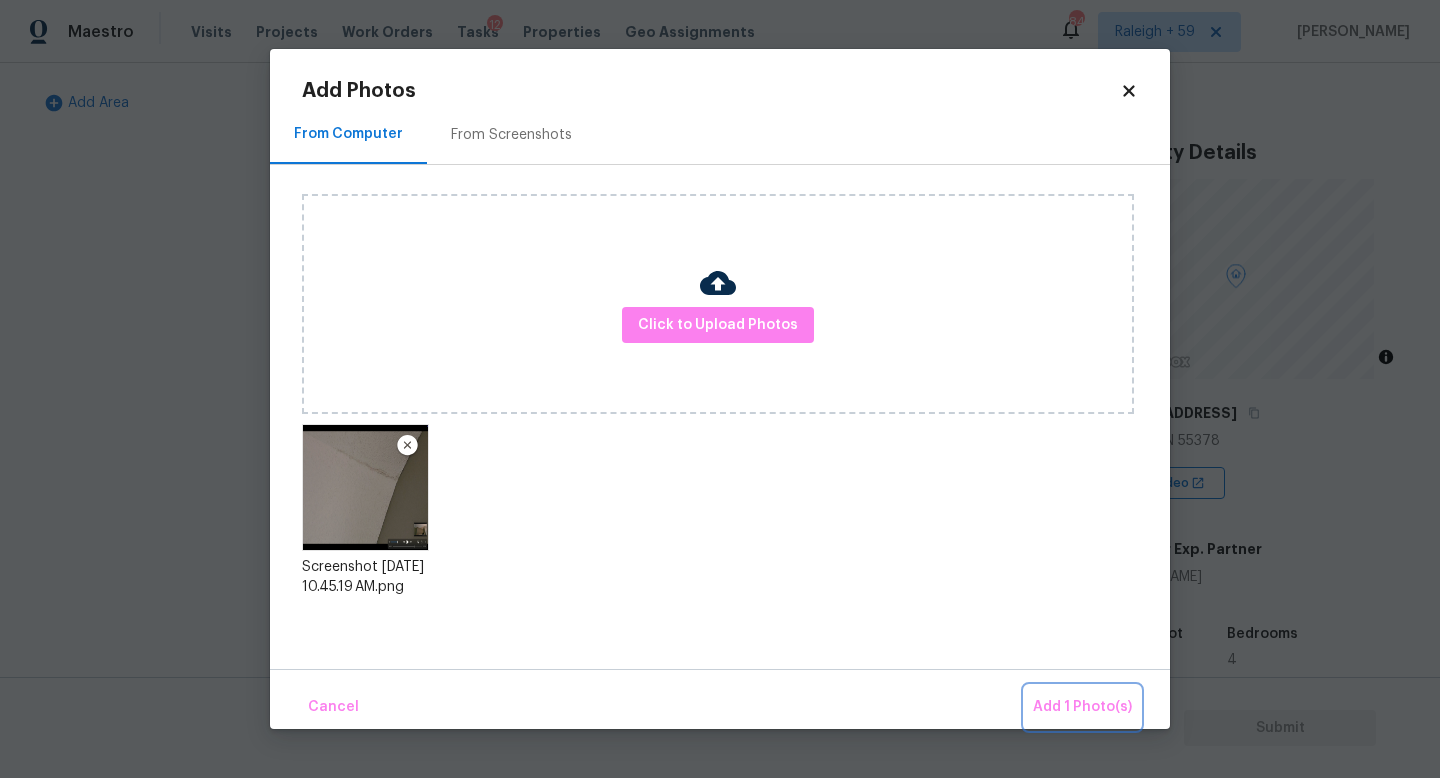 click on "Add 1 Photo(s)" at bounding box center [1082, 707] 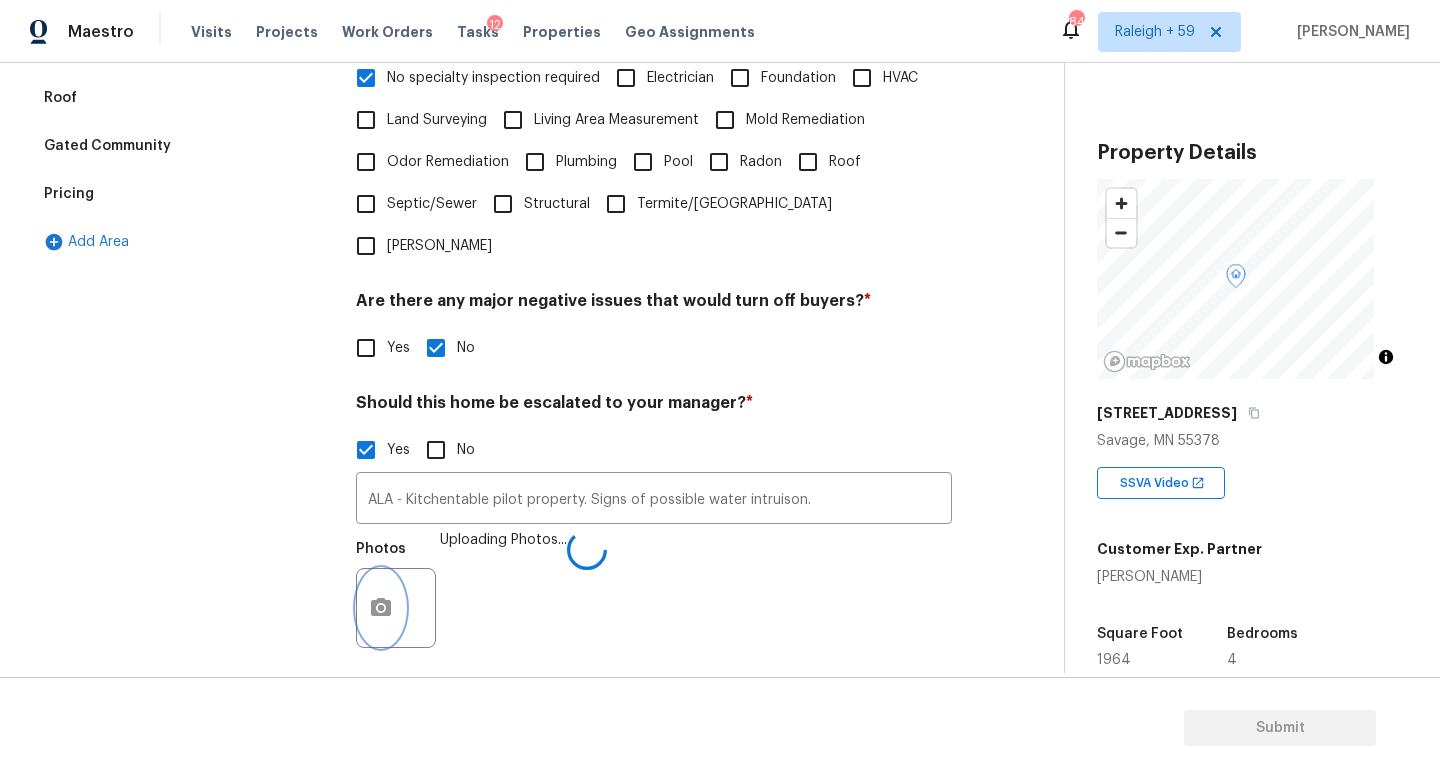 scroll, scrollTop: 672, scrollLeft: 0, axis: vertical 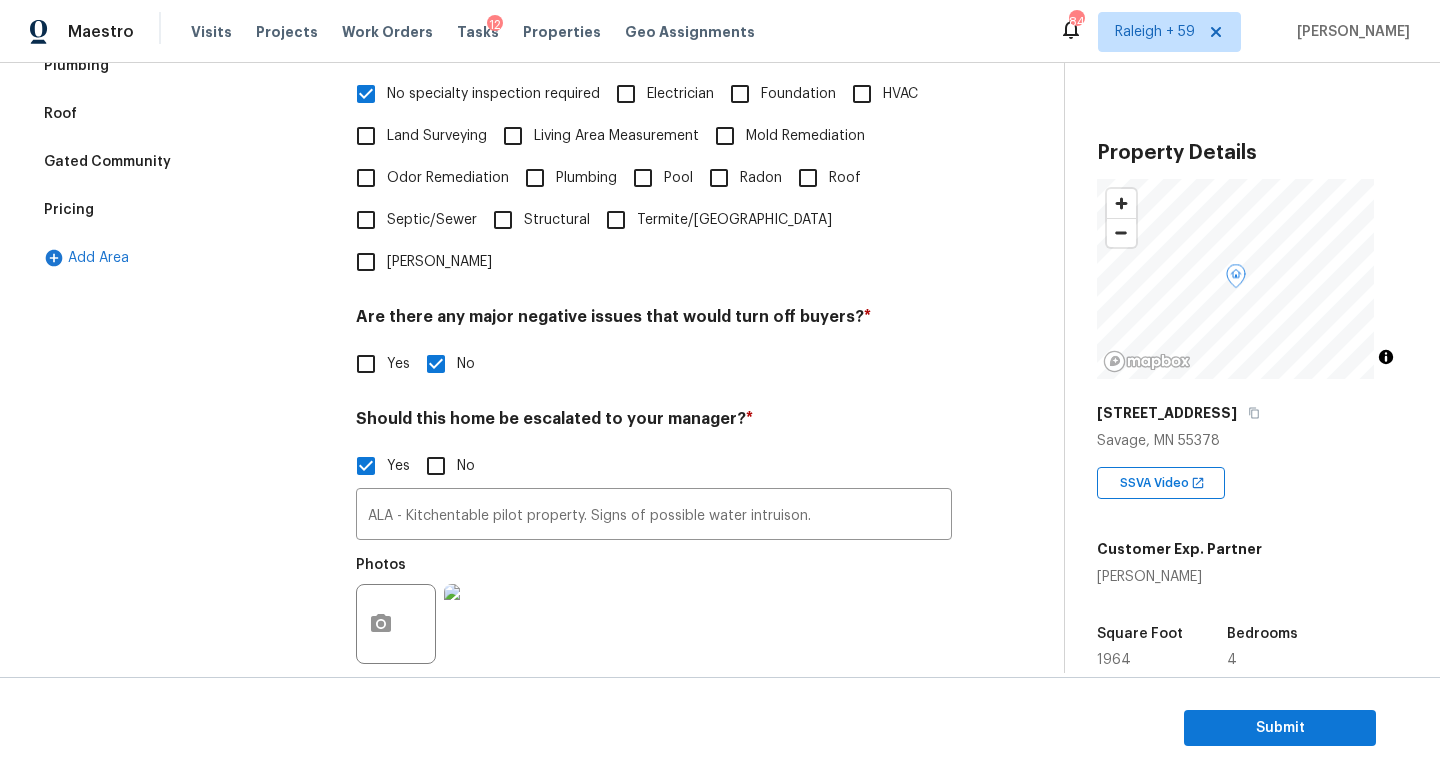click on "Pricing" at bounding box center (182, 210) 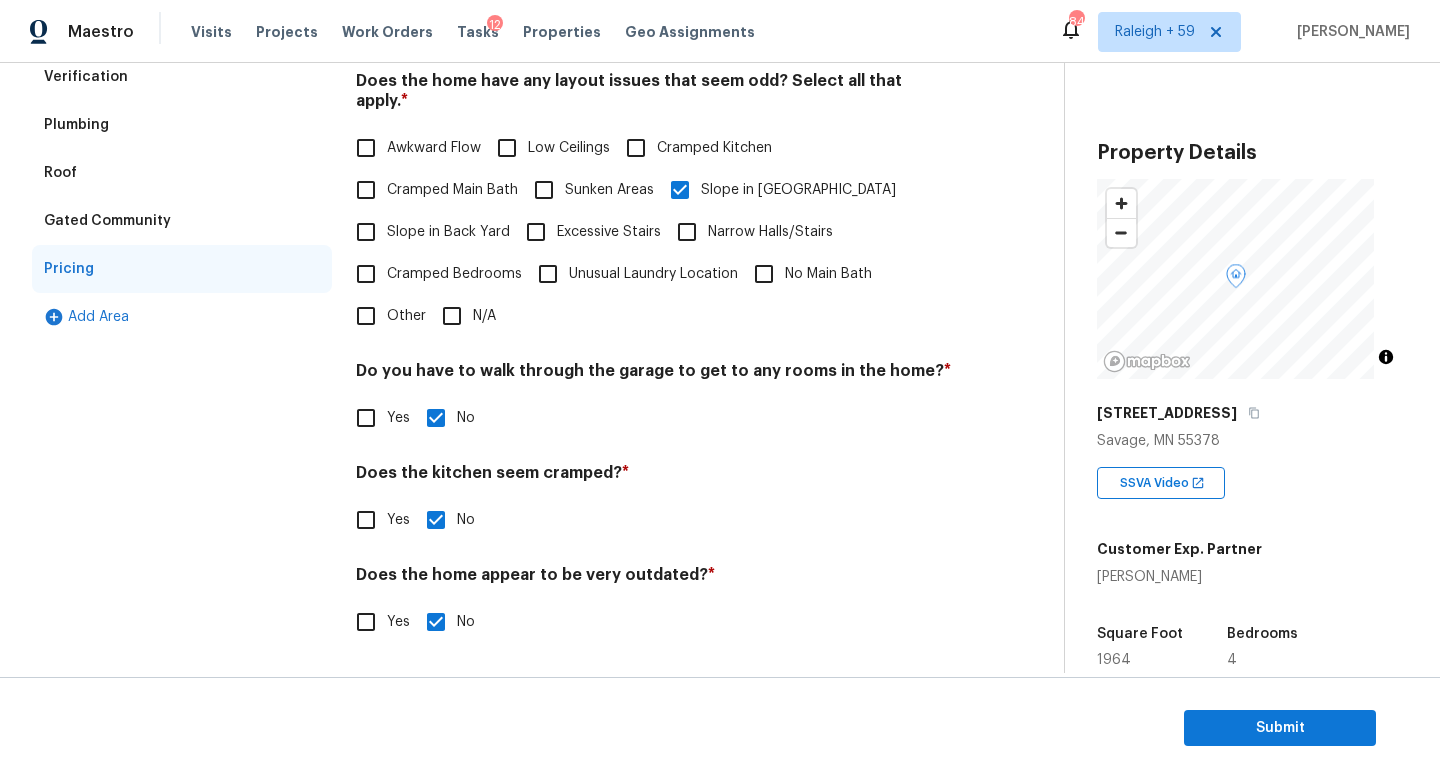 click on "Other" at bounding box center (406, 316) 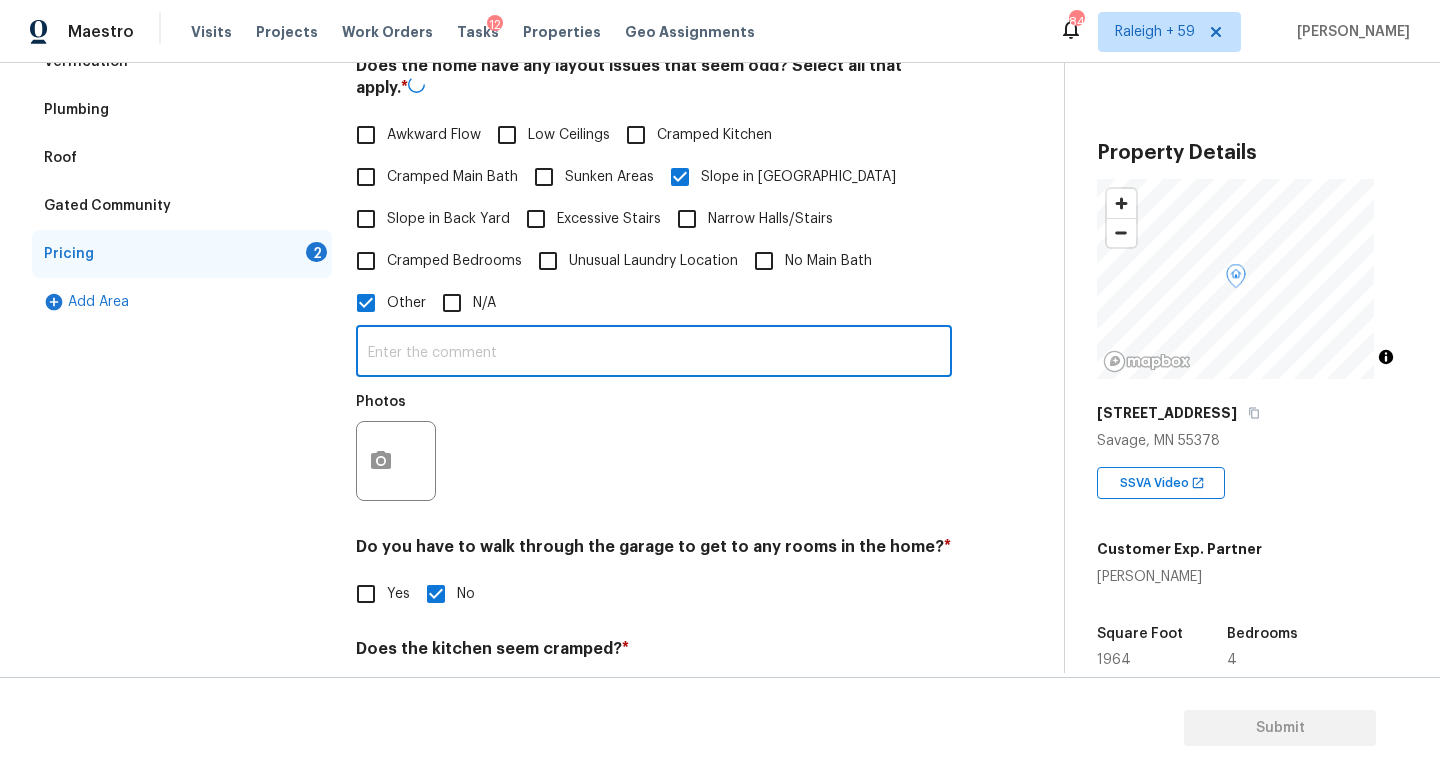click at bounding box center (654, 353) 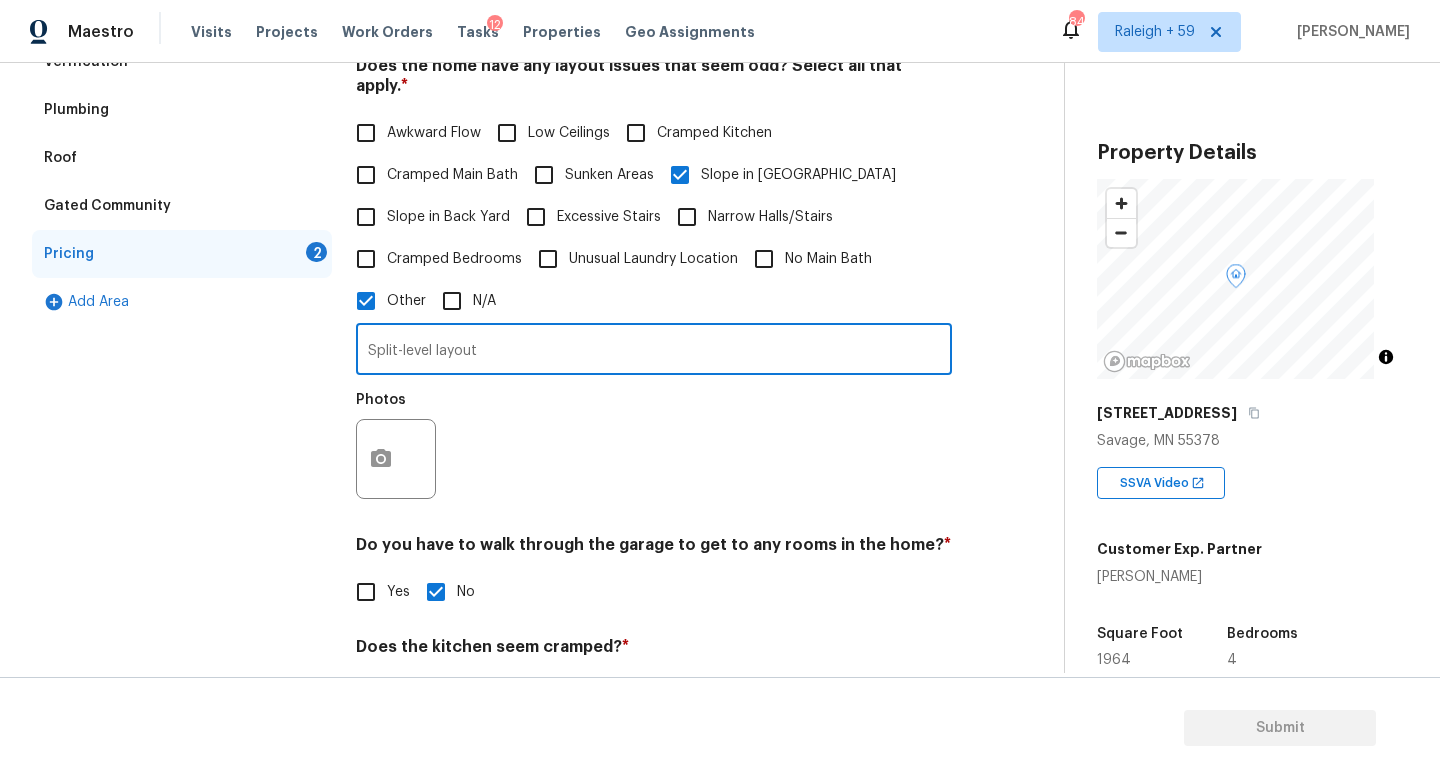 type on "Split-level layout" 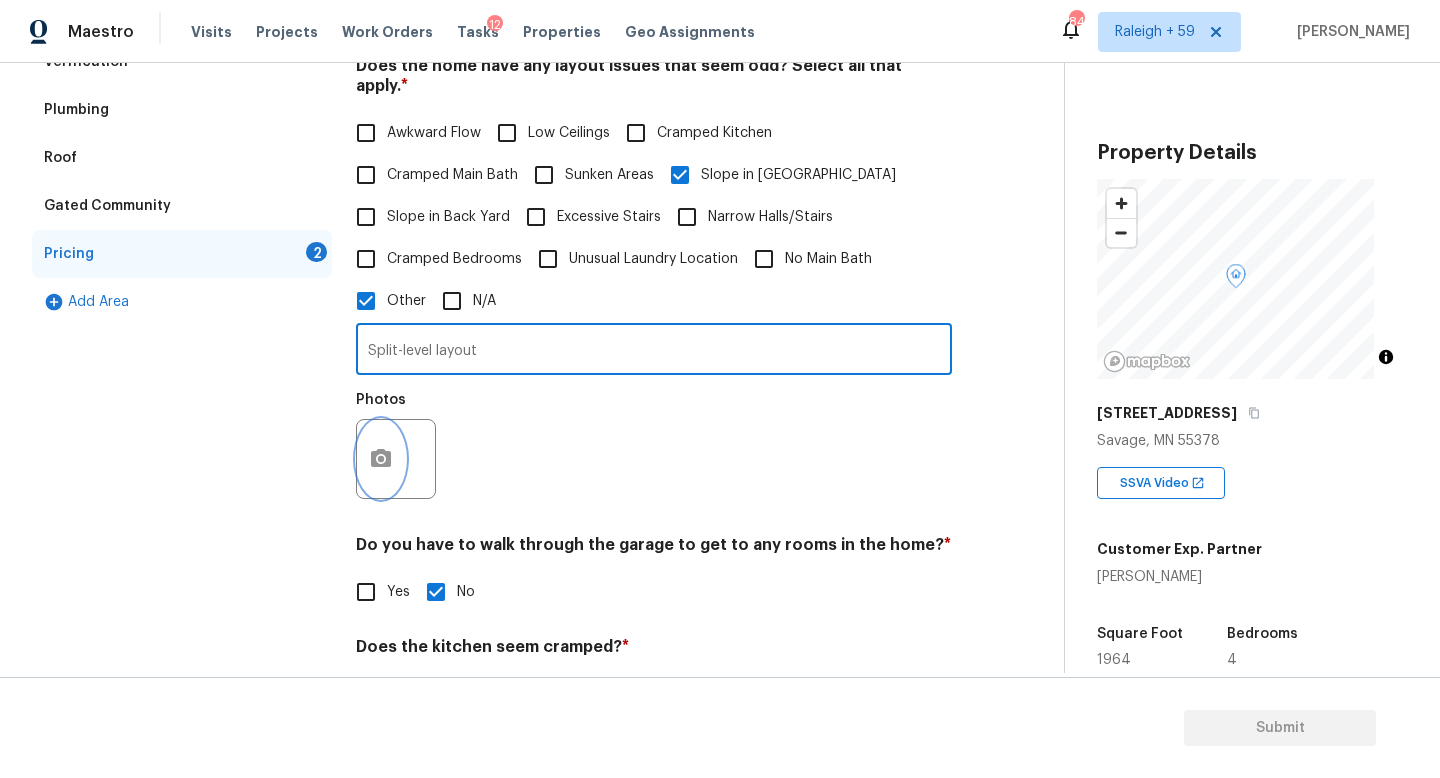 click at bounding box center (381, 459) 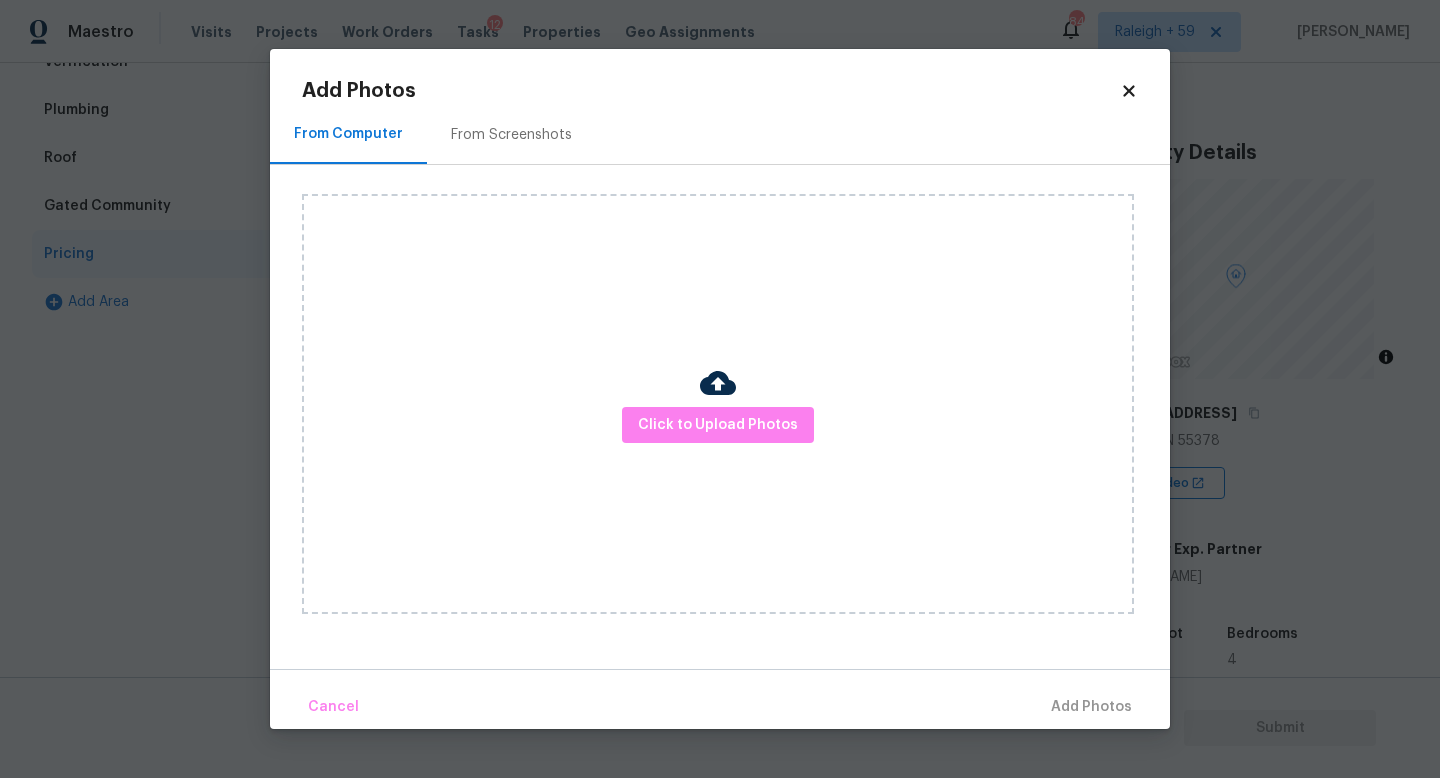 click on "Click to Upload Photos" at bounding box center [718, 404] 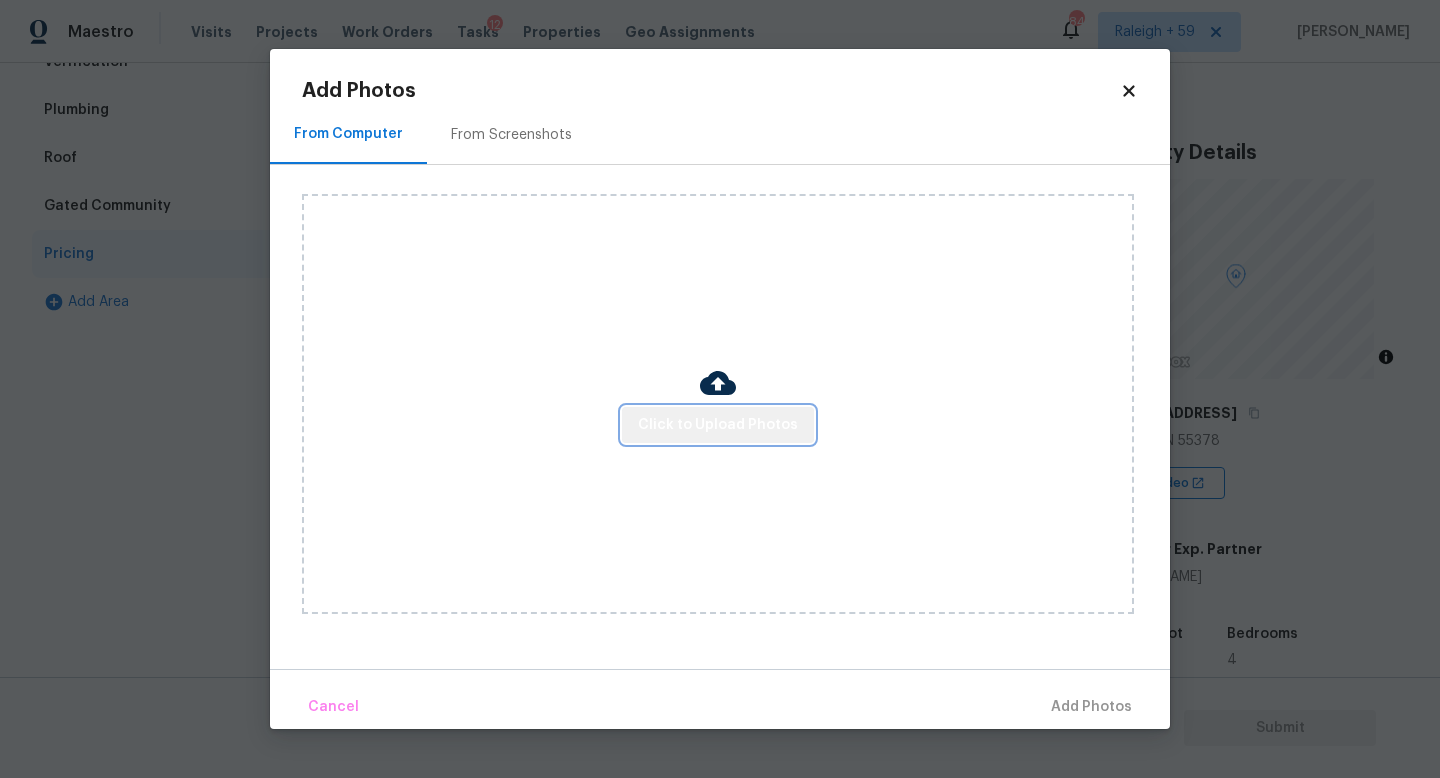 click on "Click to Upload Photos" at bounding box center [718, 425] 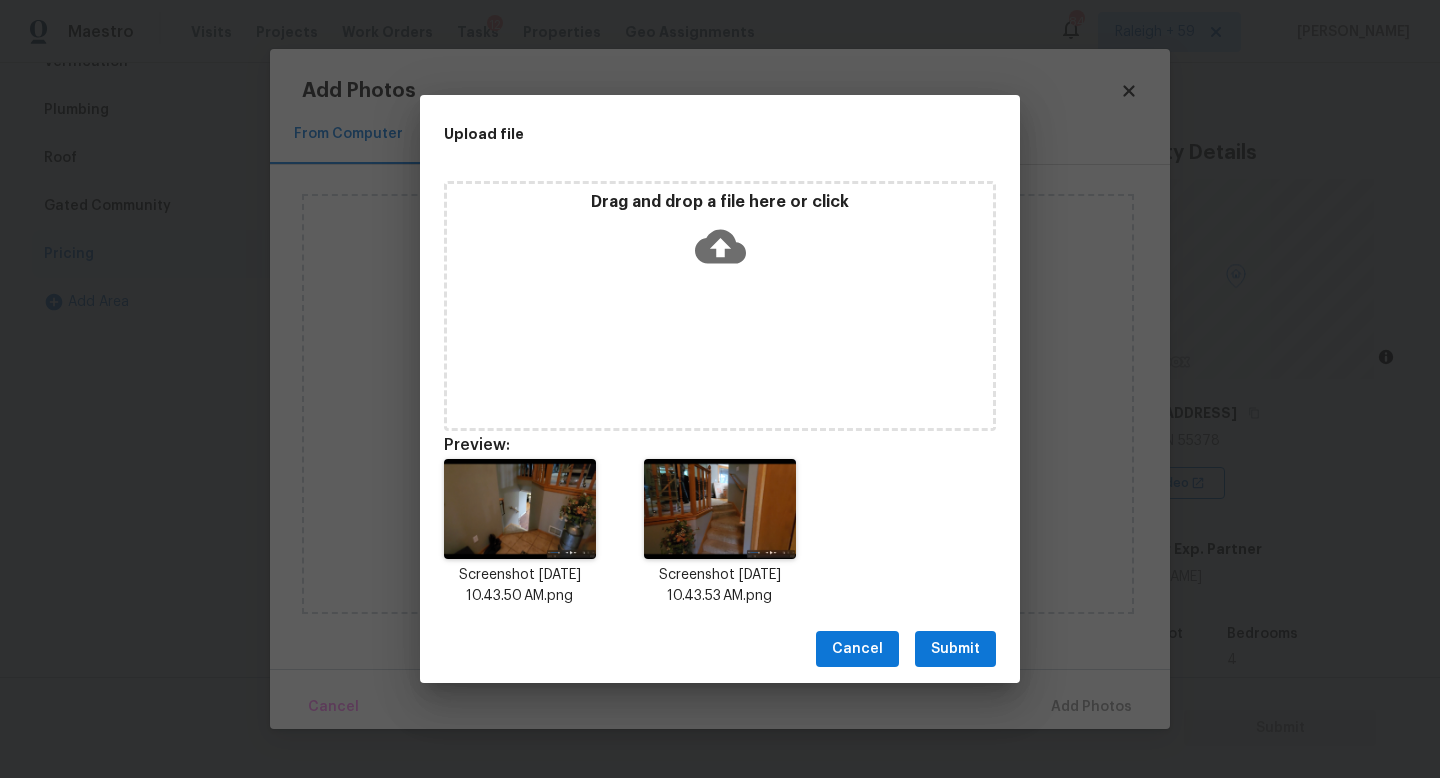 click on "Submit" at bounding box center (955, 649) 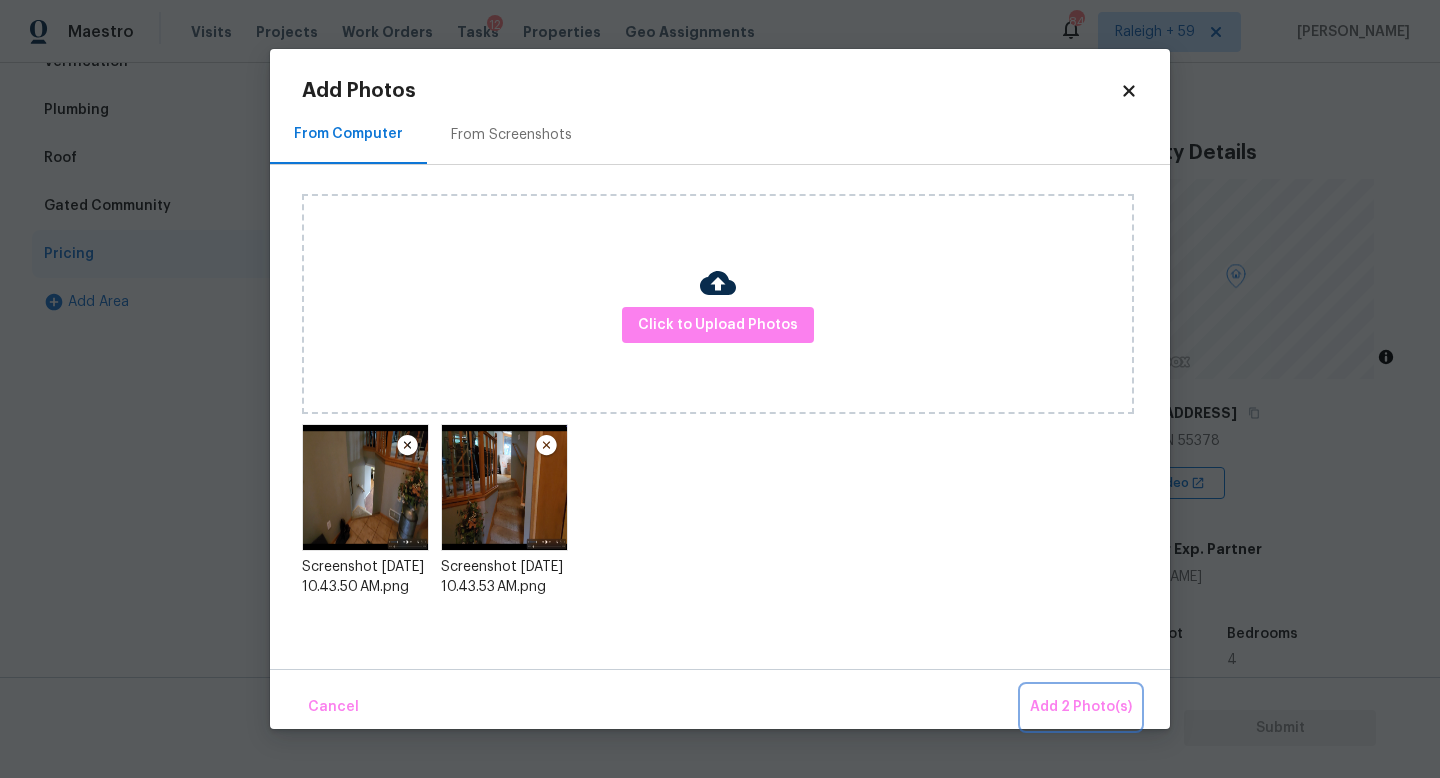 click on "Add 2 Photo(s)" at bounding box center [1081, 707] 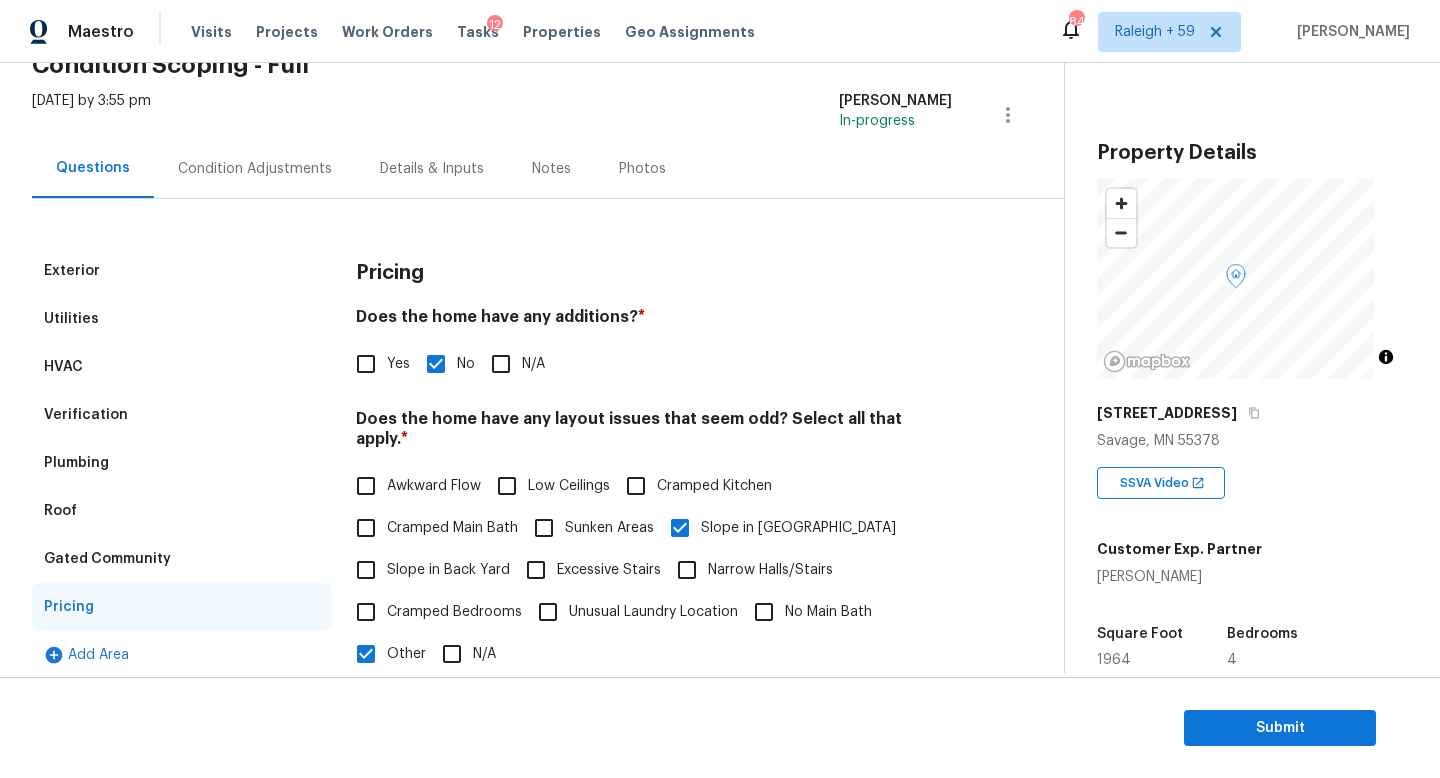 scroll, scrollTop: 48, scrollLeft: 0, axis: vertical 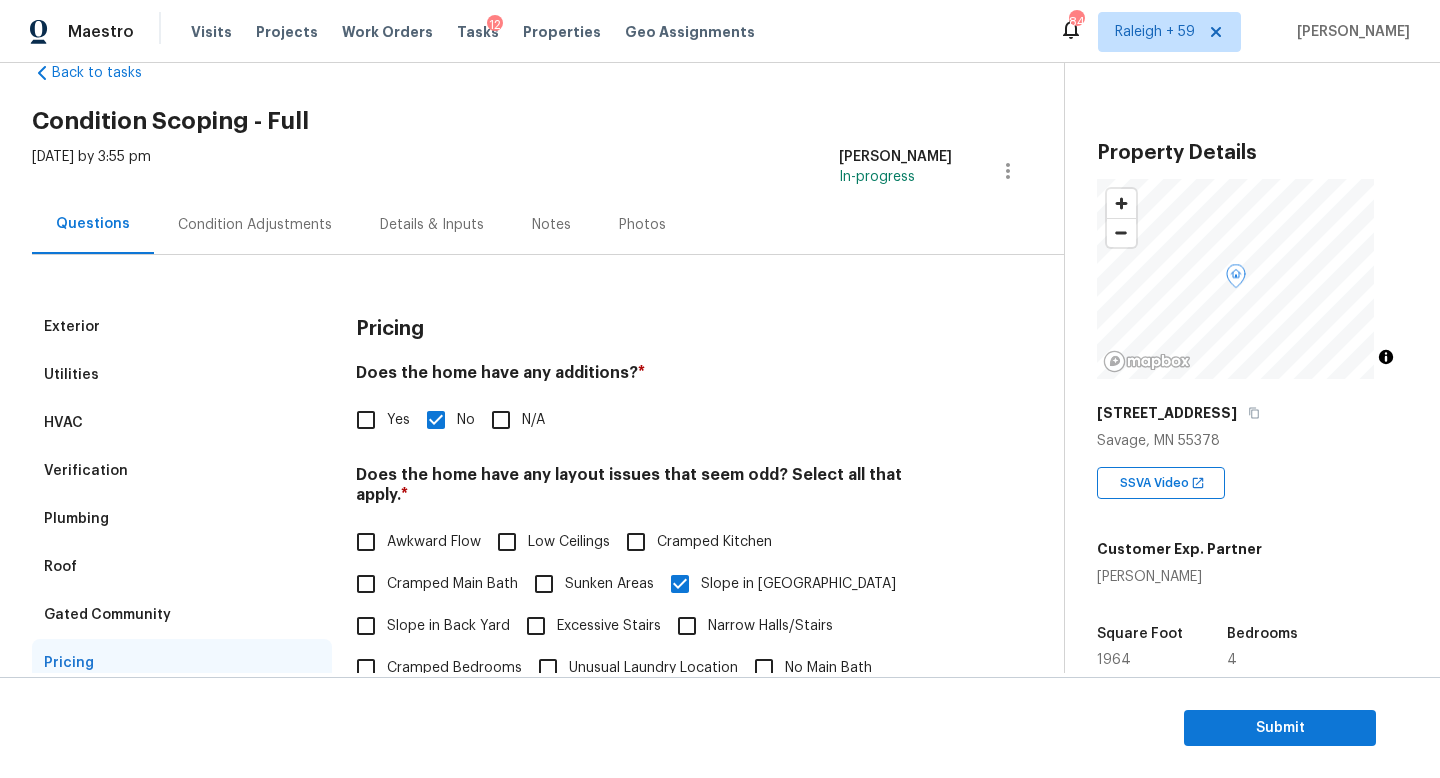 click on "Condition Adjustments" at bounding box center (255, 224) 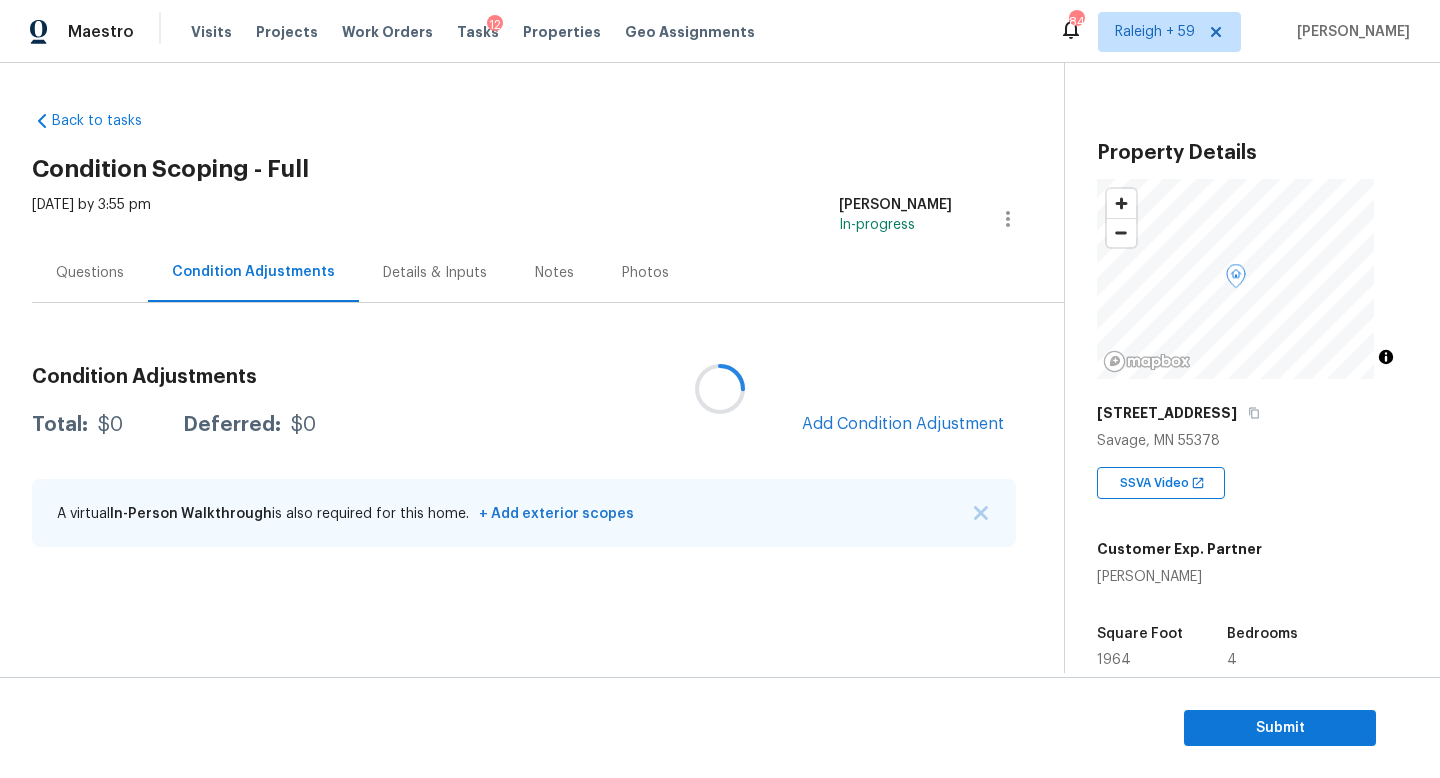 scroll, scrollTop: 0, scrollLeft: 0, axis: both 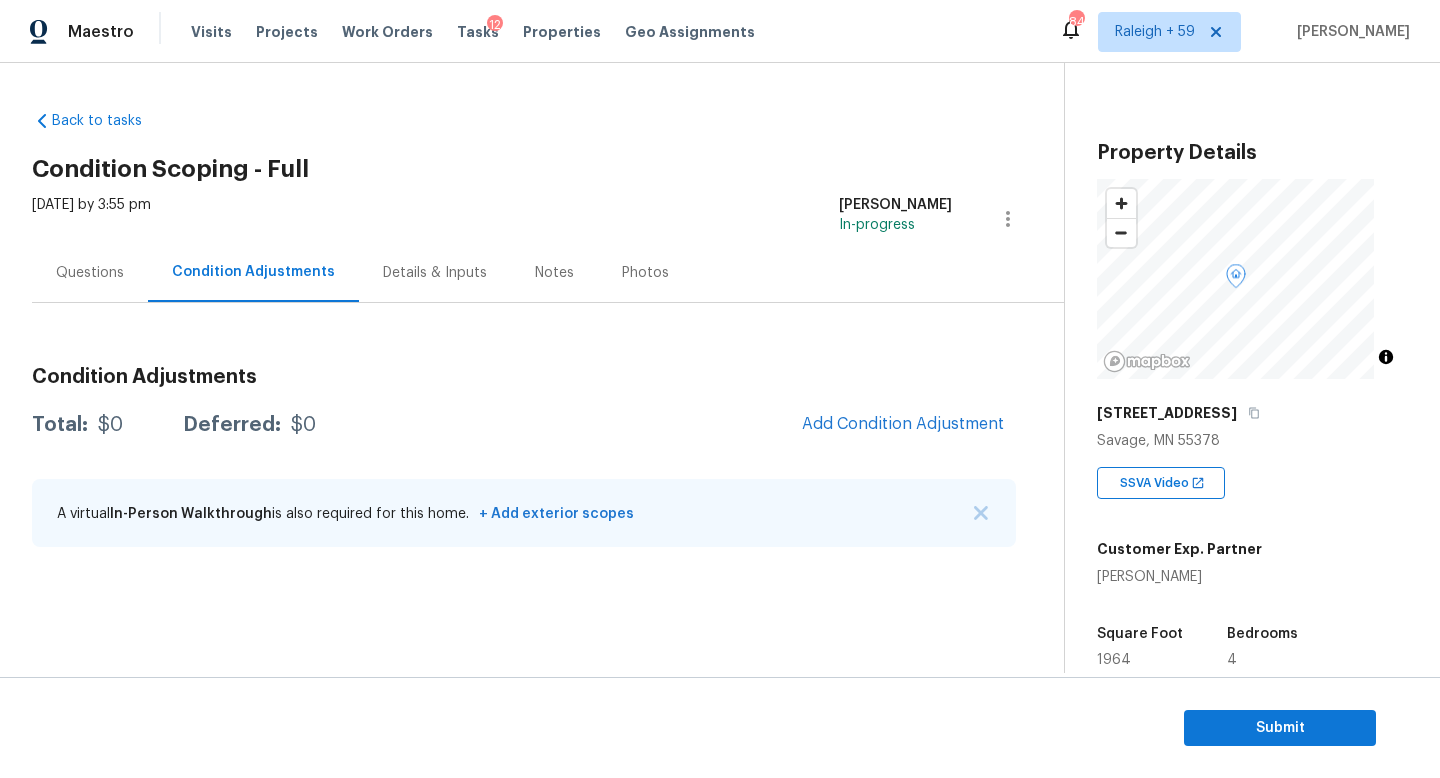 click on "Questions" at bounding box center (90, 272) 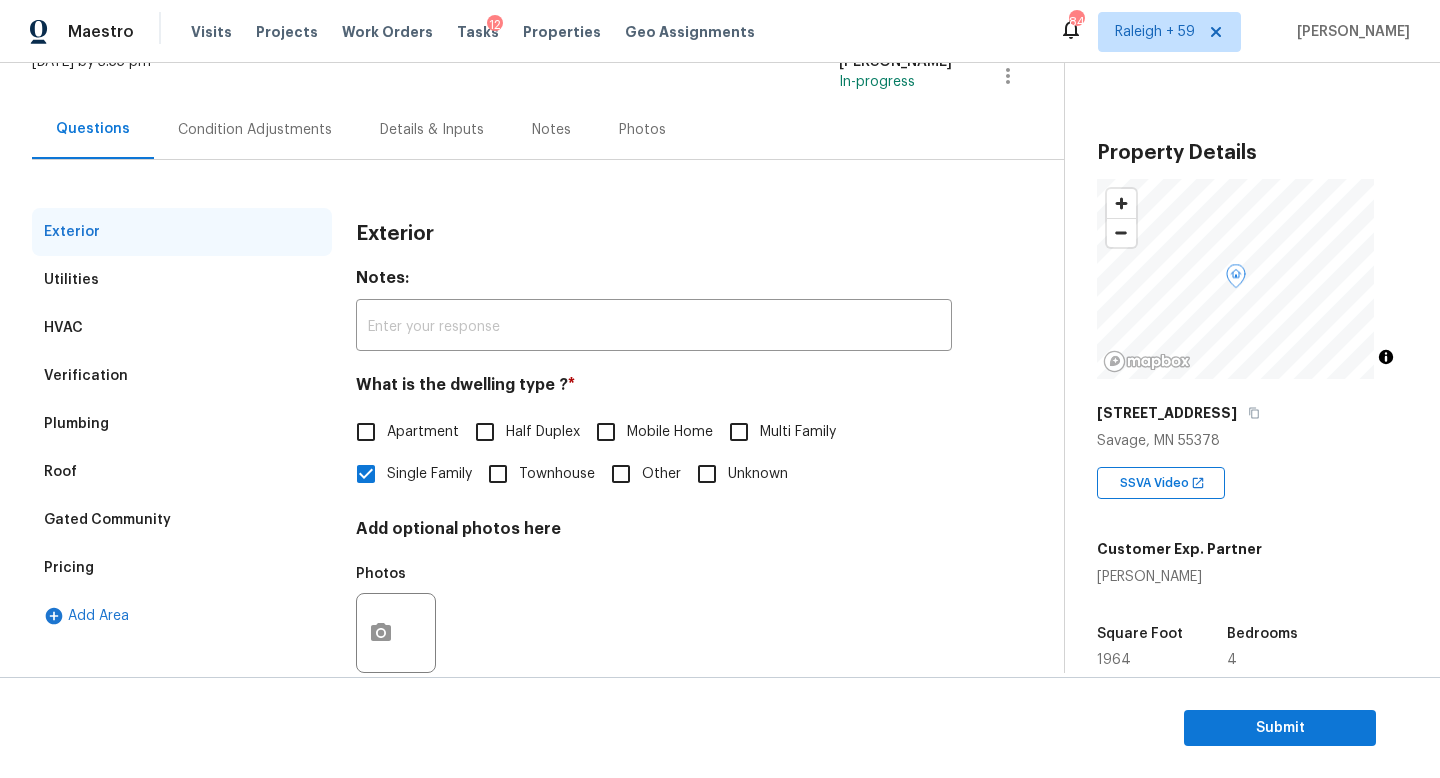 scroll, scrollTop: 0, scrollLeft: 0, axis: both 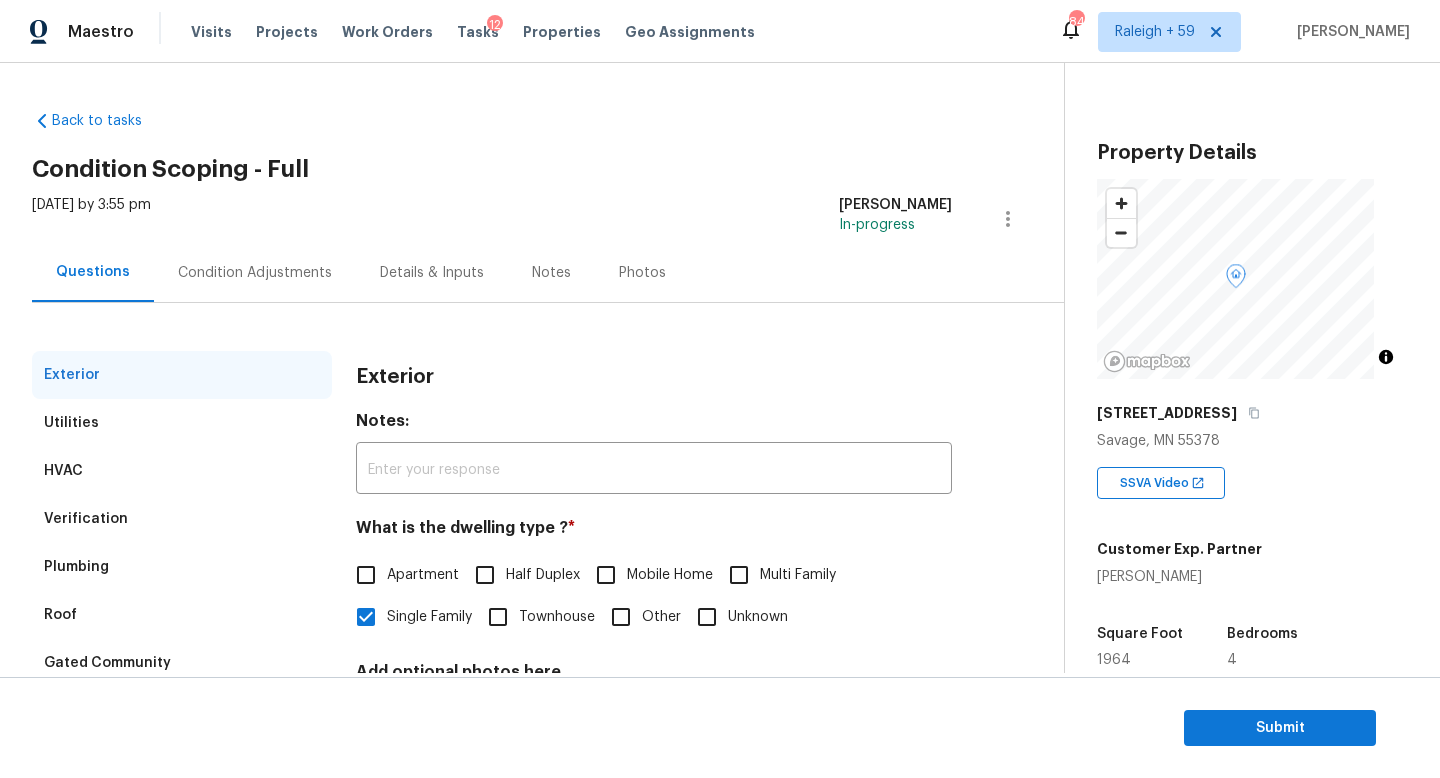 drag, startPoint x: 398, startPoint y: 286, endPoint x: 392, endPoint y: 297, distance: 12.529964 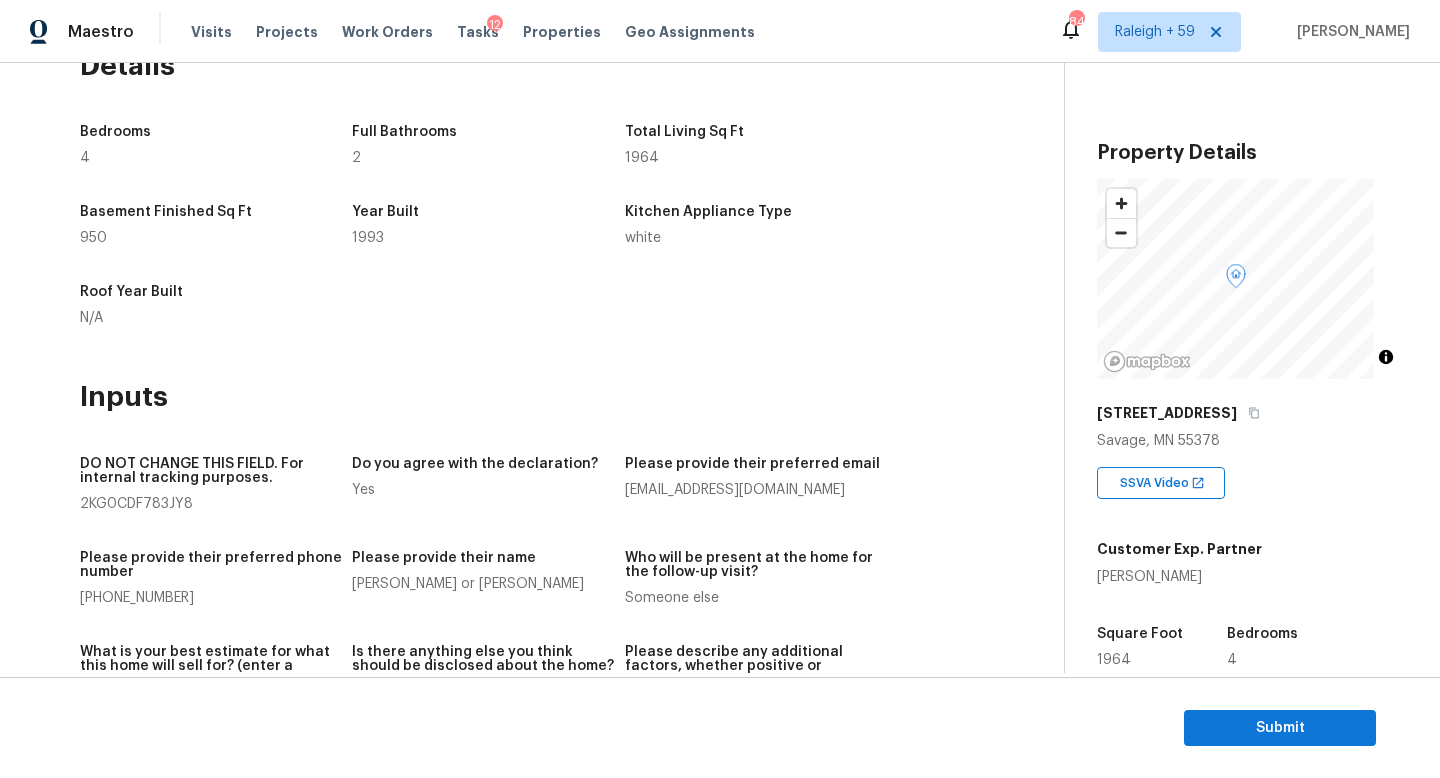 scroll, scrollTop: 0, scrollLeft: 0, axis: both 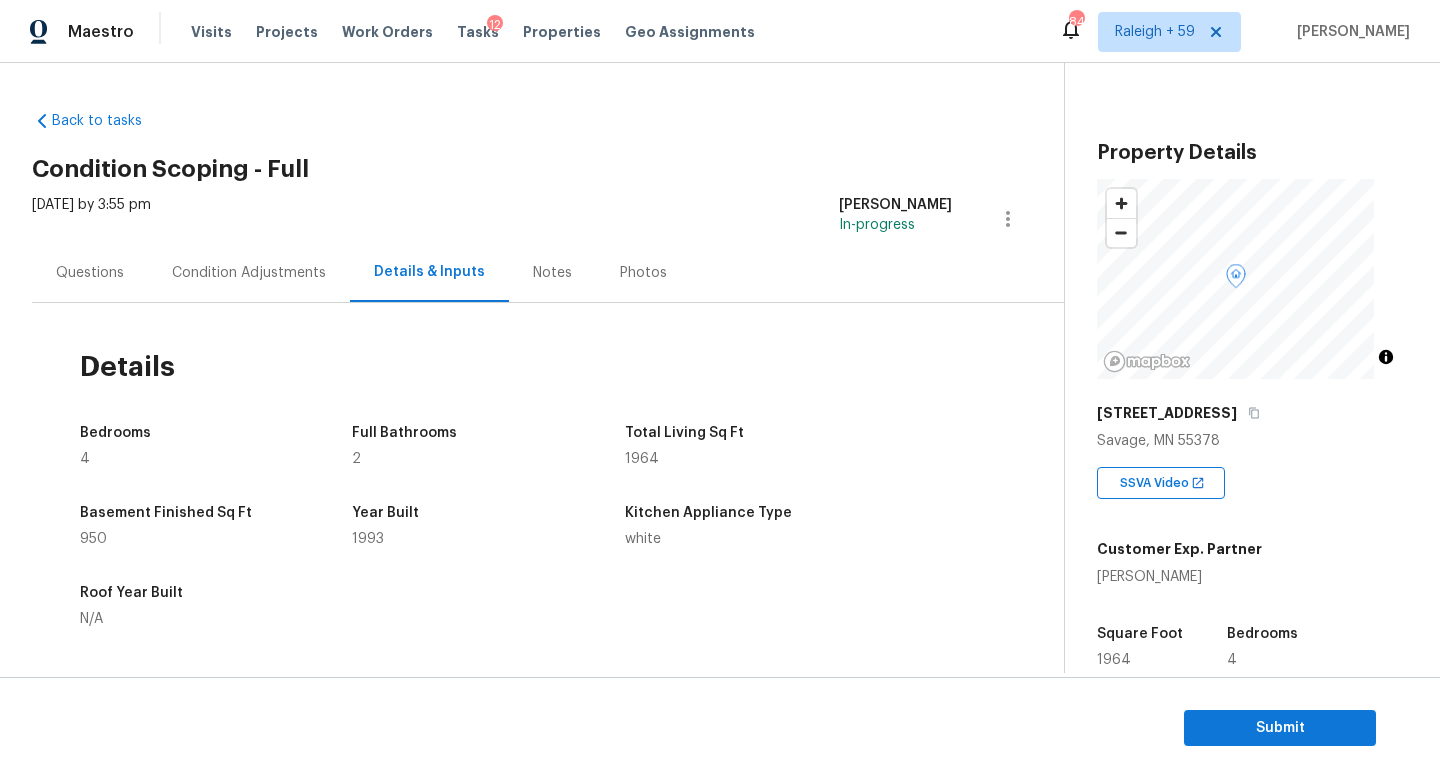 click on "Condition Adjustments" at bounding box center (249, 272) 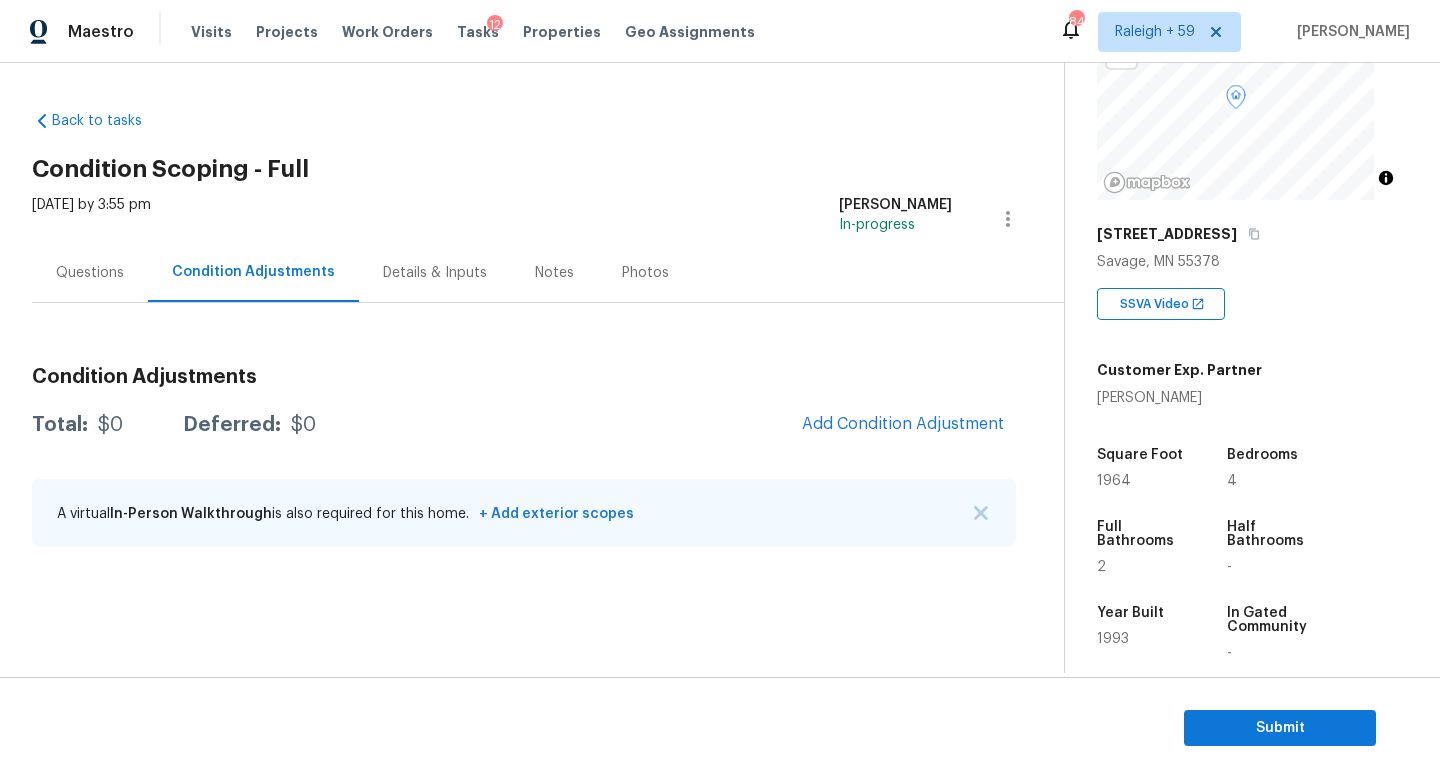 scroll, scrollTop: 385, scrollLeft: 0, axis: vertical 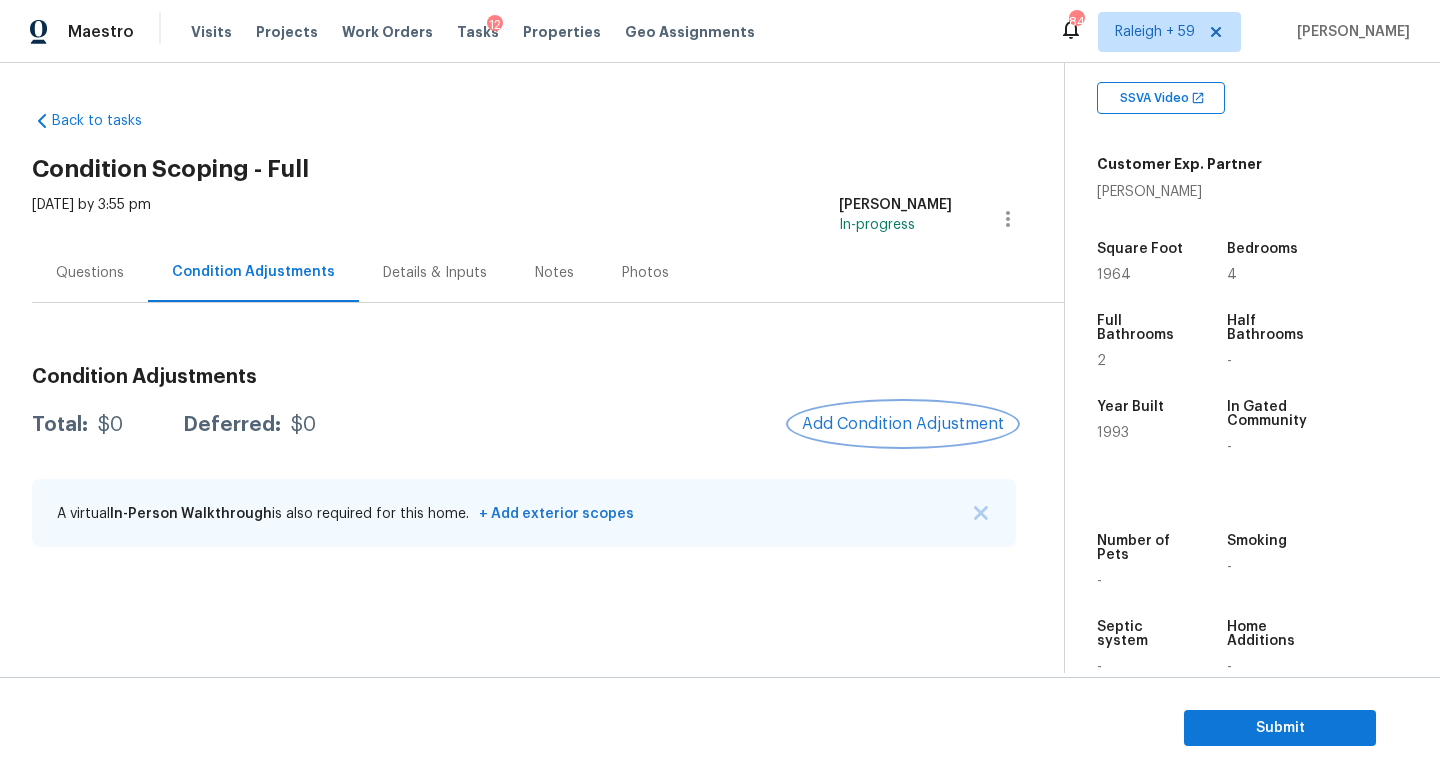 click on "Add Condition Adjustment" at bounding box center [903, 424] 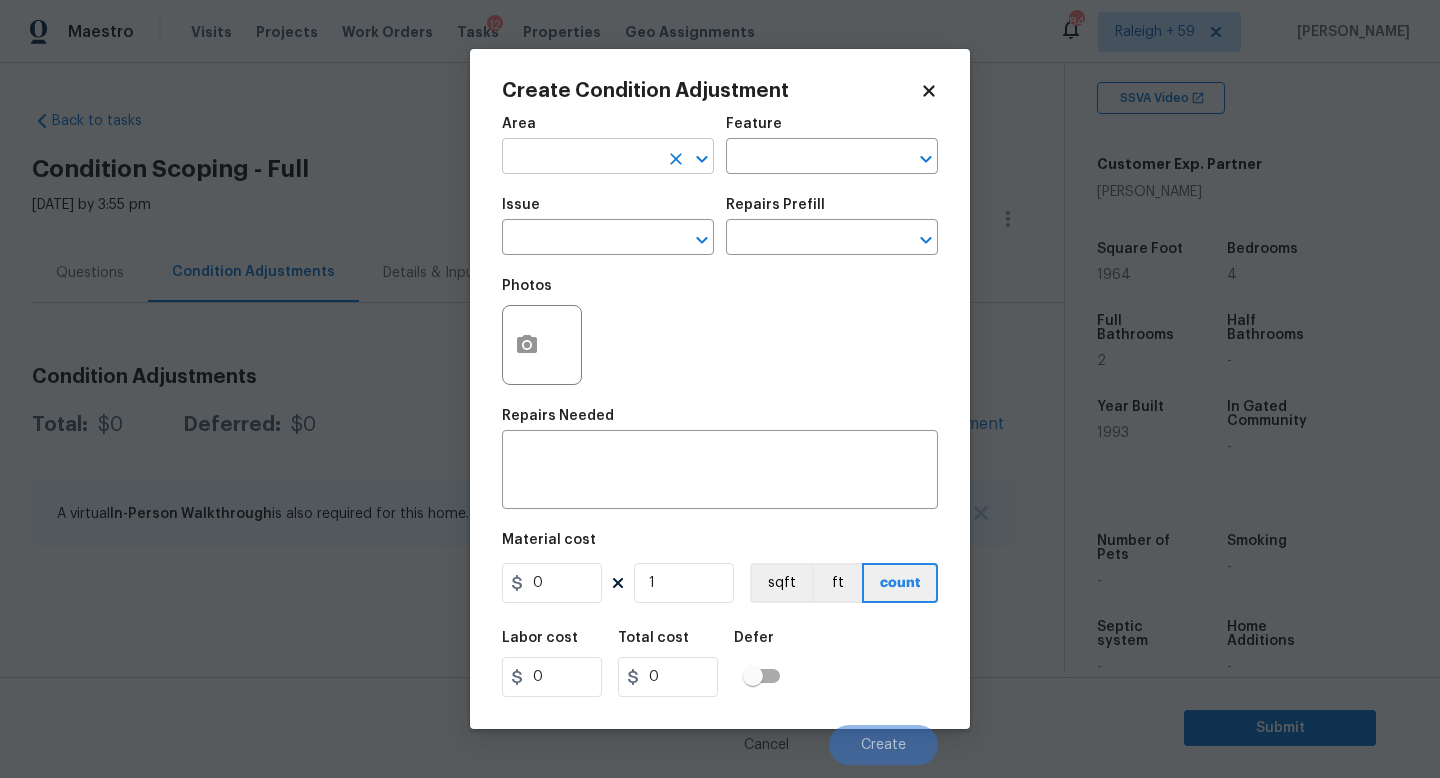 click at bounding box center [580, 158] 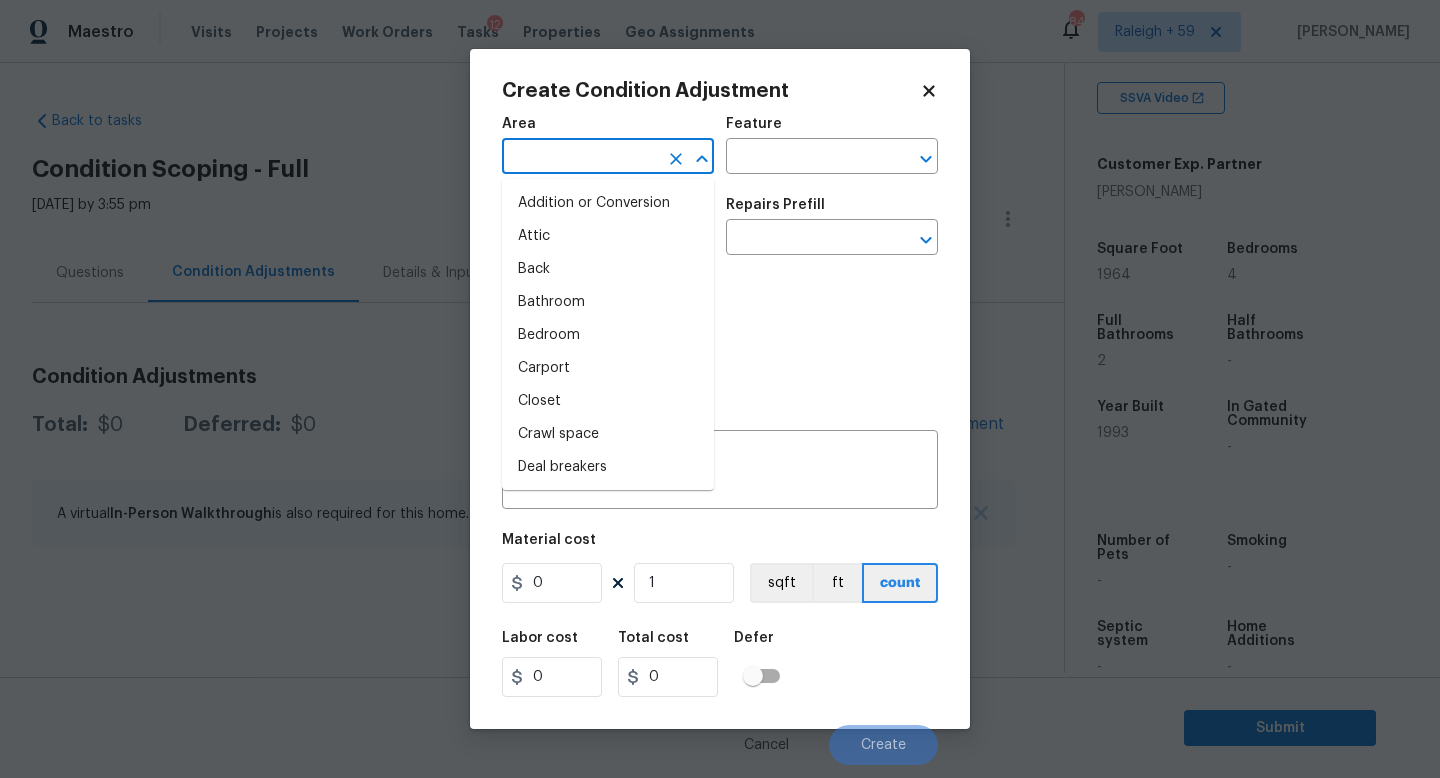 click at bounding box center (580, 158) 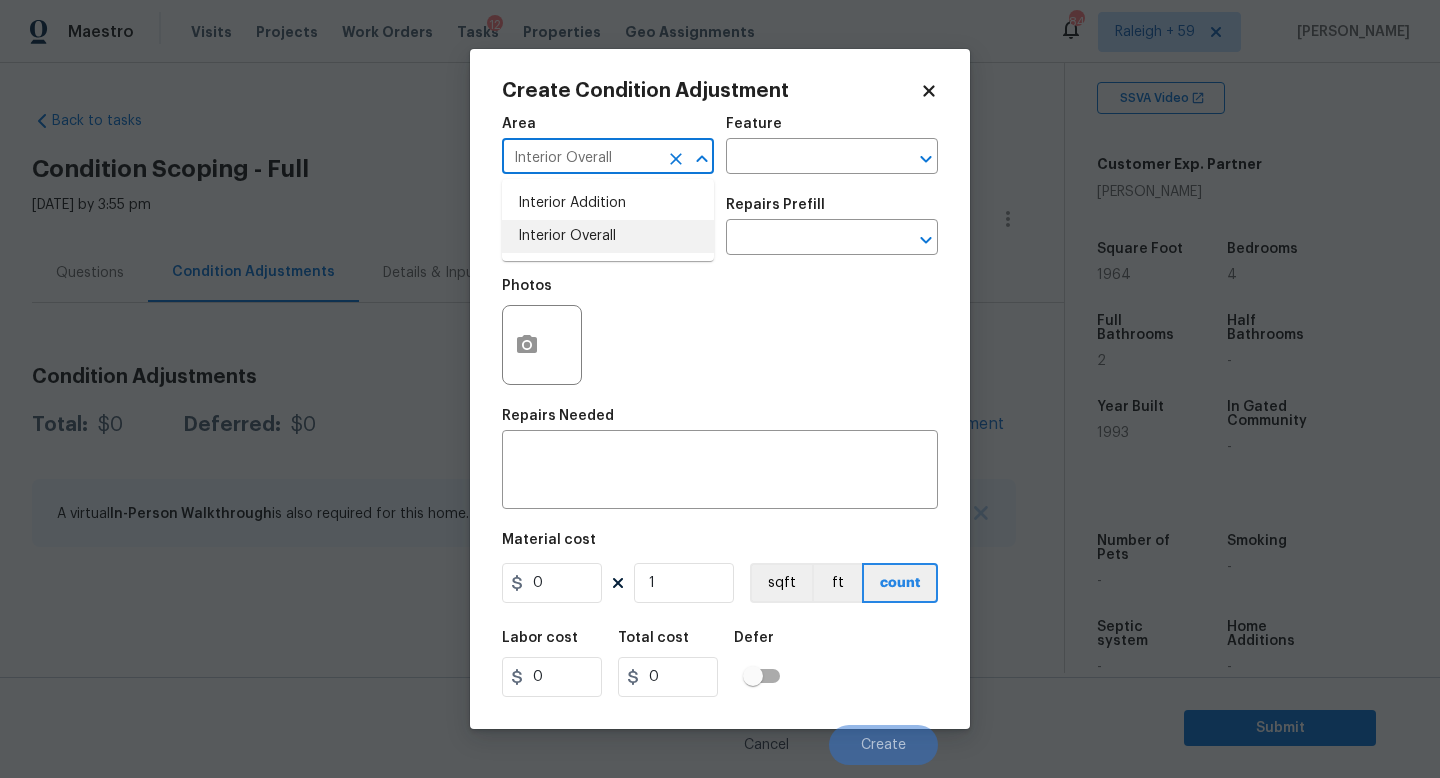 type on "Interior Overall" 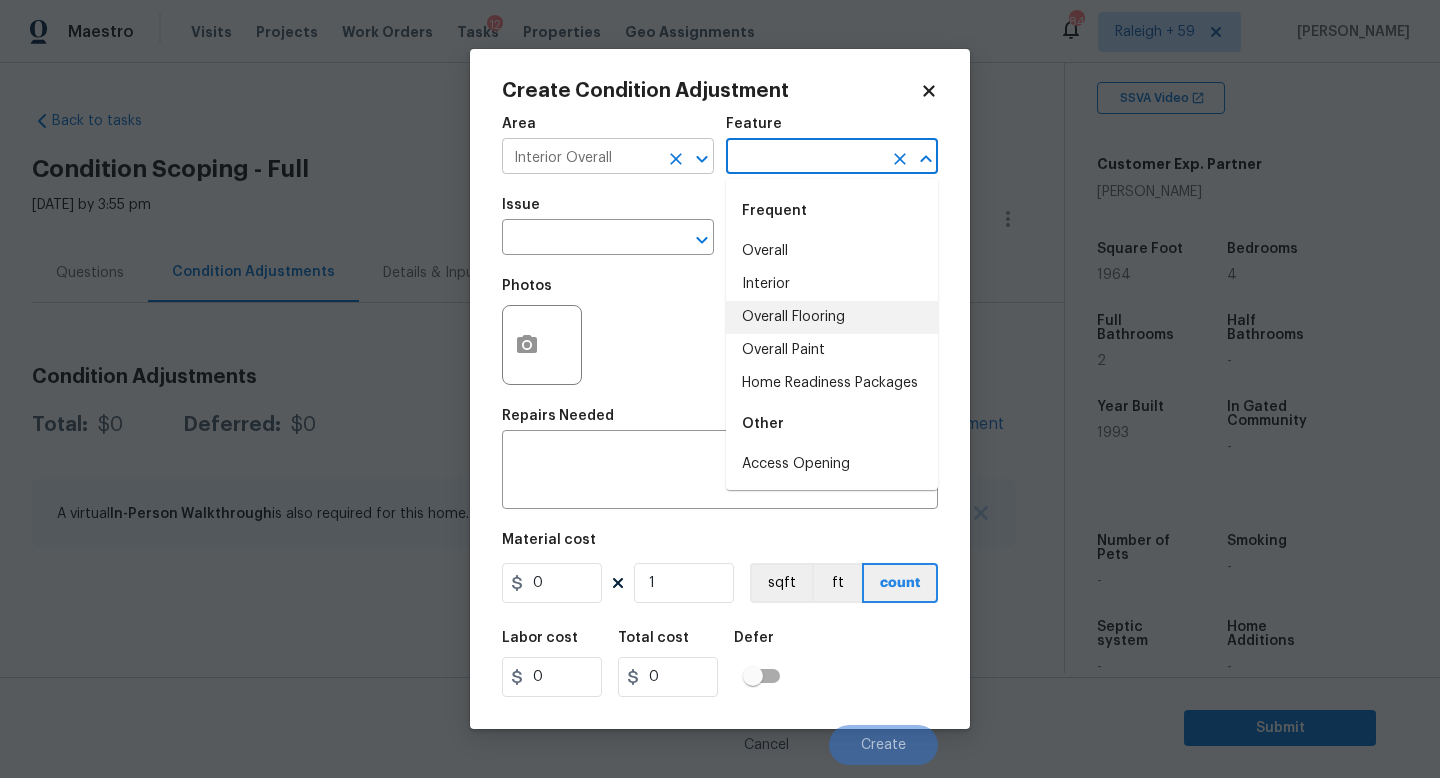 type on "Overall Flooring" 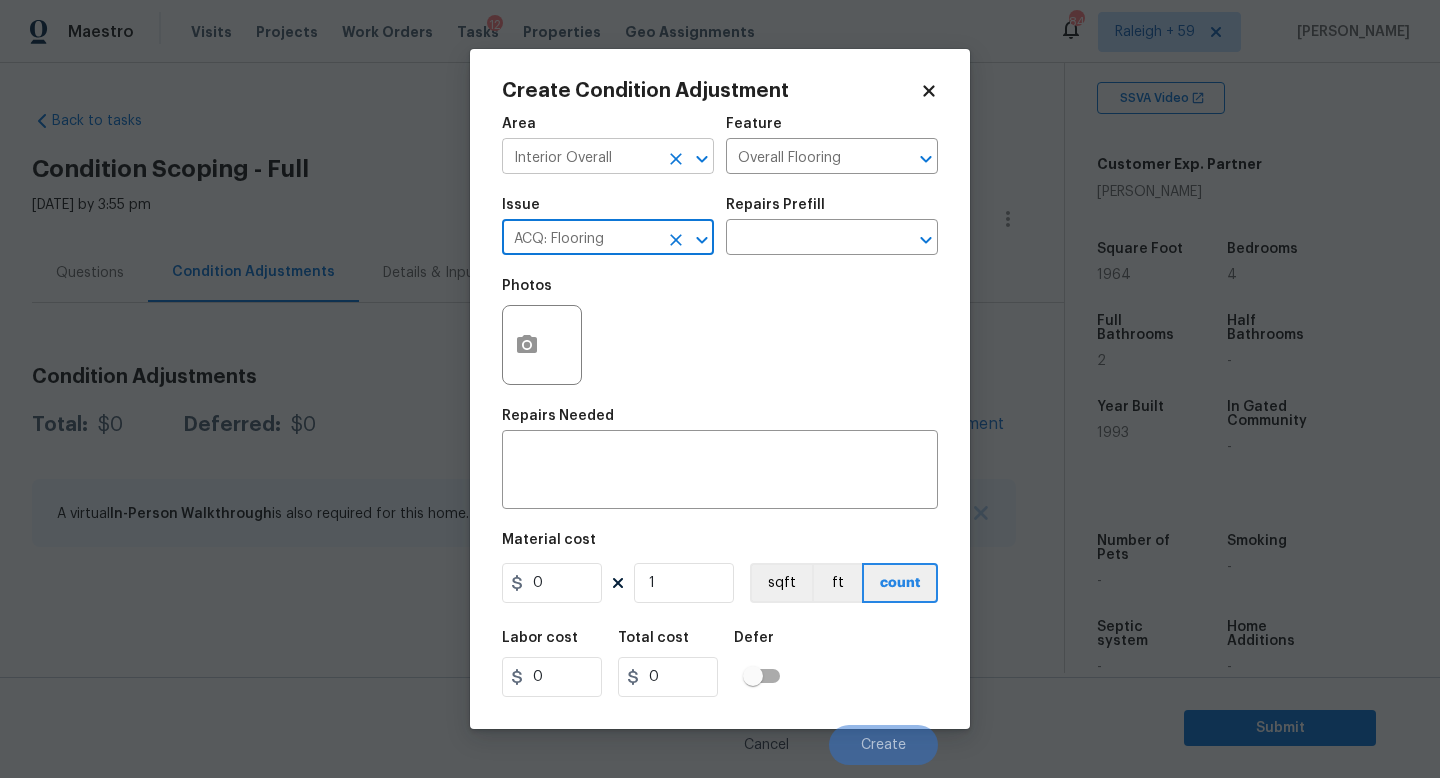 type on "ACQ: Flooring" 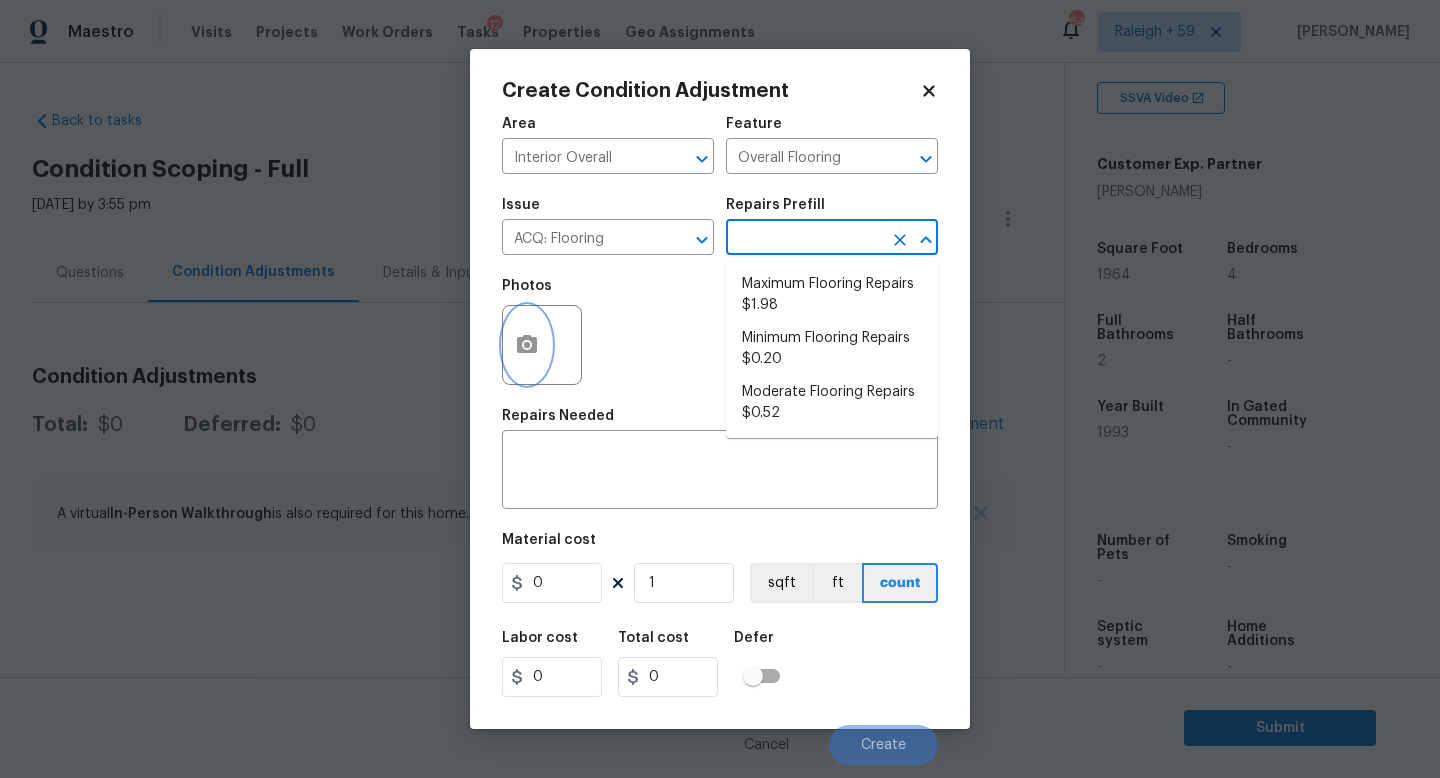 click at bounding box center [527, 345] 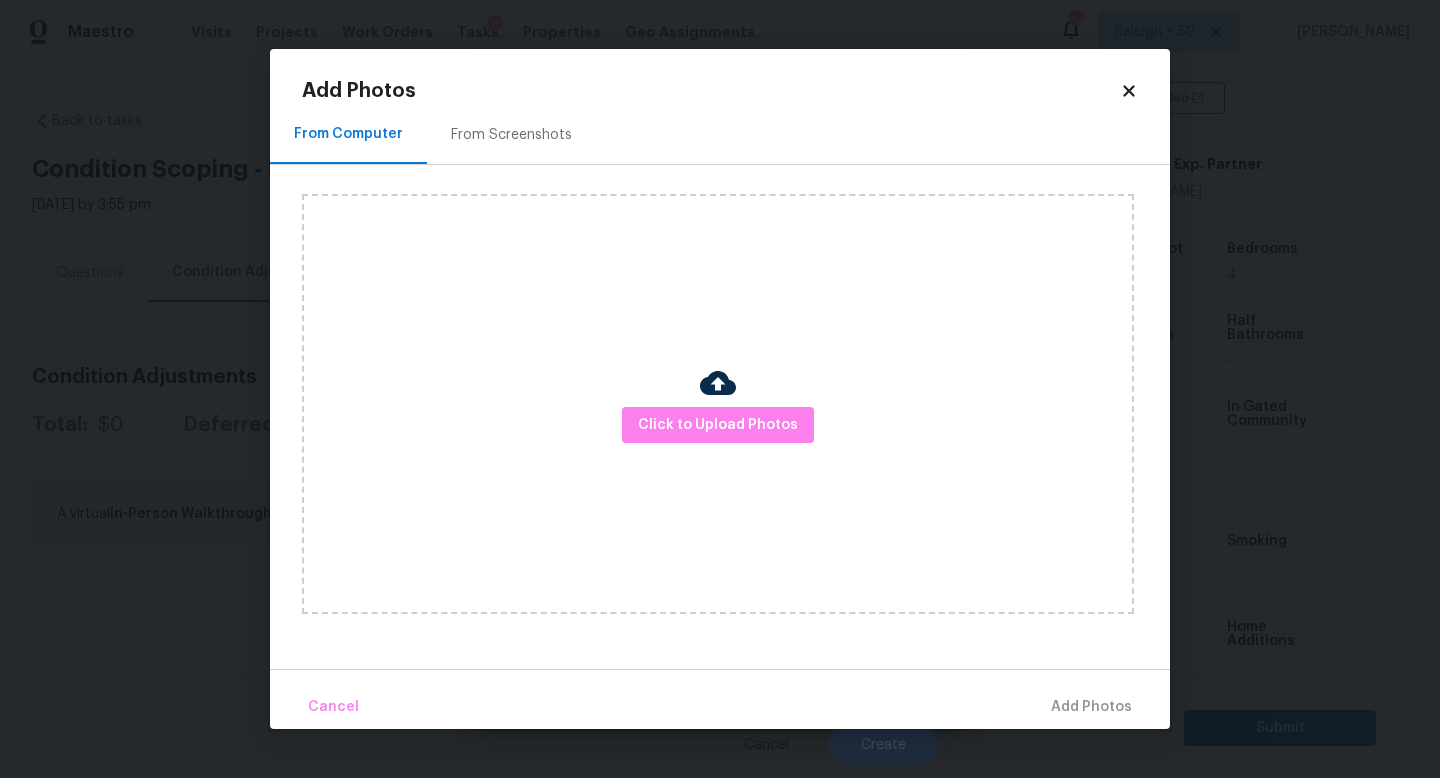 click on "Click to Upload Photos" at bounding box center (718, 404) 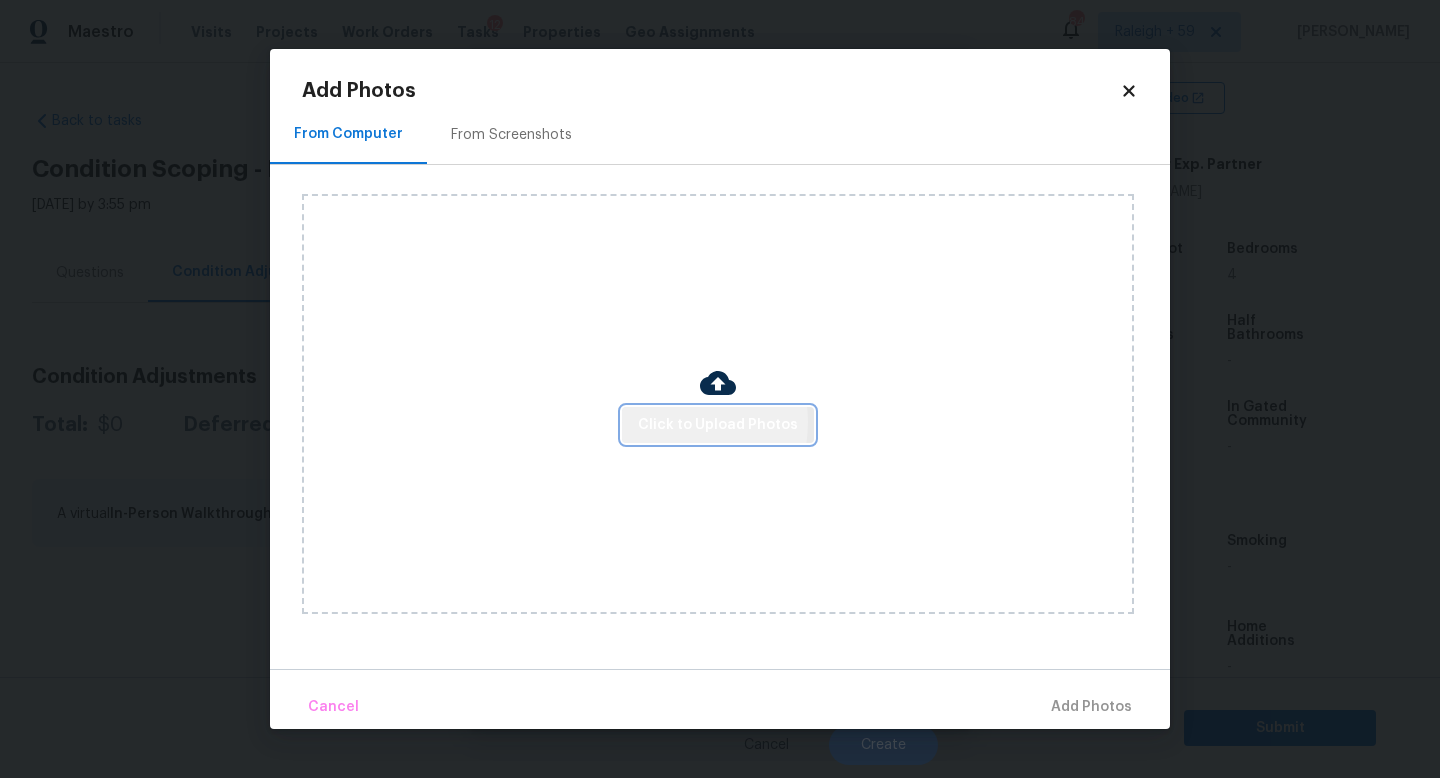 click on "Click to Upload Photos" at bounding box center (718, 425) 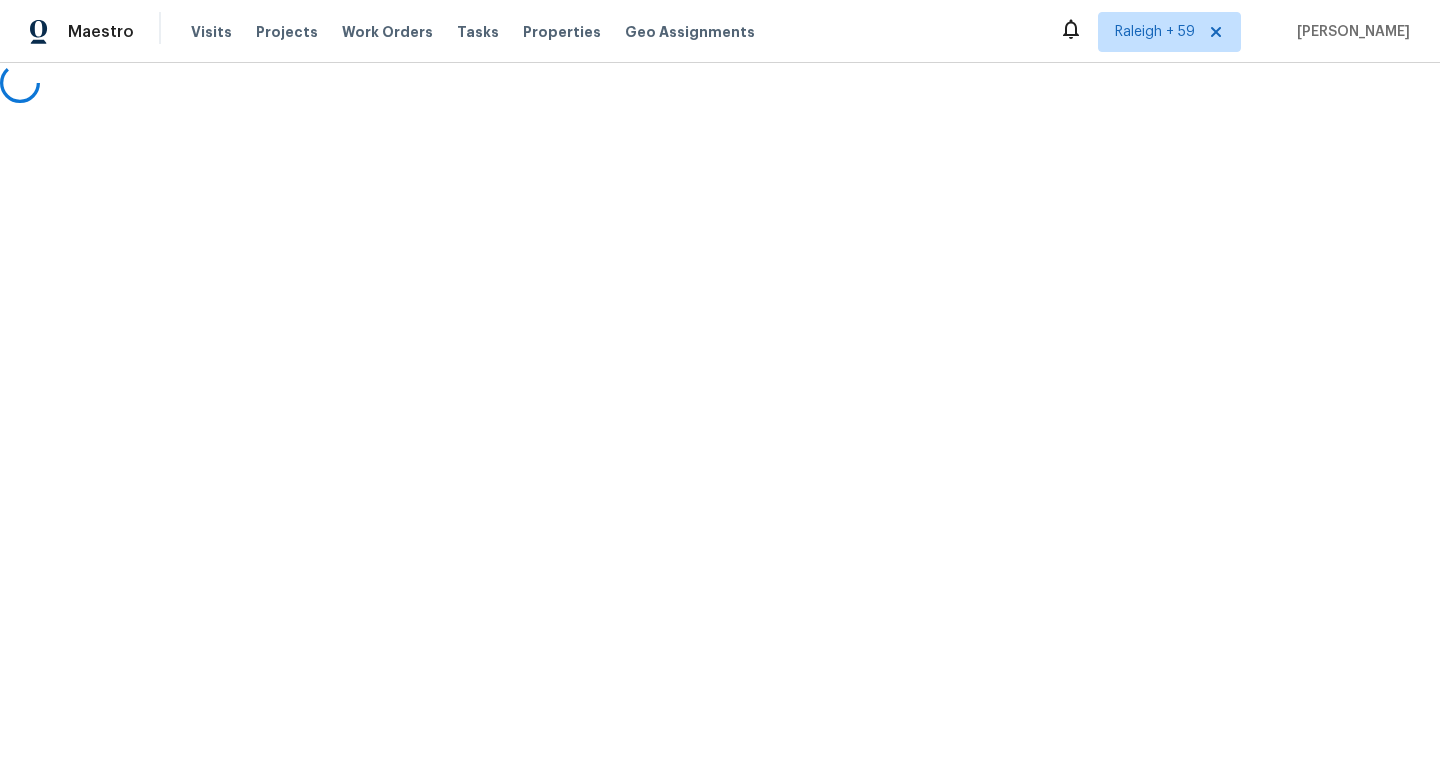 scroll, scrollTop: 0, scrollLeft: 0, axis: both 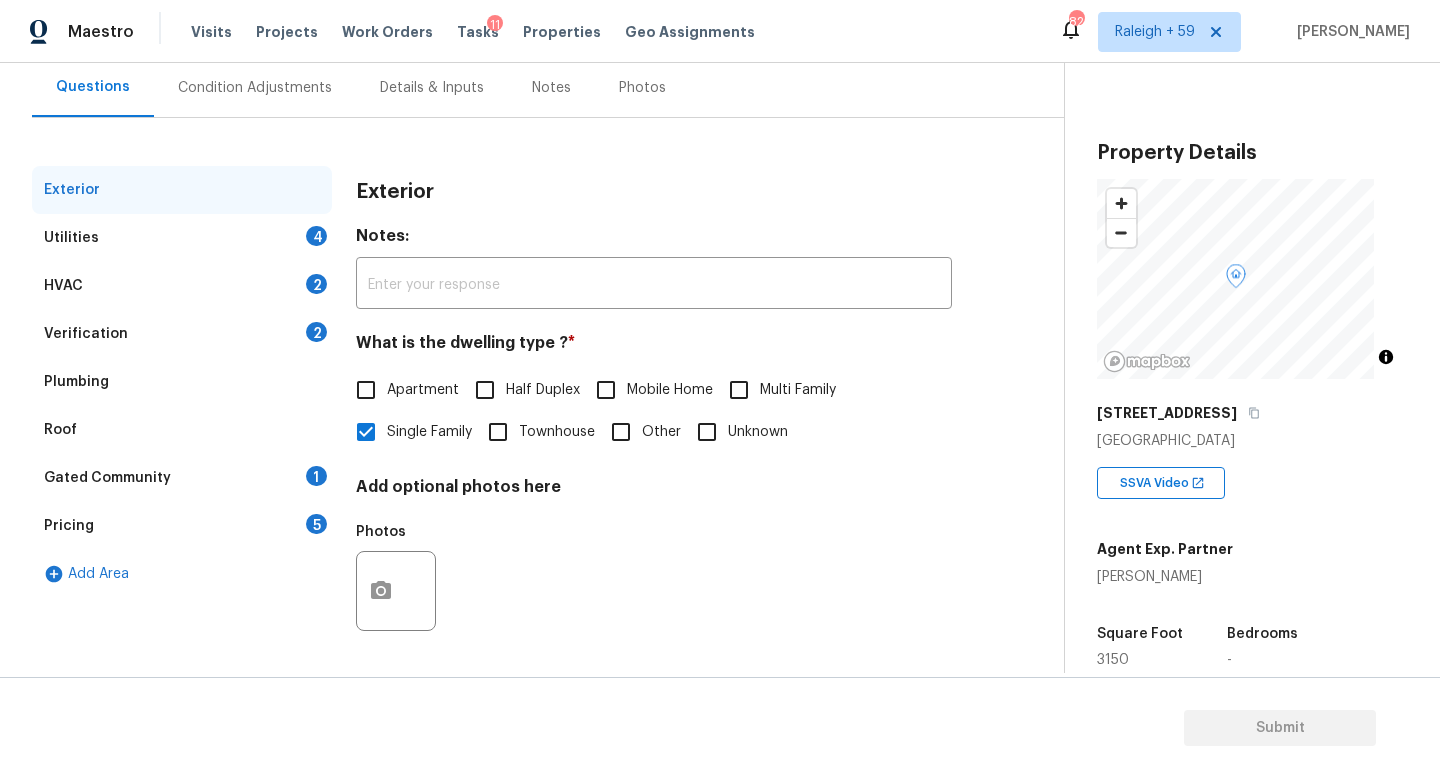 click on "Verification 2" at bounding box center (182, 334) 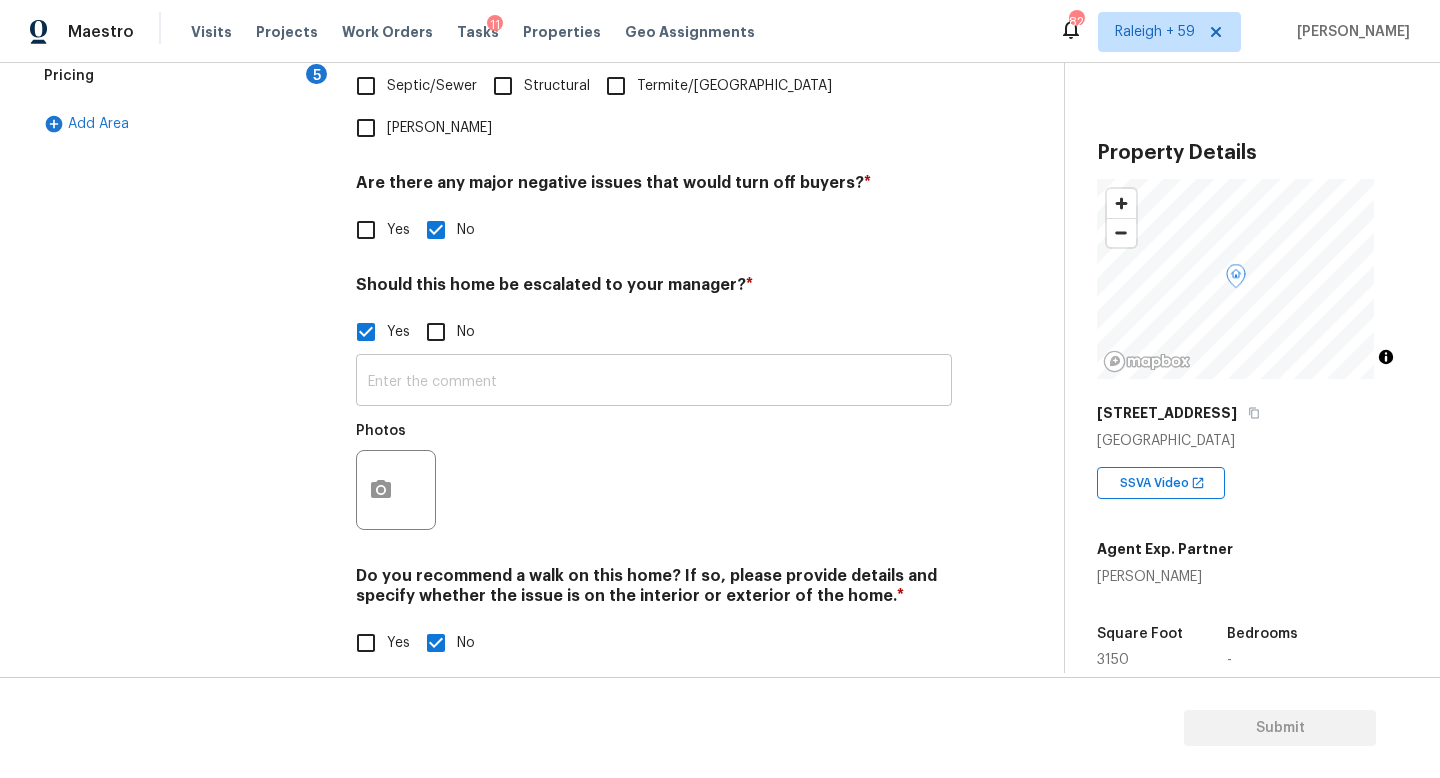 scroll, scrollTop: 635, scrollLeft: 0, axis: vertical 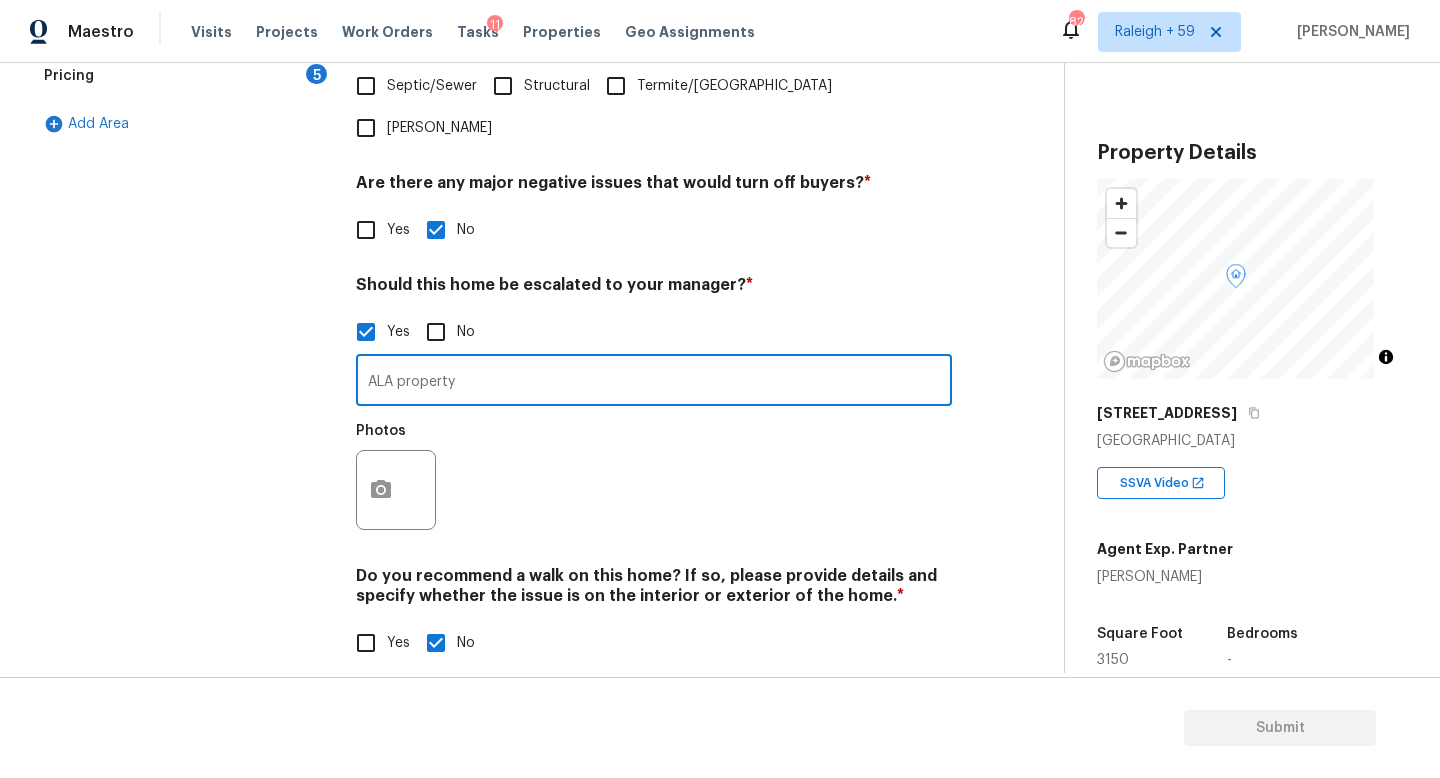 type on "ALA property" 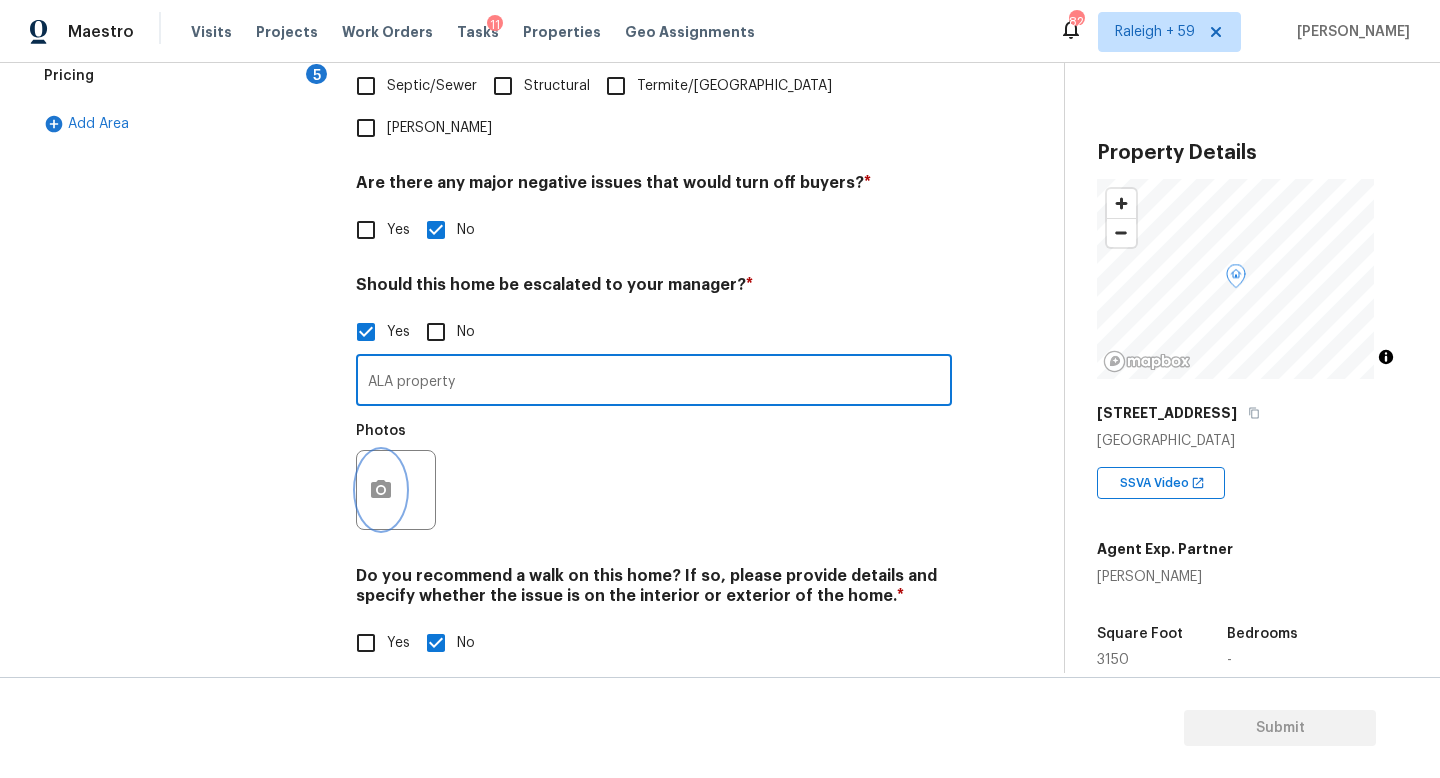 click at bounding box center (381, 490) 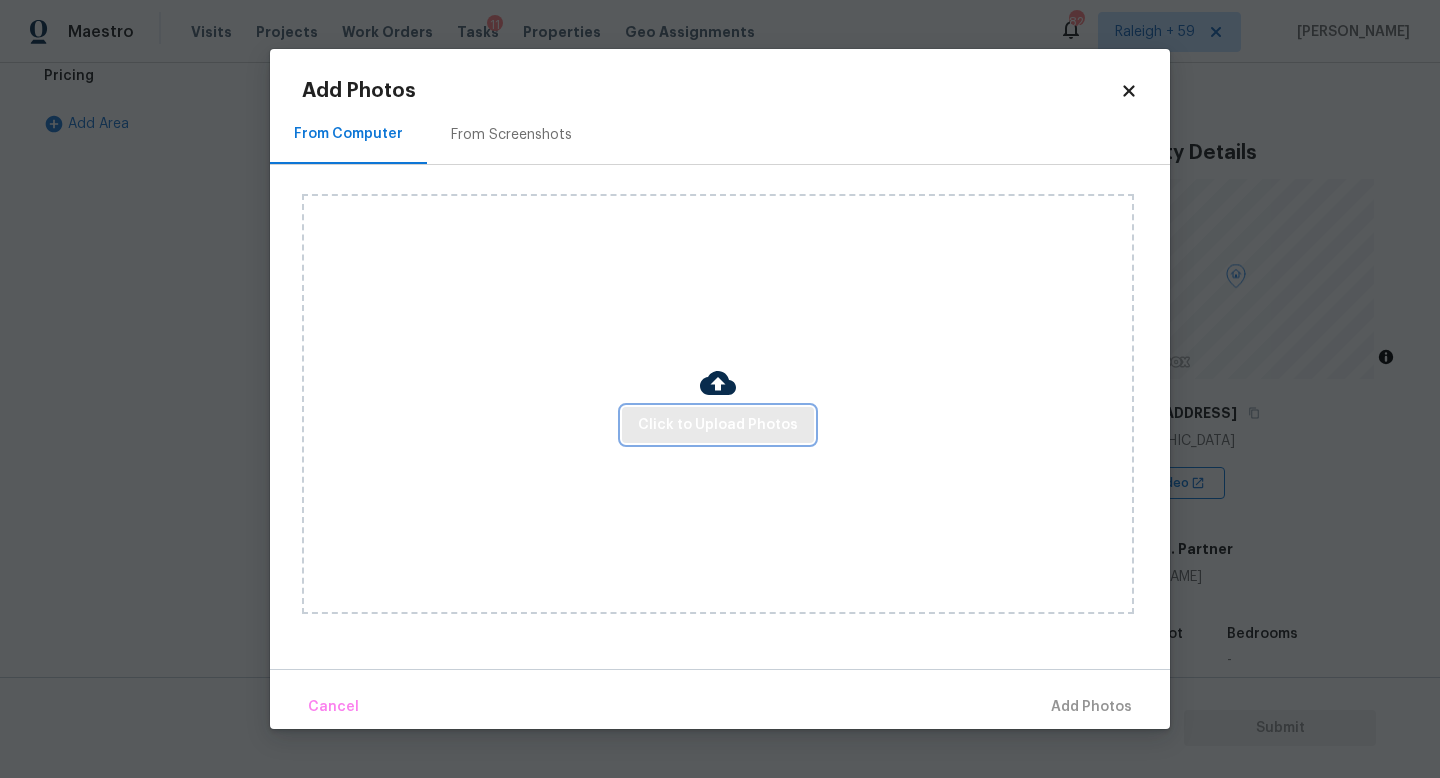 click on "Click to Upload Photos" at bounding box center (718, 425) 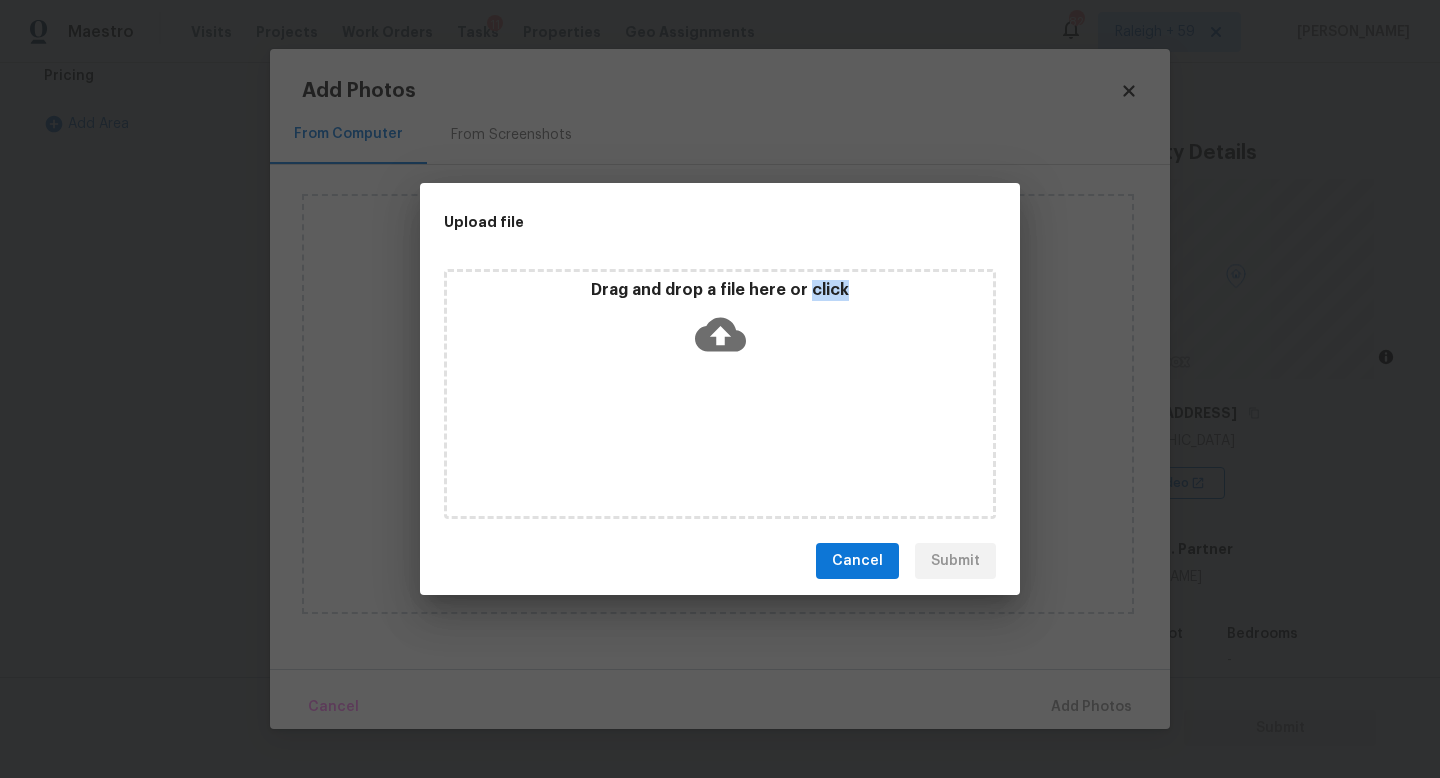 click on "Drag and drop a file here or click" at bounding box center (720, 394) 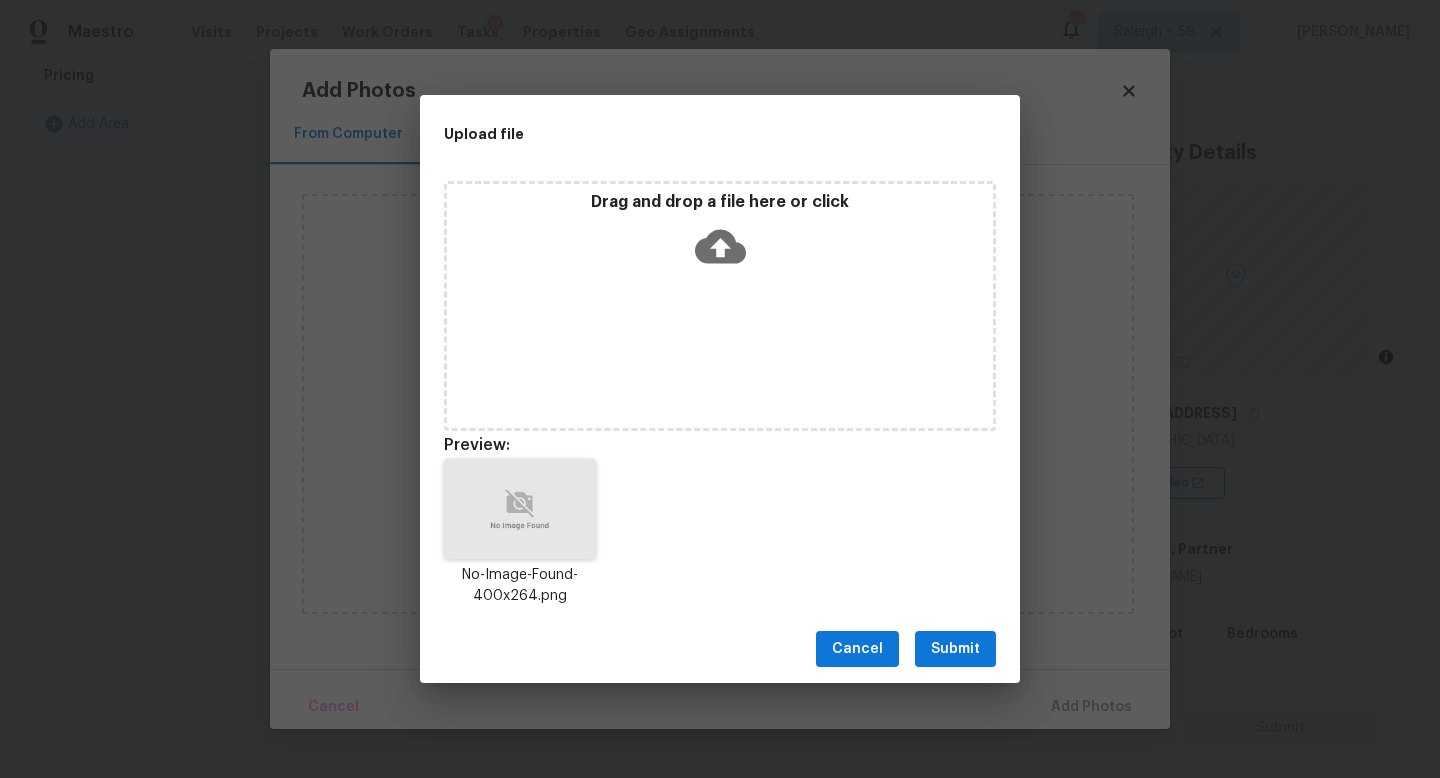 click on "Cancel Submit" at bounding box center [720, 649] 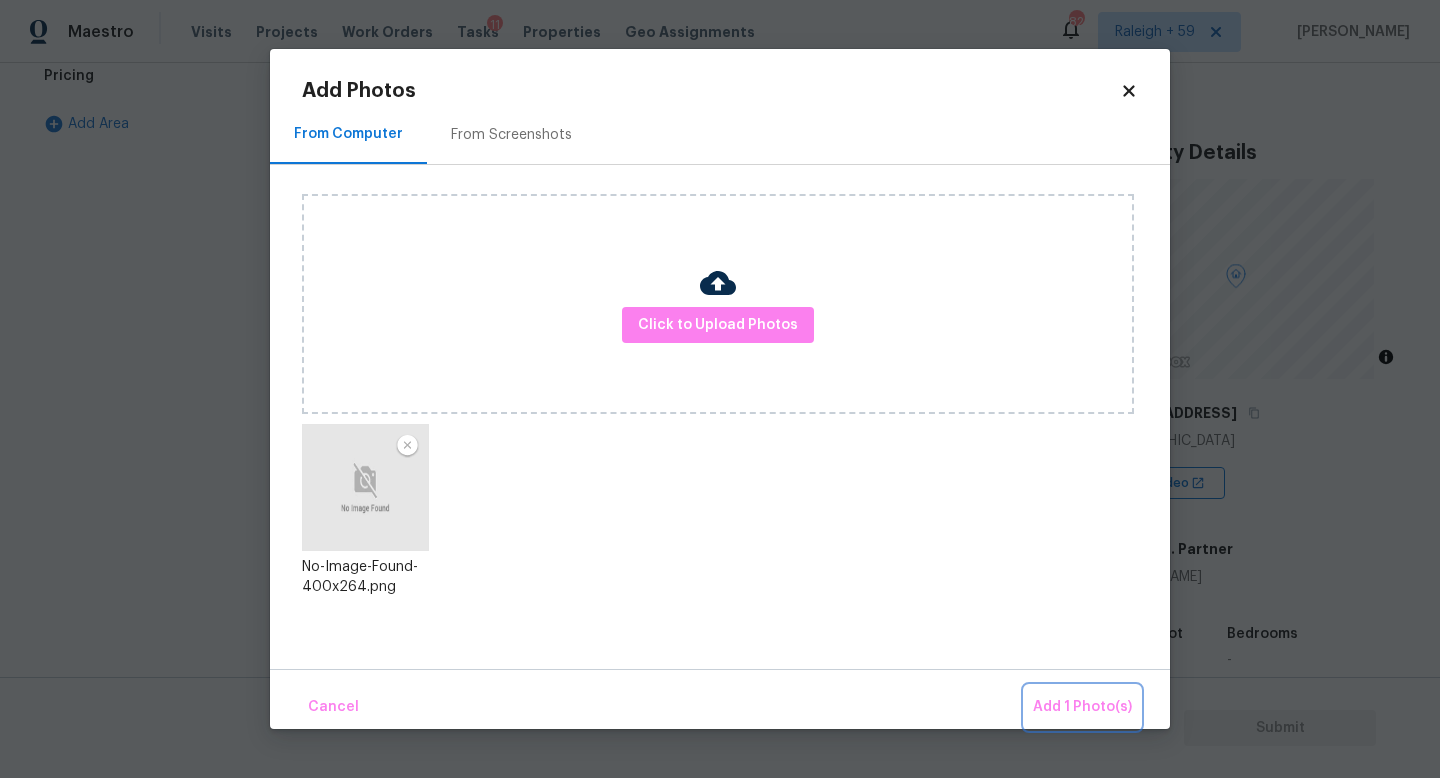 click on "Add 1 Photo(s)" at bounding box center [1082, 707] 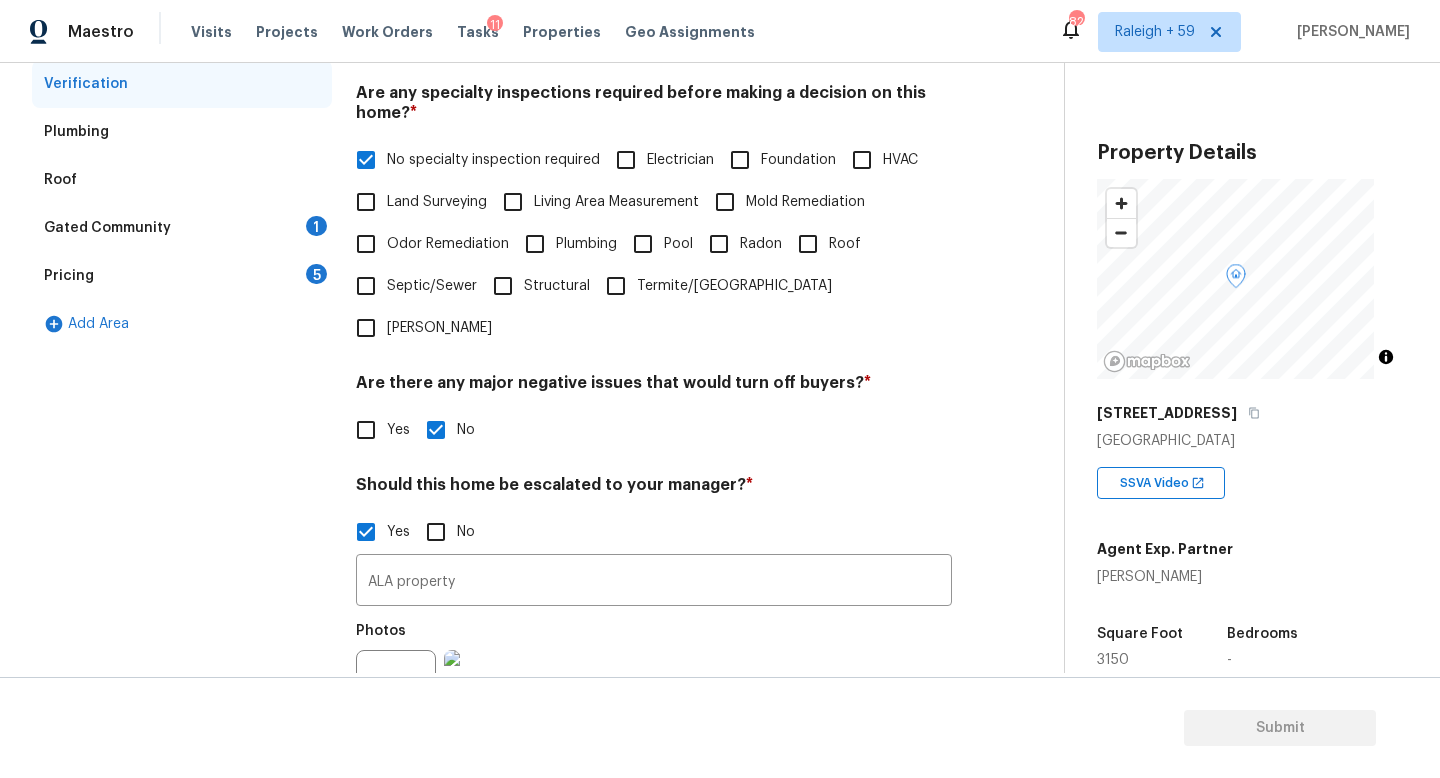 click on "Gated Community 1" at bounding box center (182, 228) 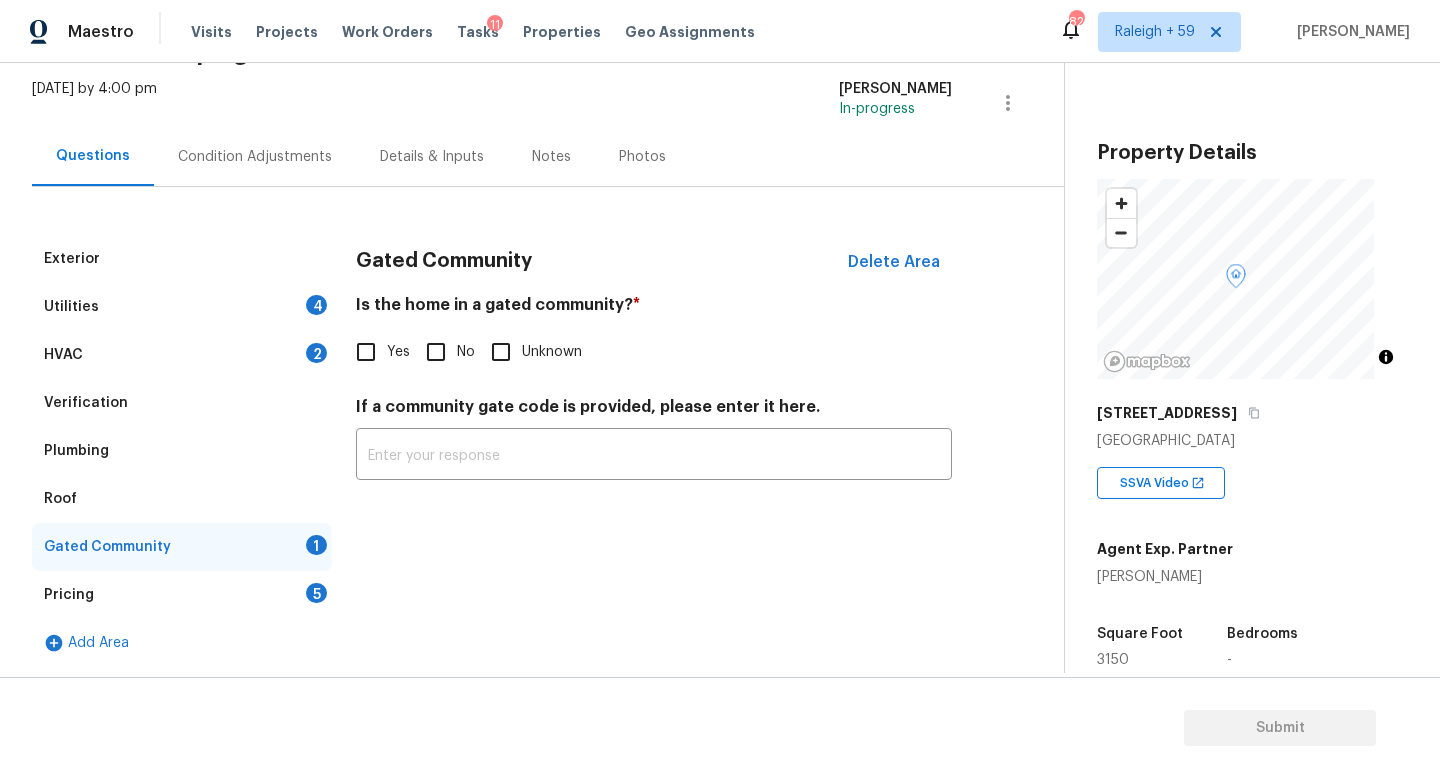 click on "No" at bounding box center (436, 352) 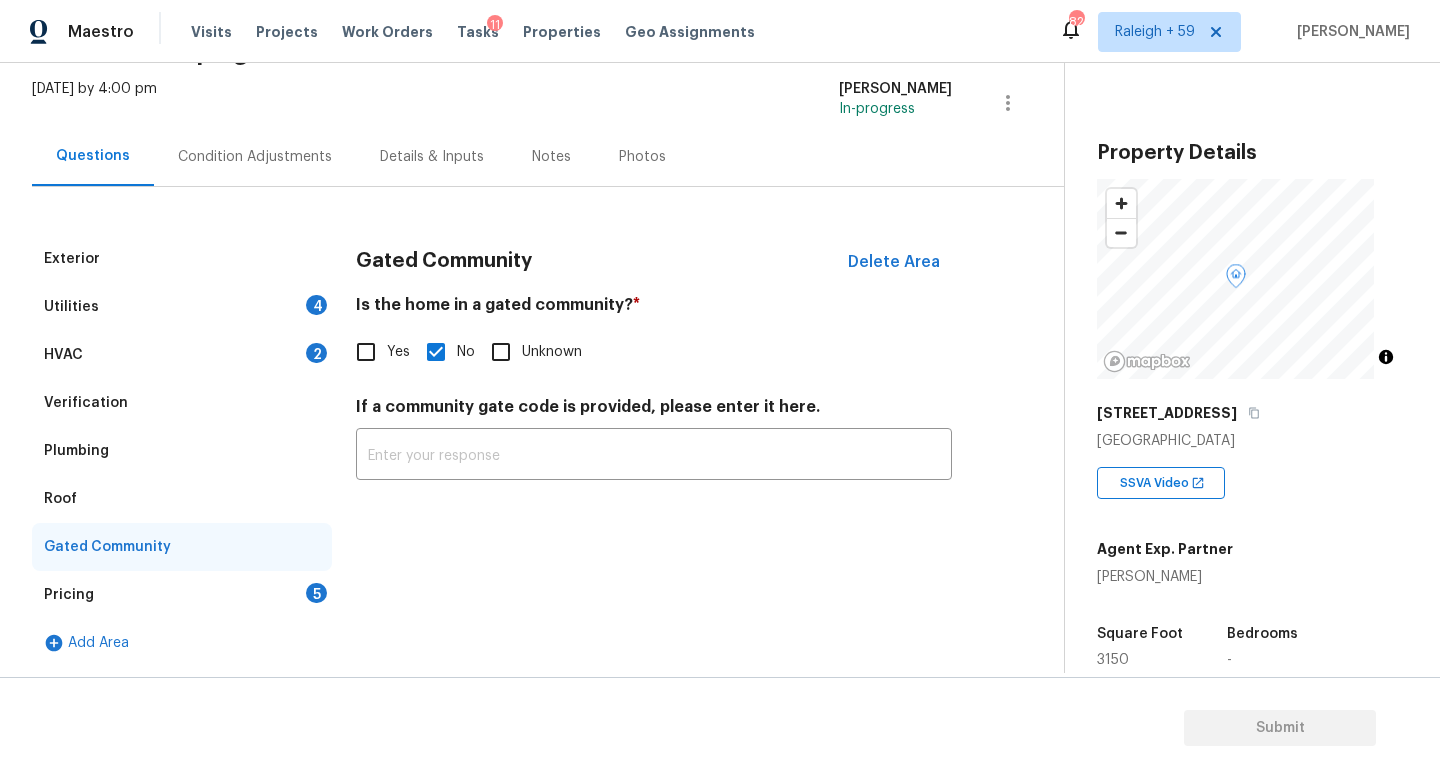 click on "Pricing 5" at bounding box center [182, 595] 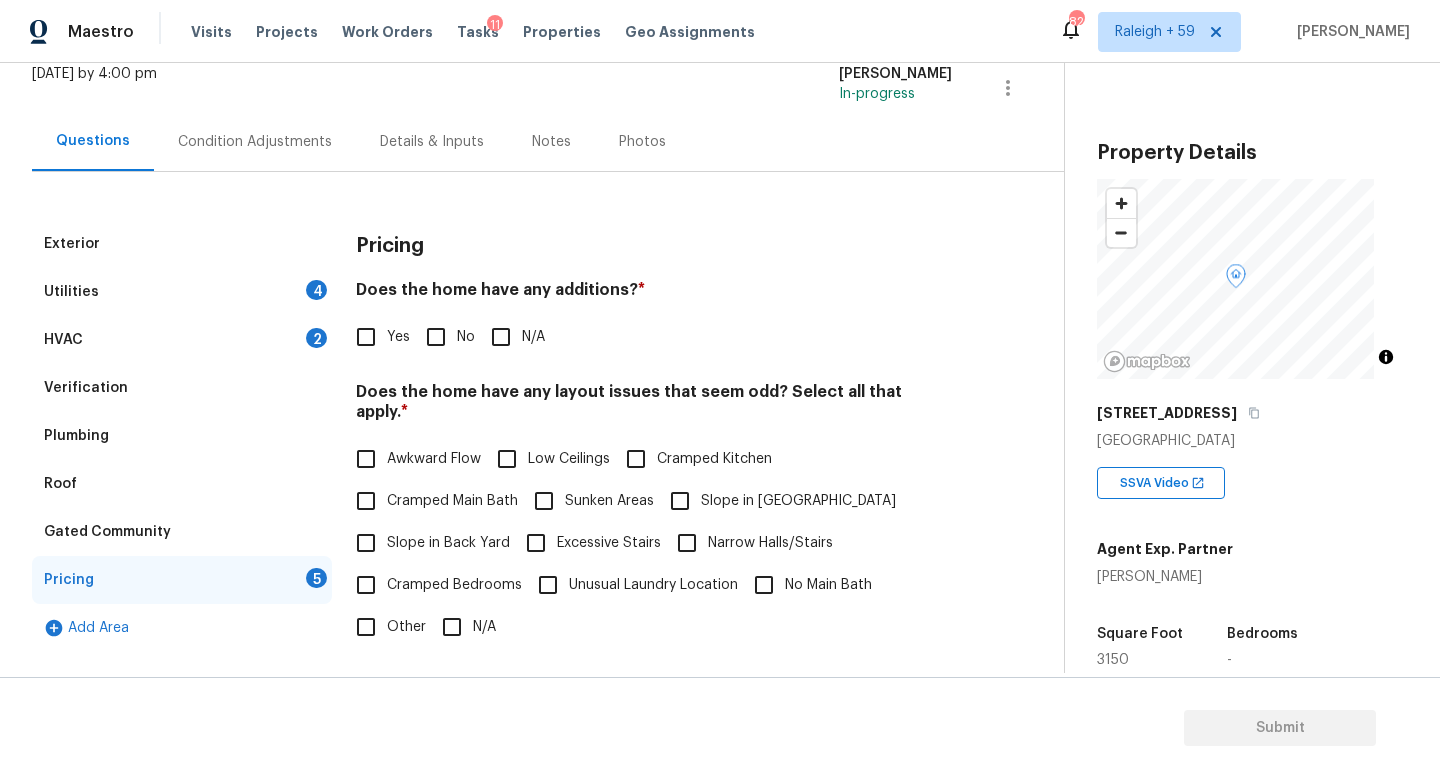 click on "No" at bounding box center (436, 337) 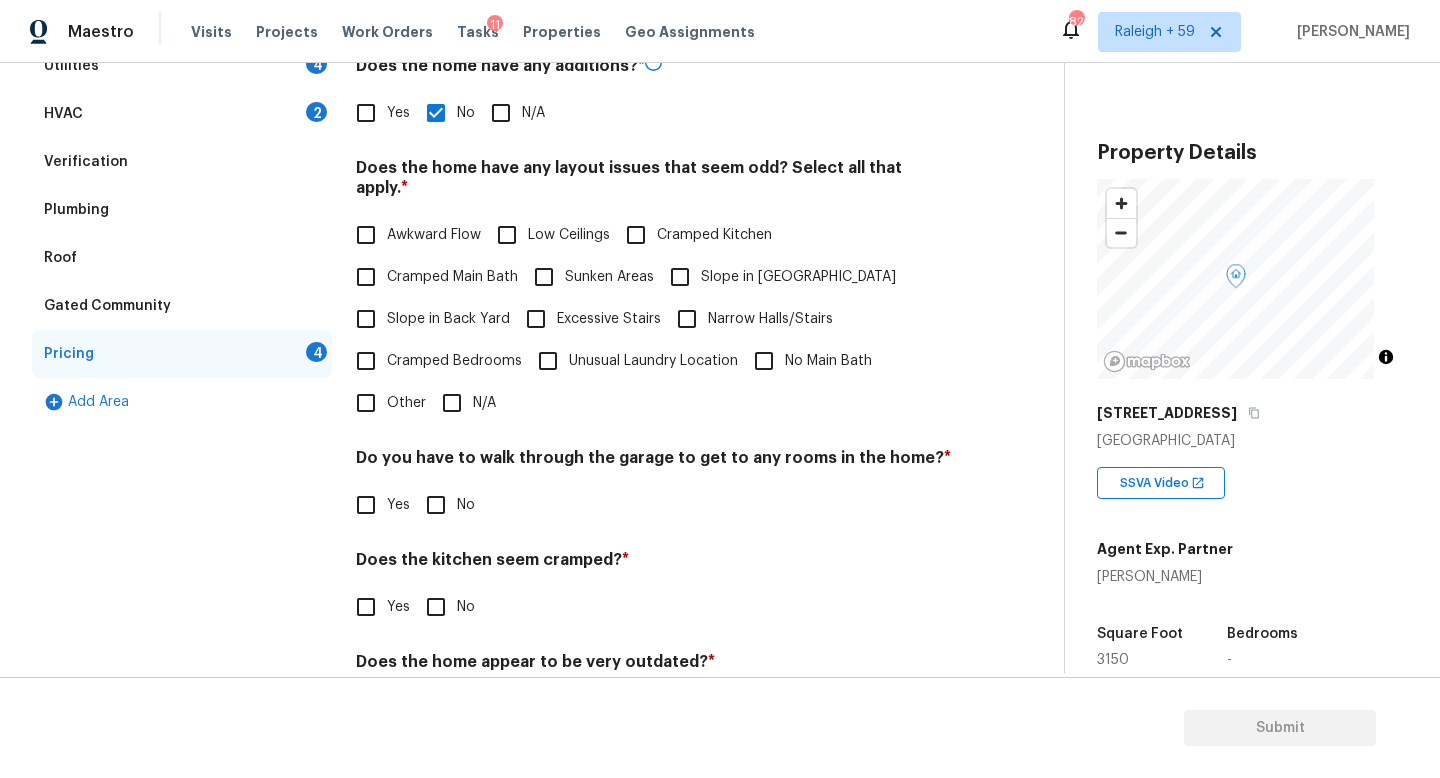 scroll, scrollTop: 457, scrollLeft: 0, axis: vertical 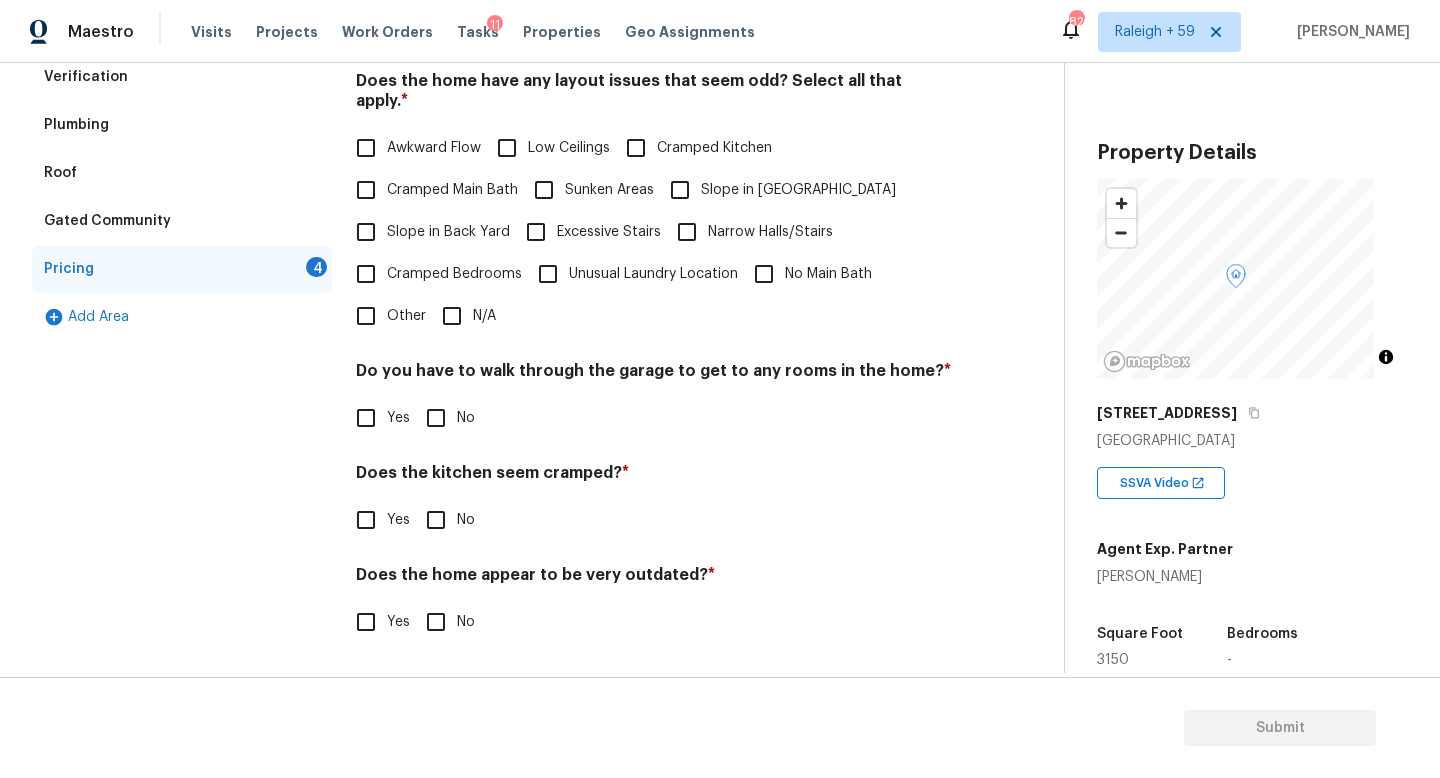 click on "N/A" at bounding box center (484, 316) 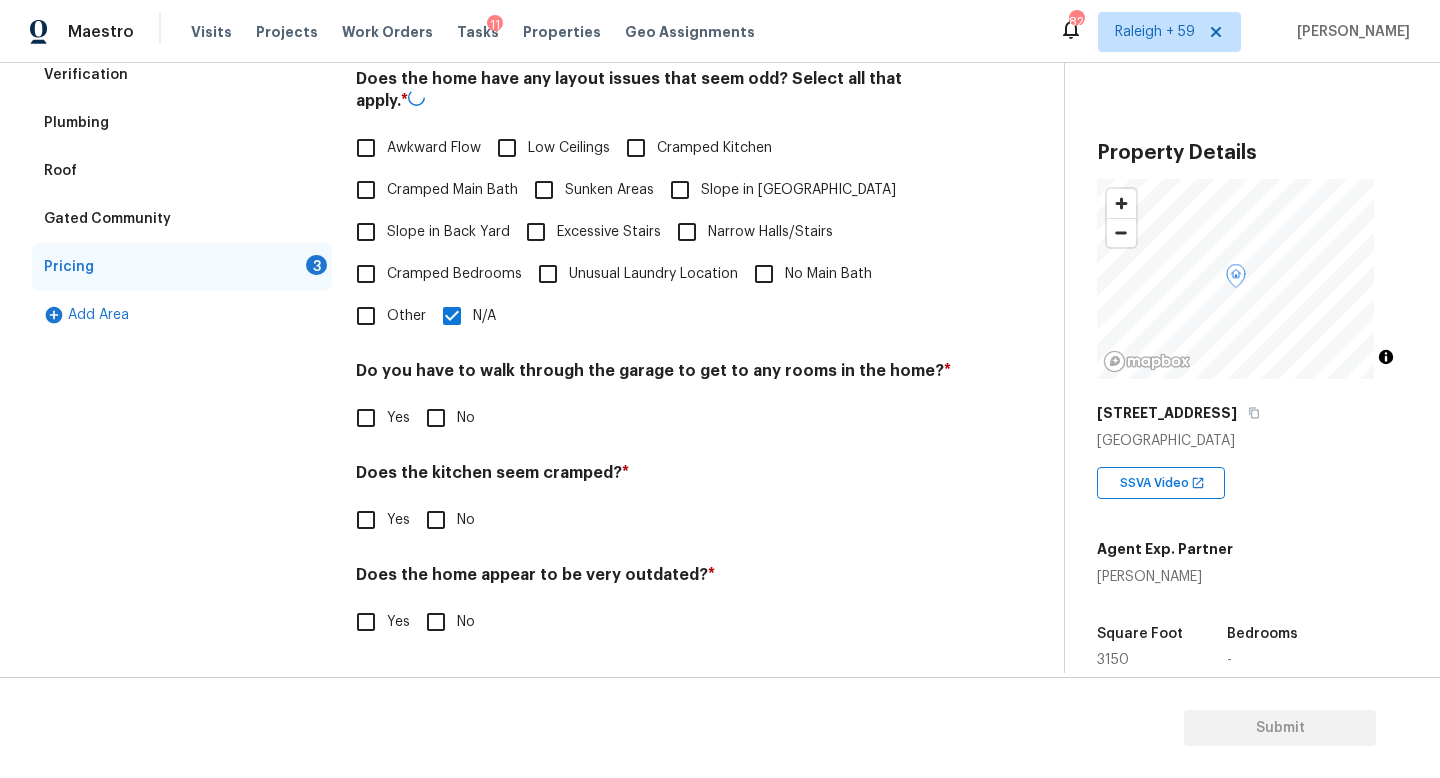 click on "No" at bounding box center [466, 418] 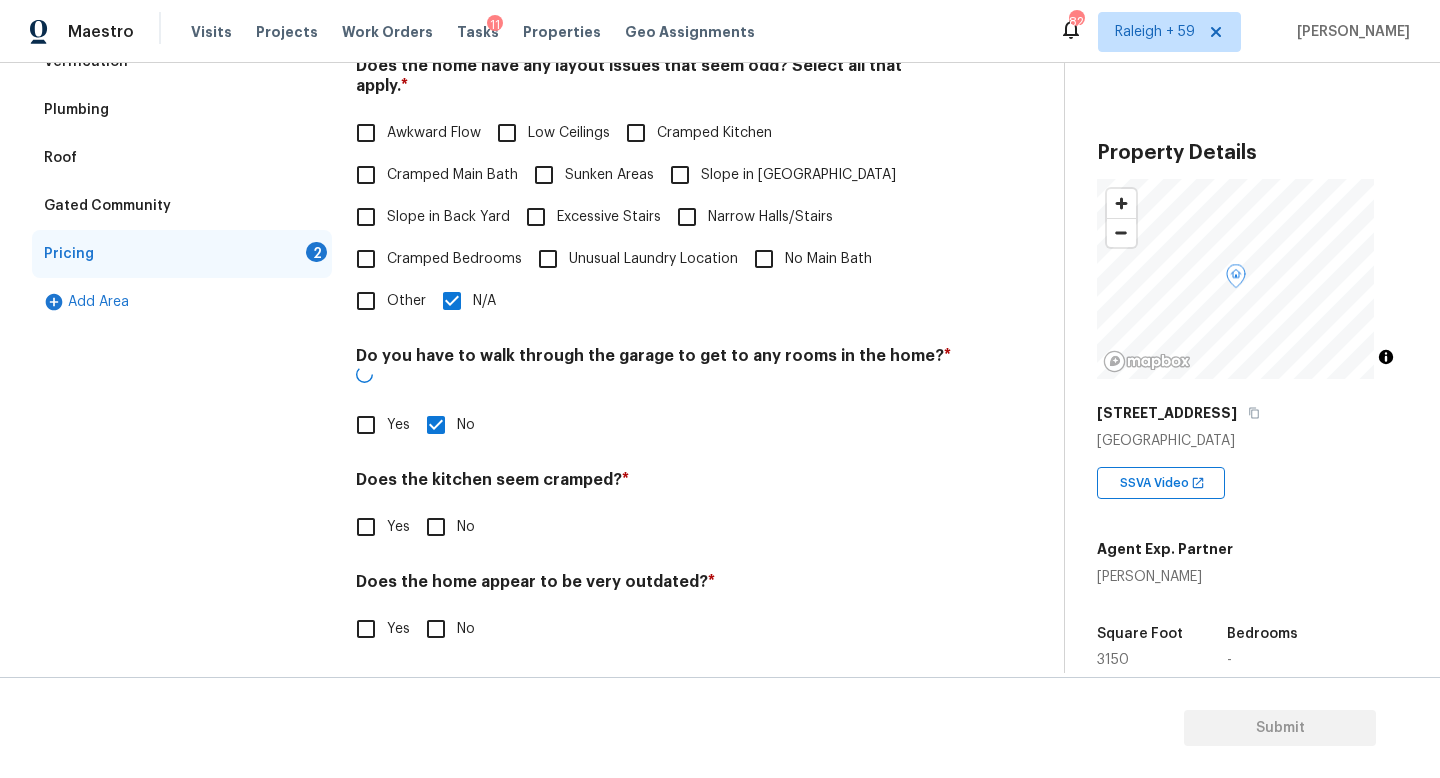 click on "No" at bounding box center [436, 527] 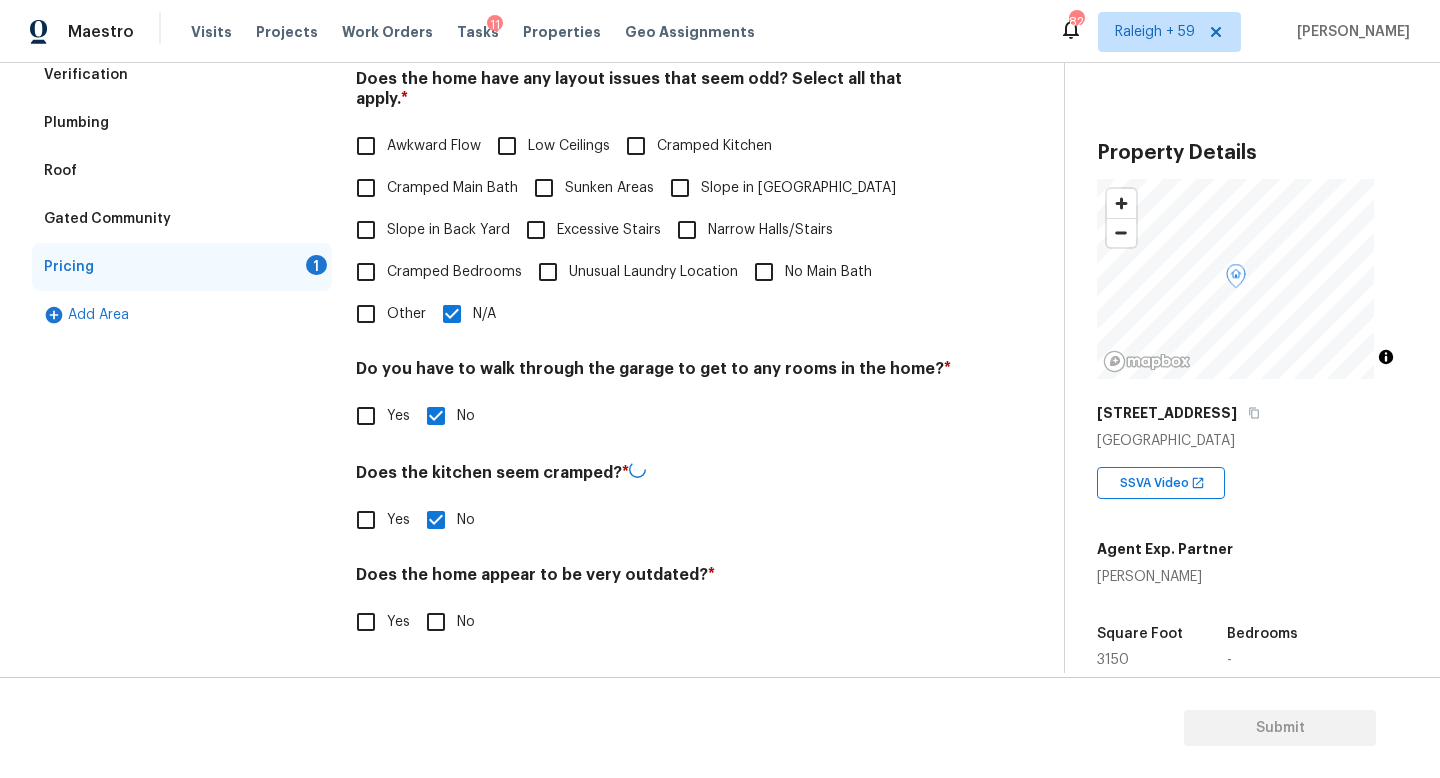 click on "No" at bounding box center [466, 622] 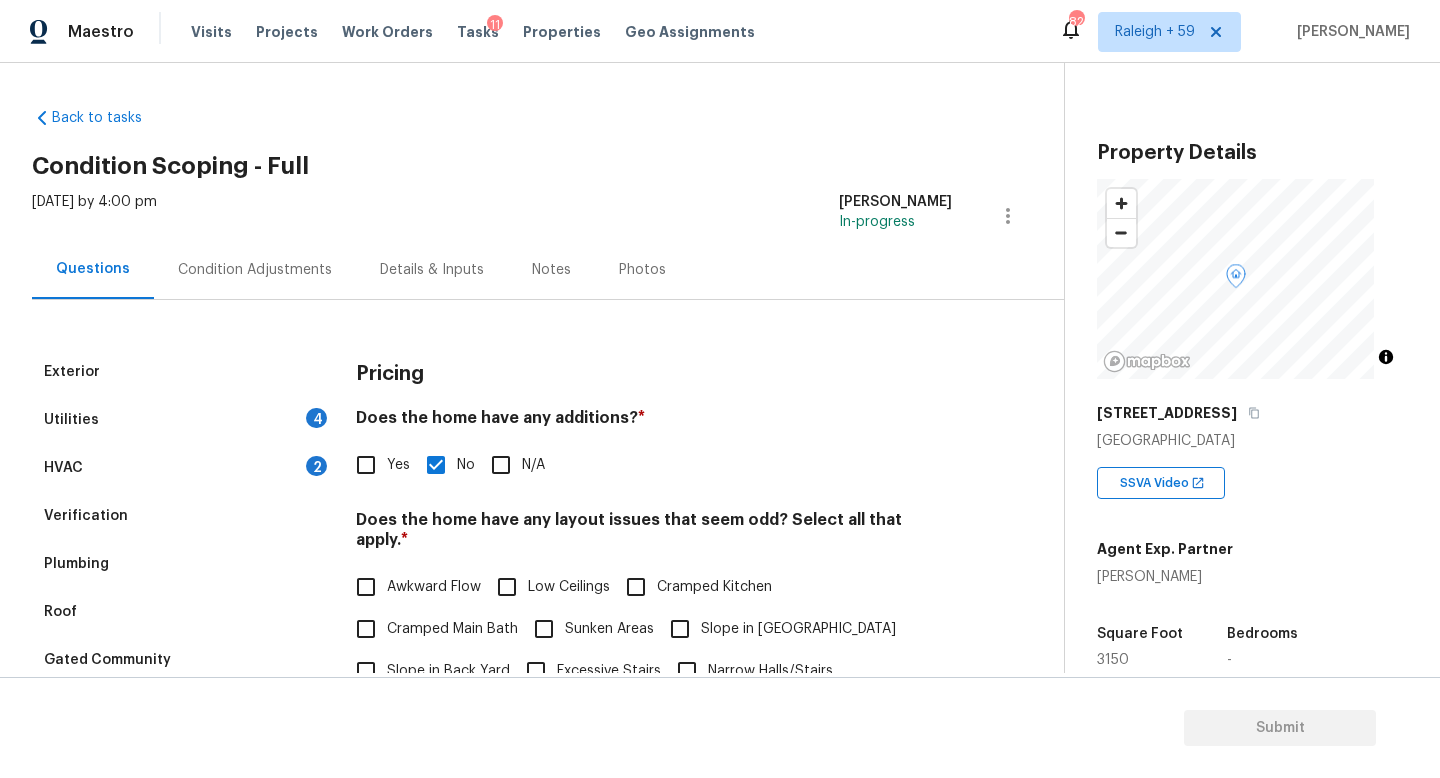 scroll, scrollTop: 0, scrollLeft: 0, axis: both 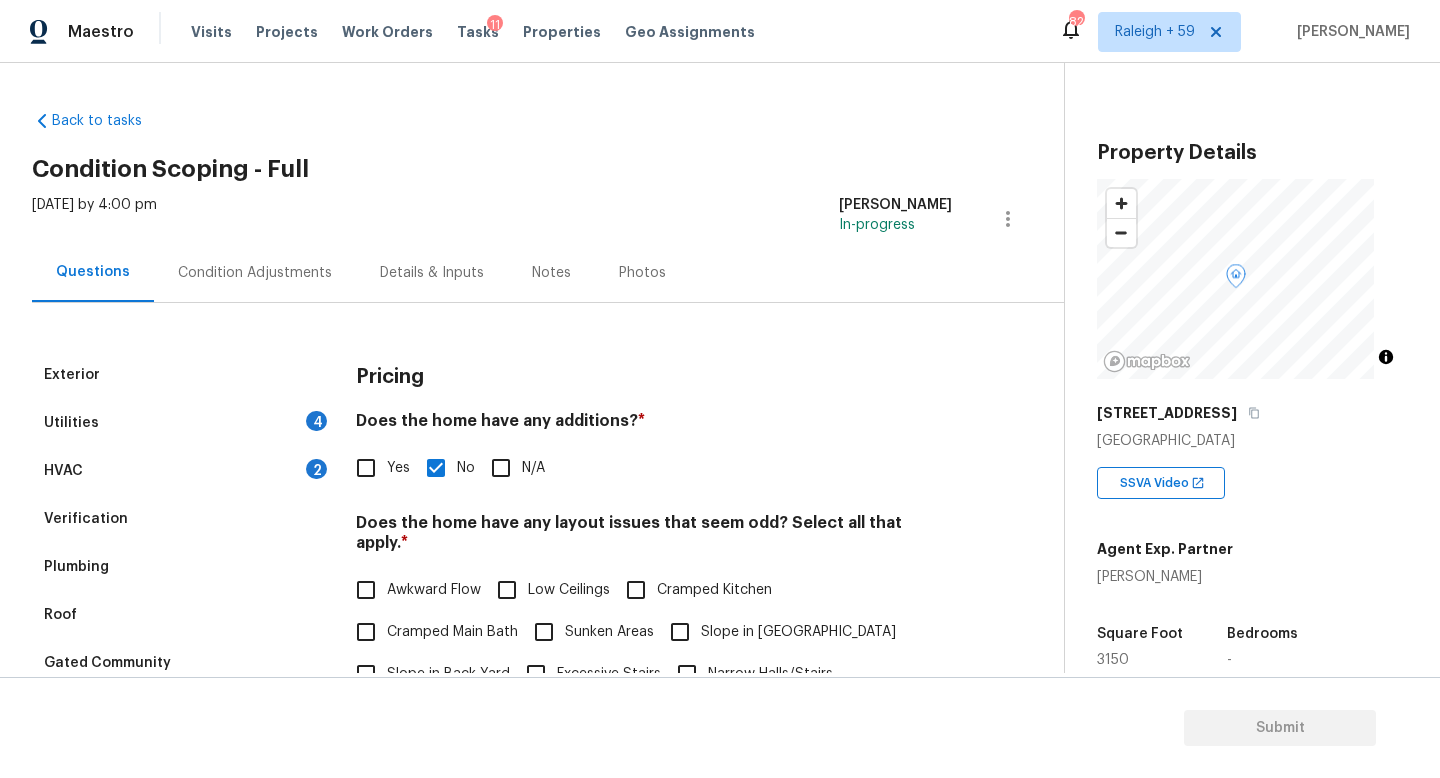 click on "HVAC 2" at bounding box center (182, 471) 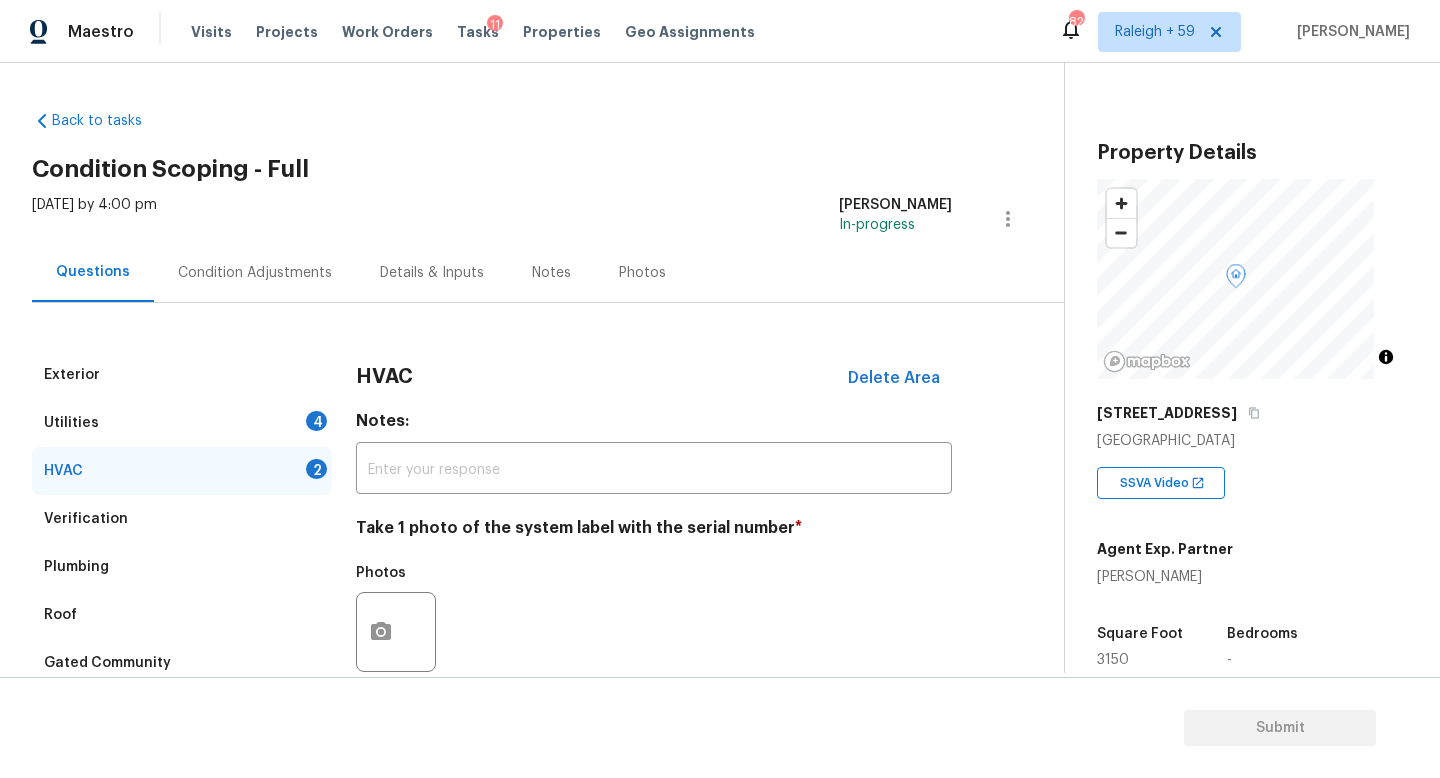 click on "Utilities 4" at bounding box center [182, 423] 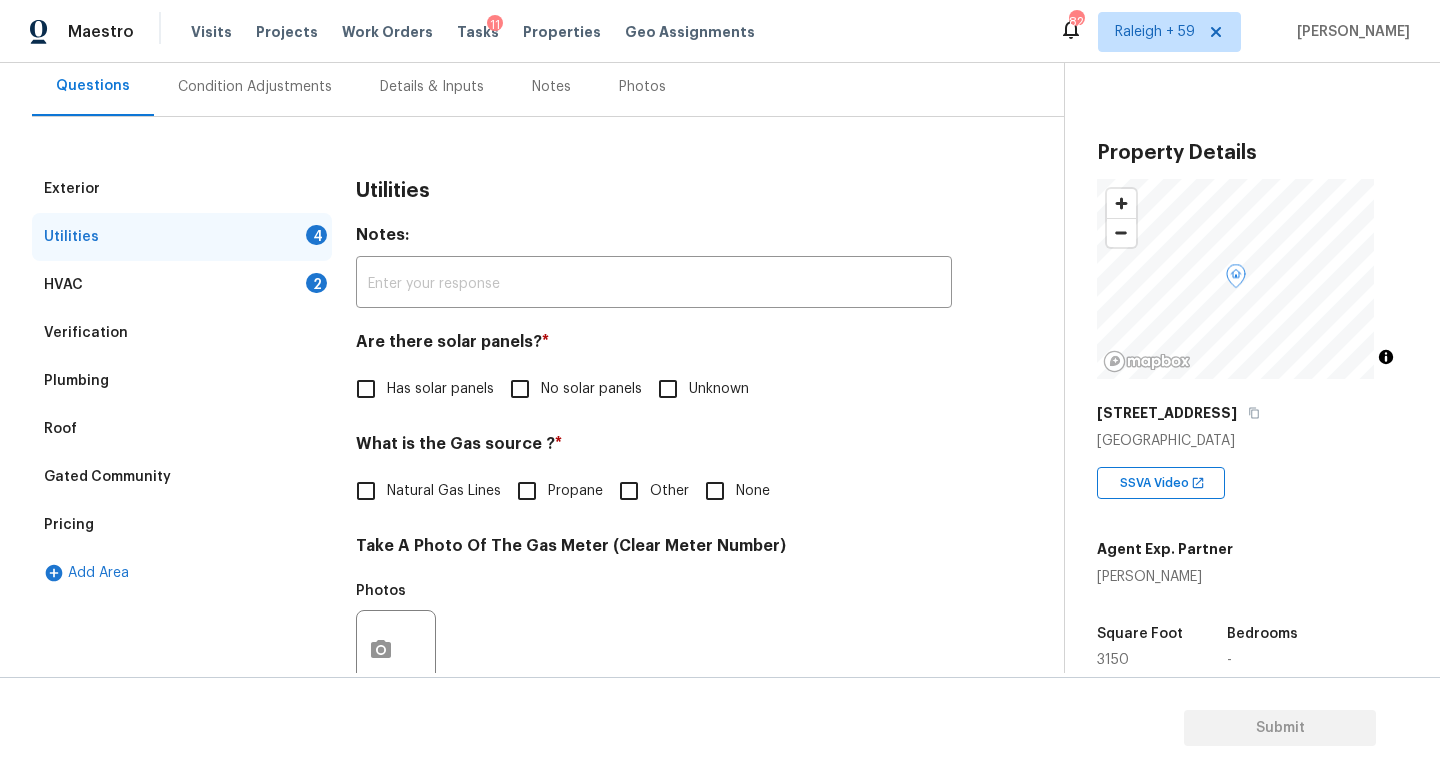 click on "No solar panels" at bounding box center (591, 389) 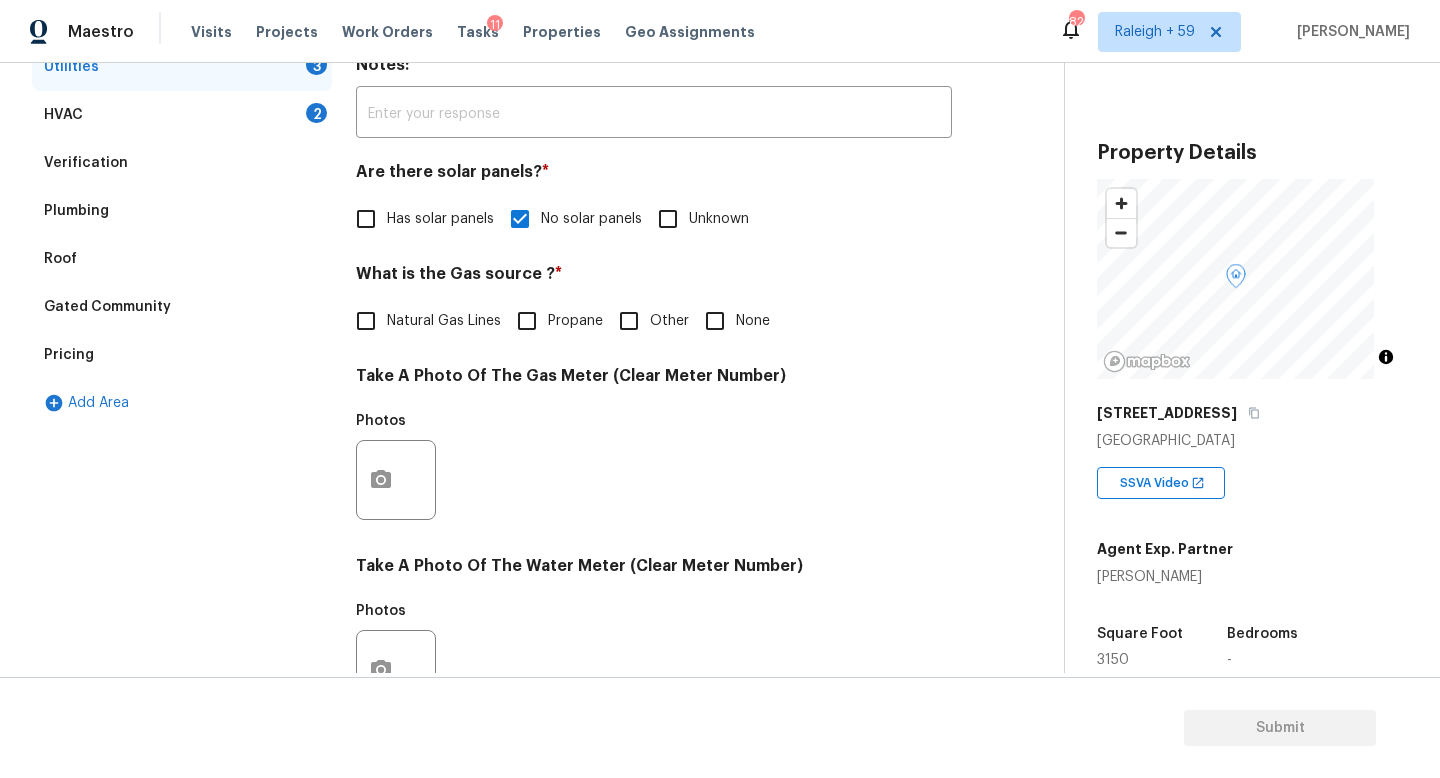 scroll, scrollTop: 209, scrollLeft: 0, axis: vertical 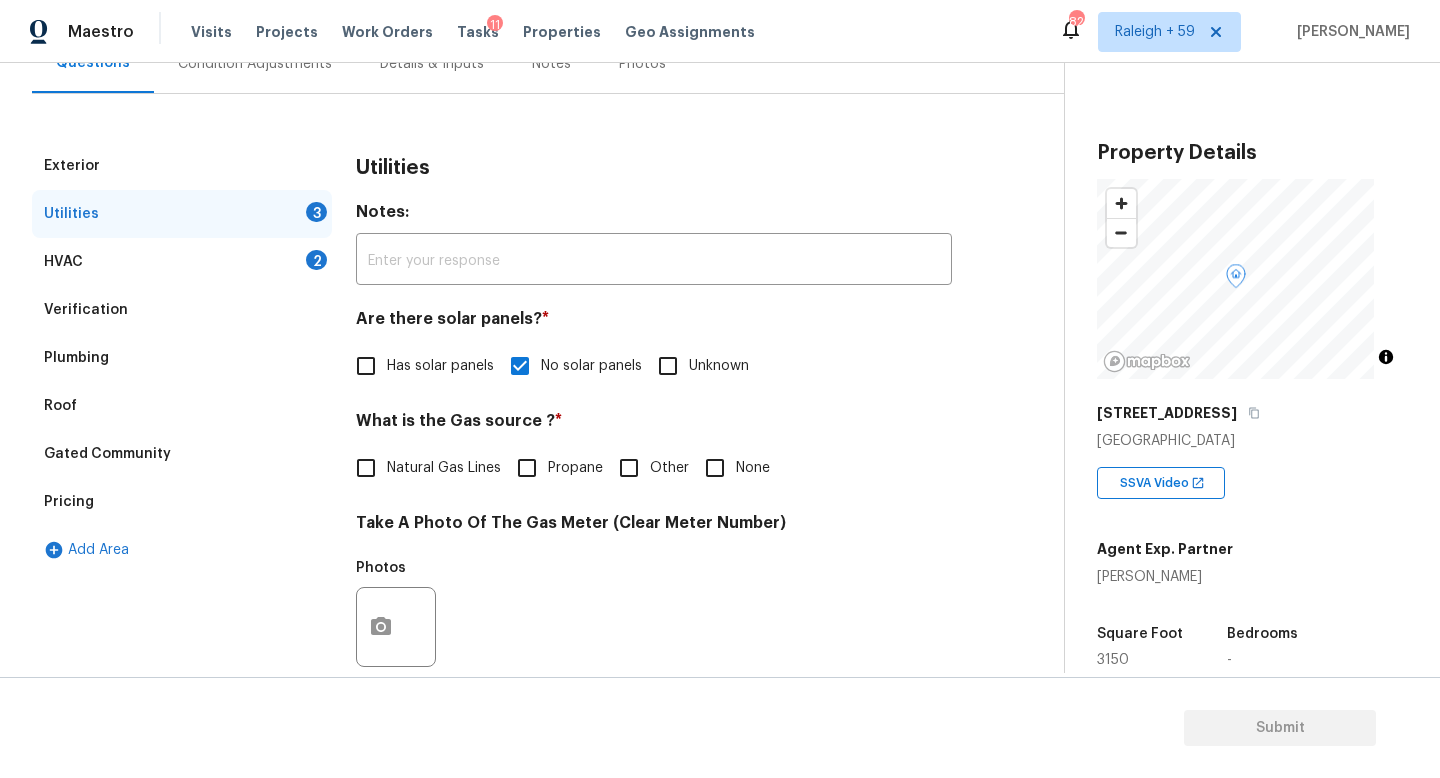 click on "Natural Gas Lines" at bounding box center (423, 468) 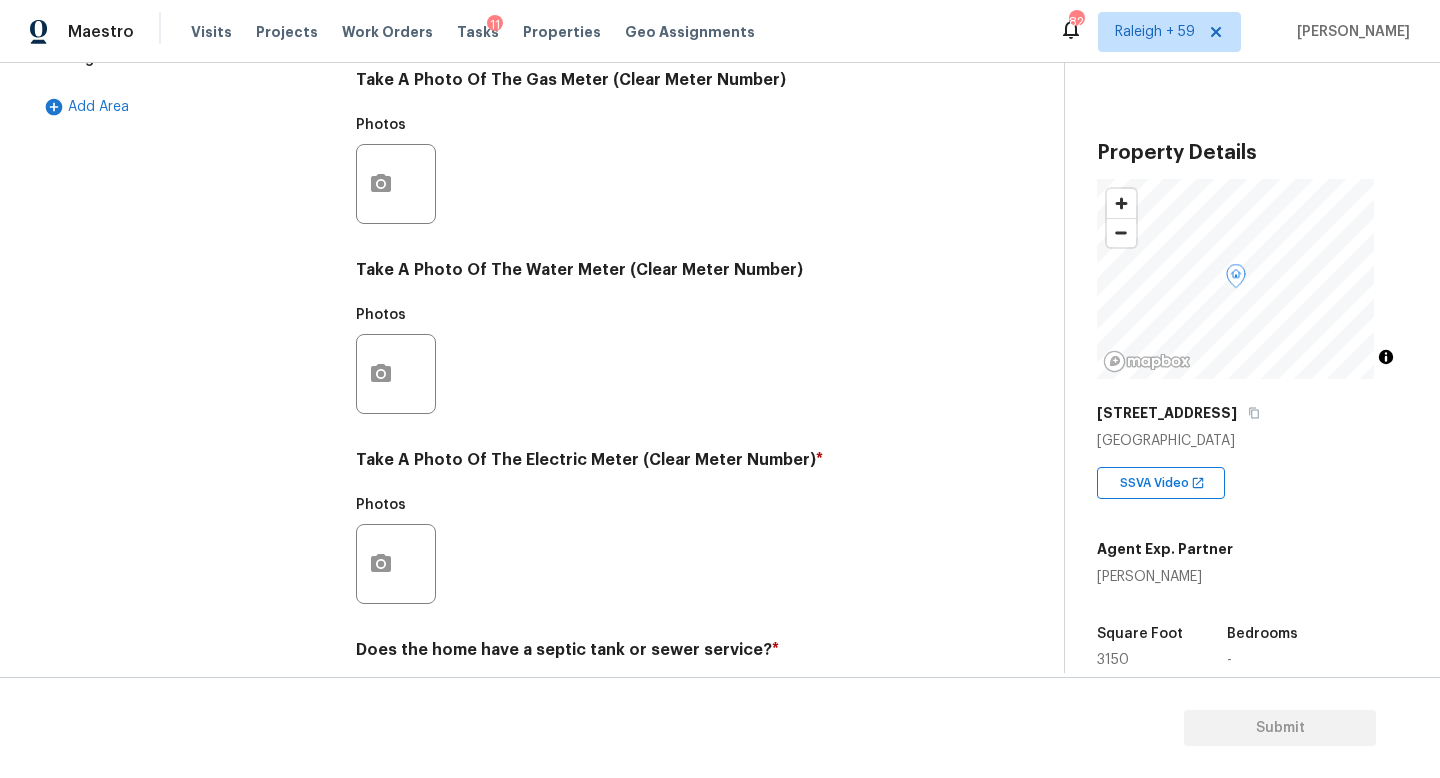 scroll, scrollTop: 742, scrollLeft: 0, axis: vertical 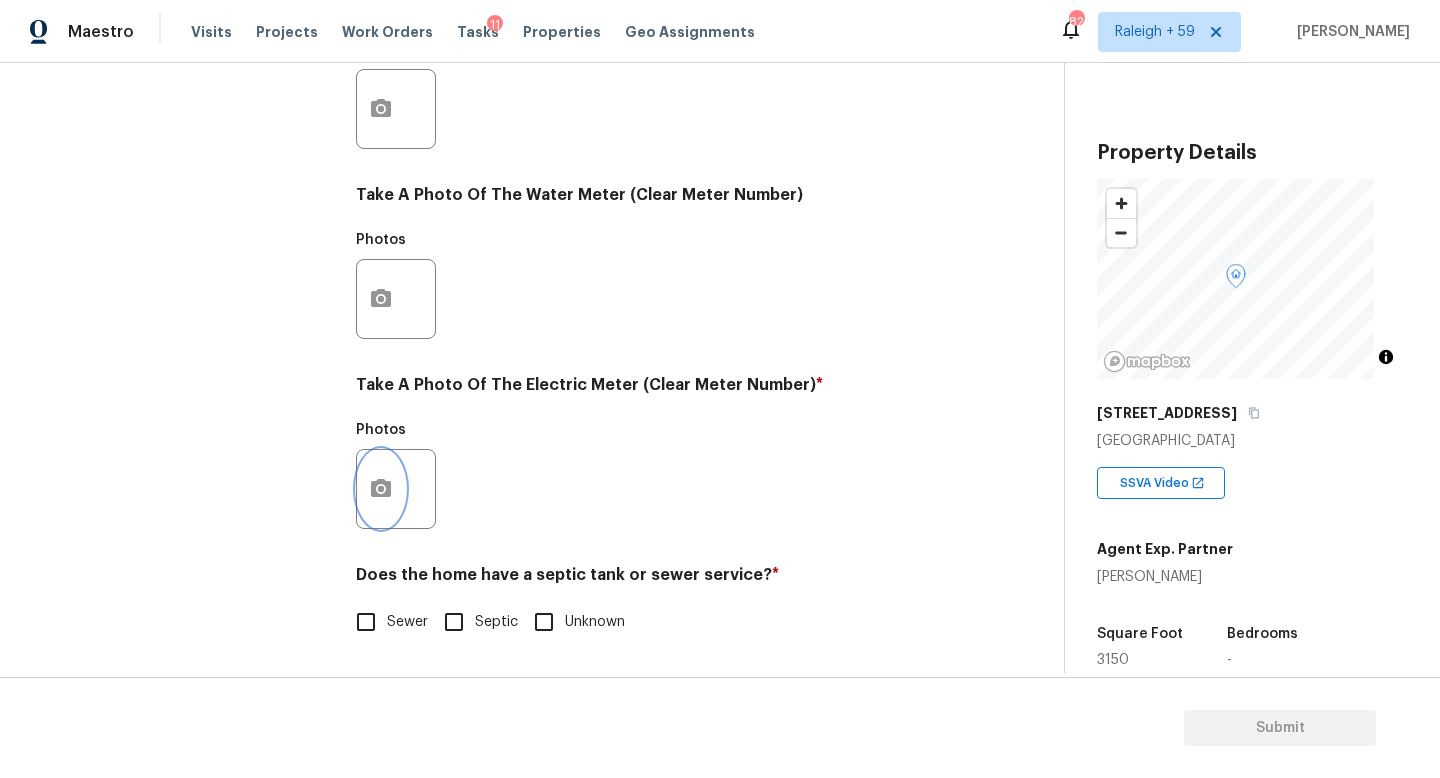 click 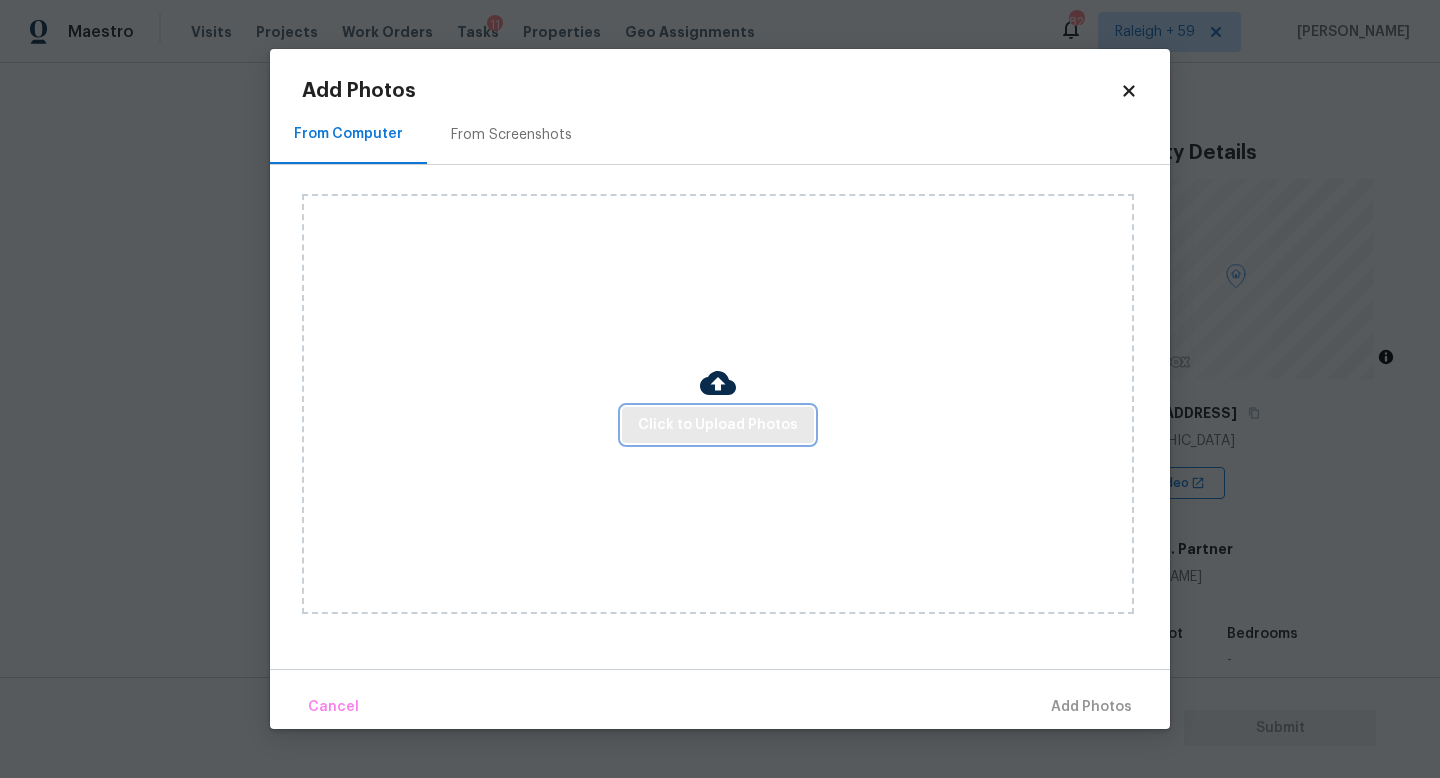 click on "Click to Upload Photos" at bounding box center (718, 425) 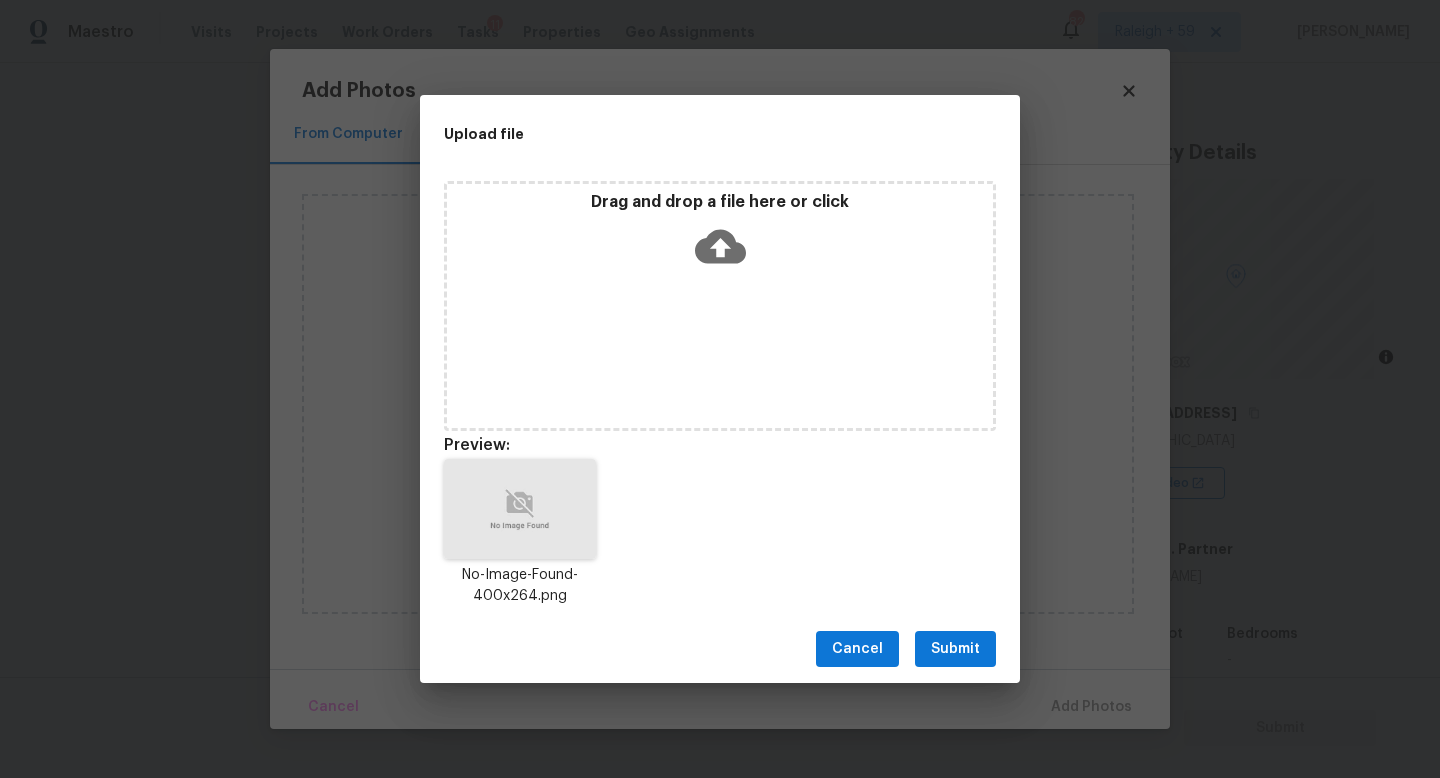 click on "Submit" at bounding box center (955, 649) 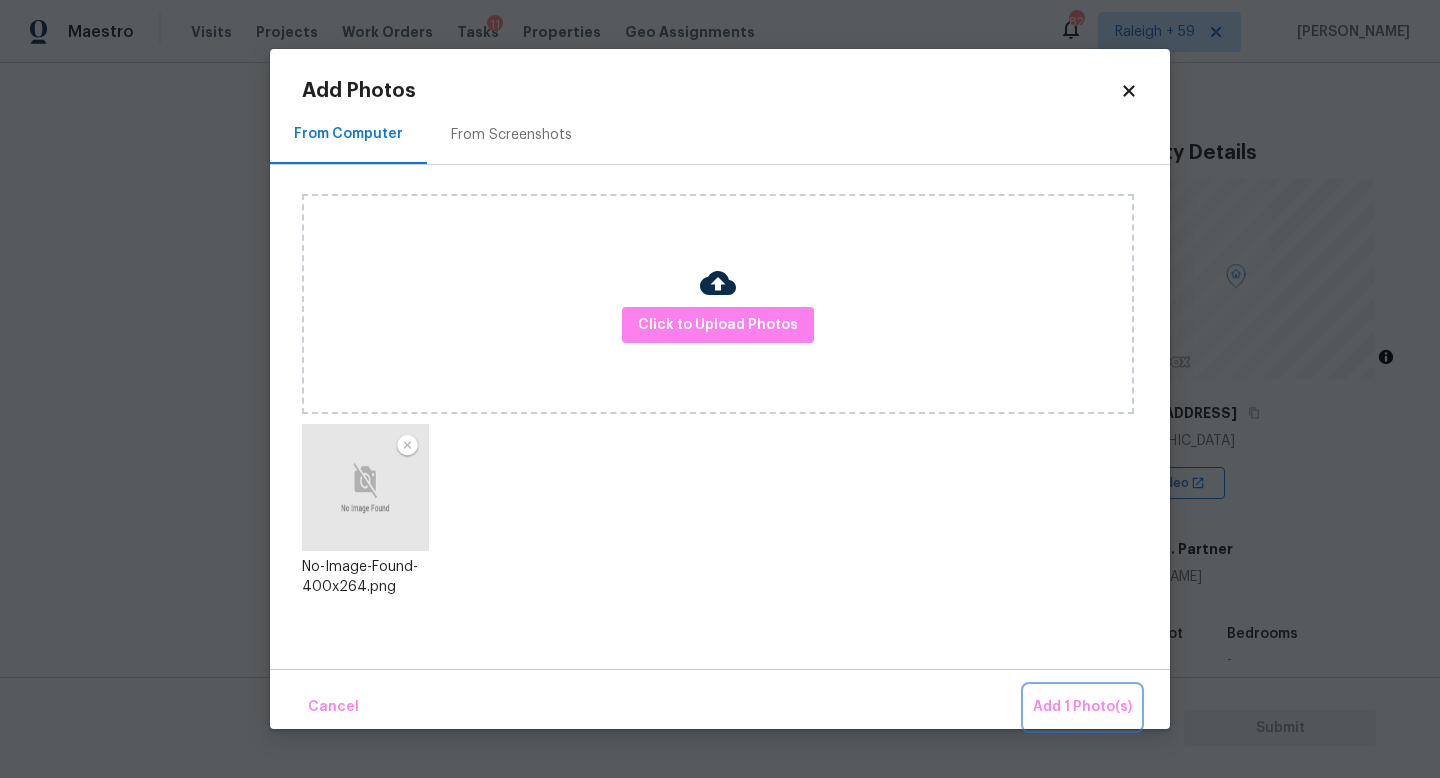 click on "Add 1 Photo(s)" at bounding box center (1082, 707) 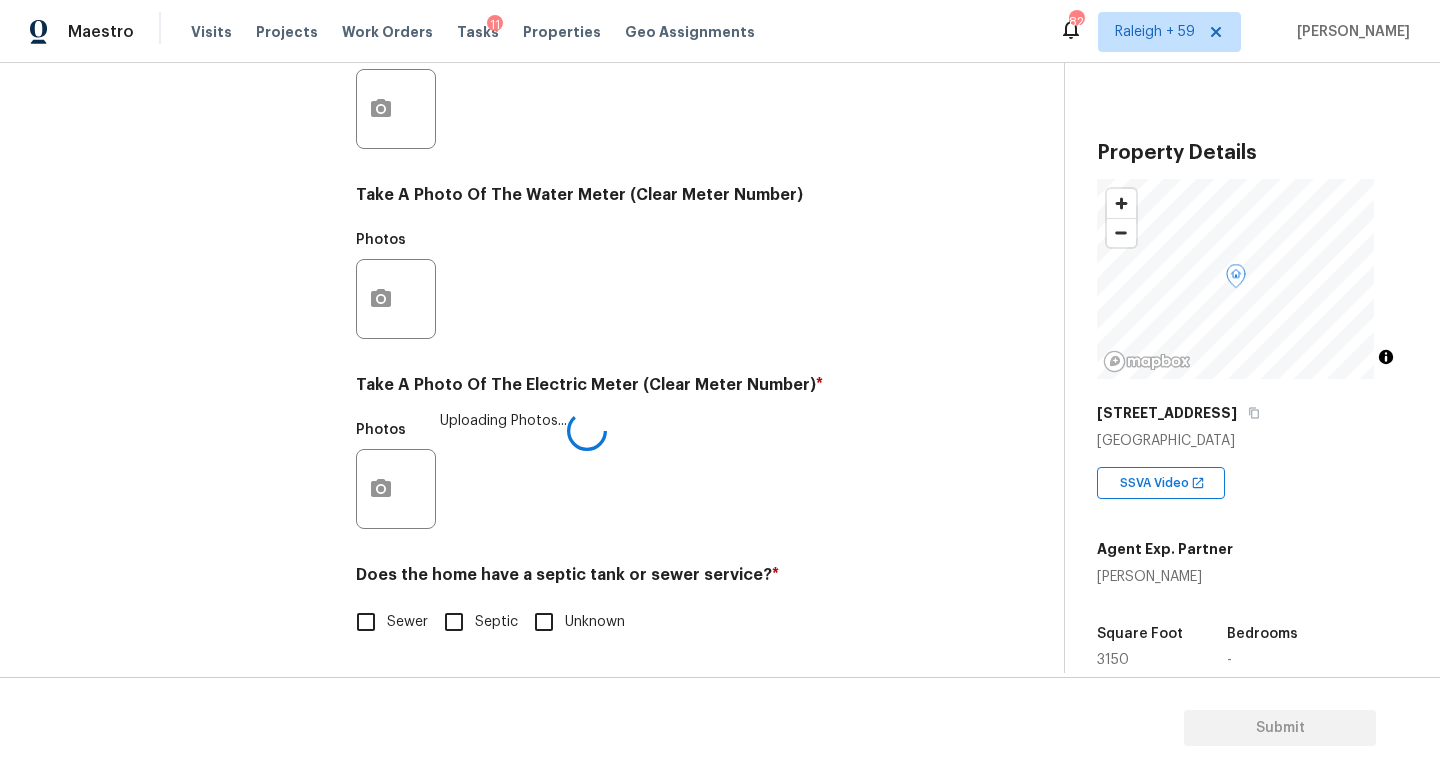 click on "Sewer" at bounding box center (386, 622) 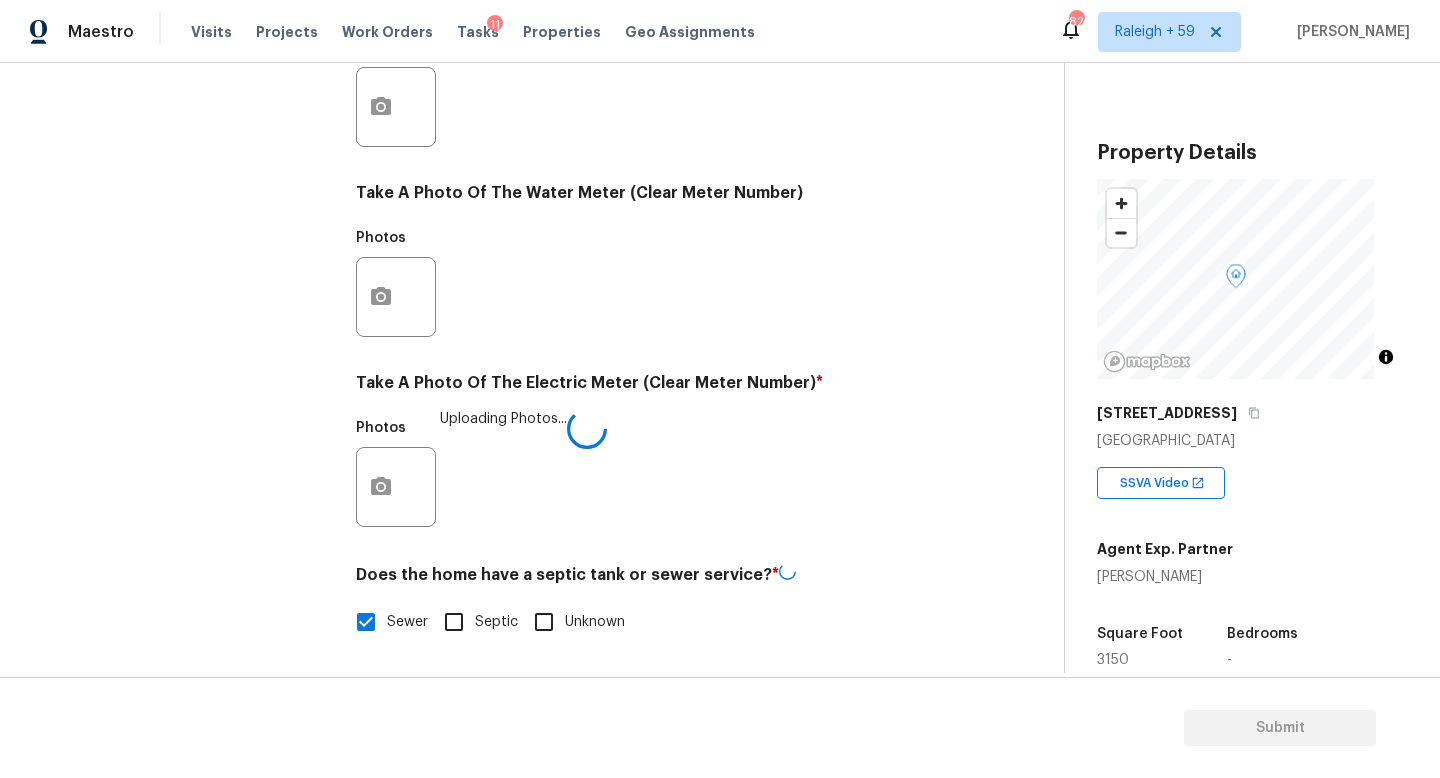 click on "Septic" at bounding box center (454, 622) 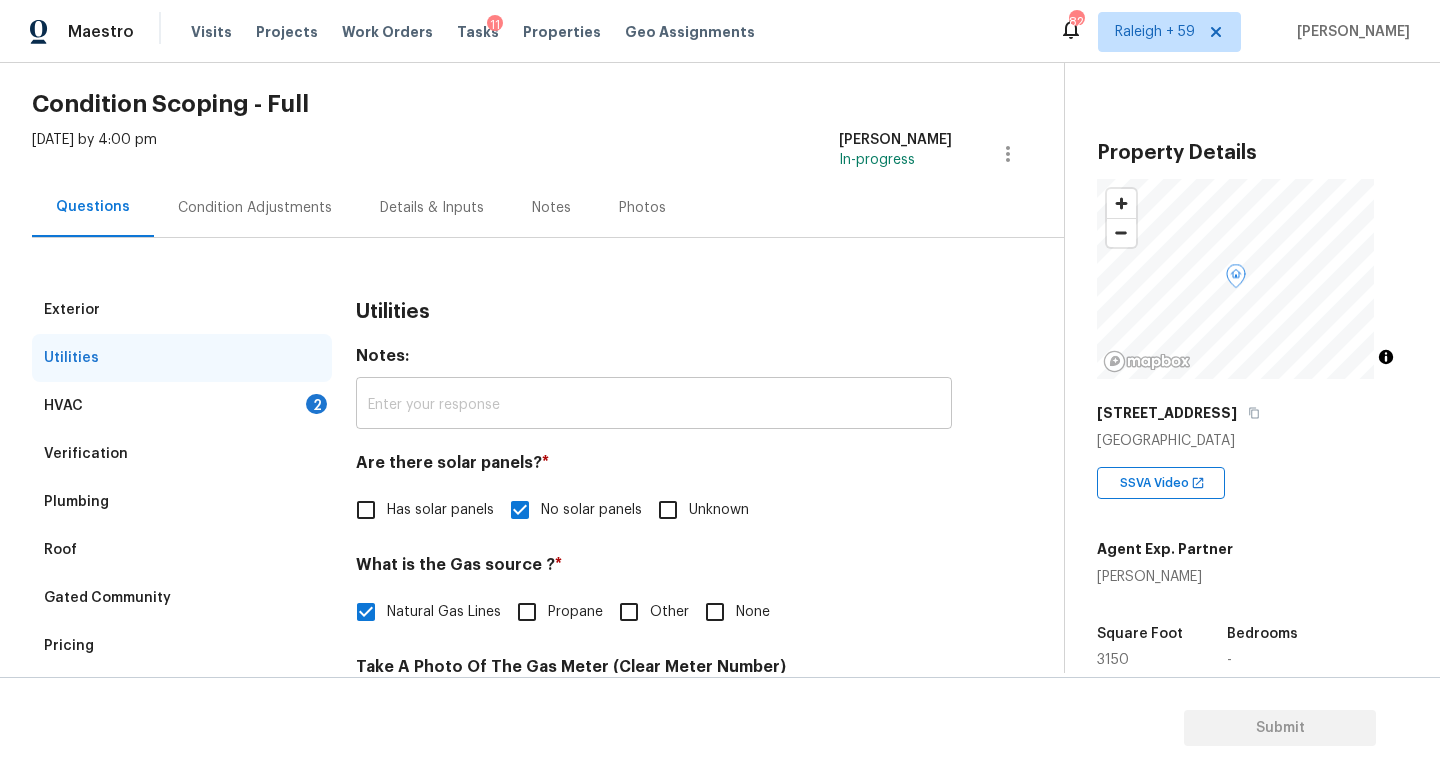 scroll, scrollTop: 0, scrollLeft: 0, axis: both 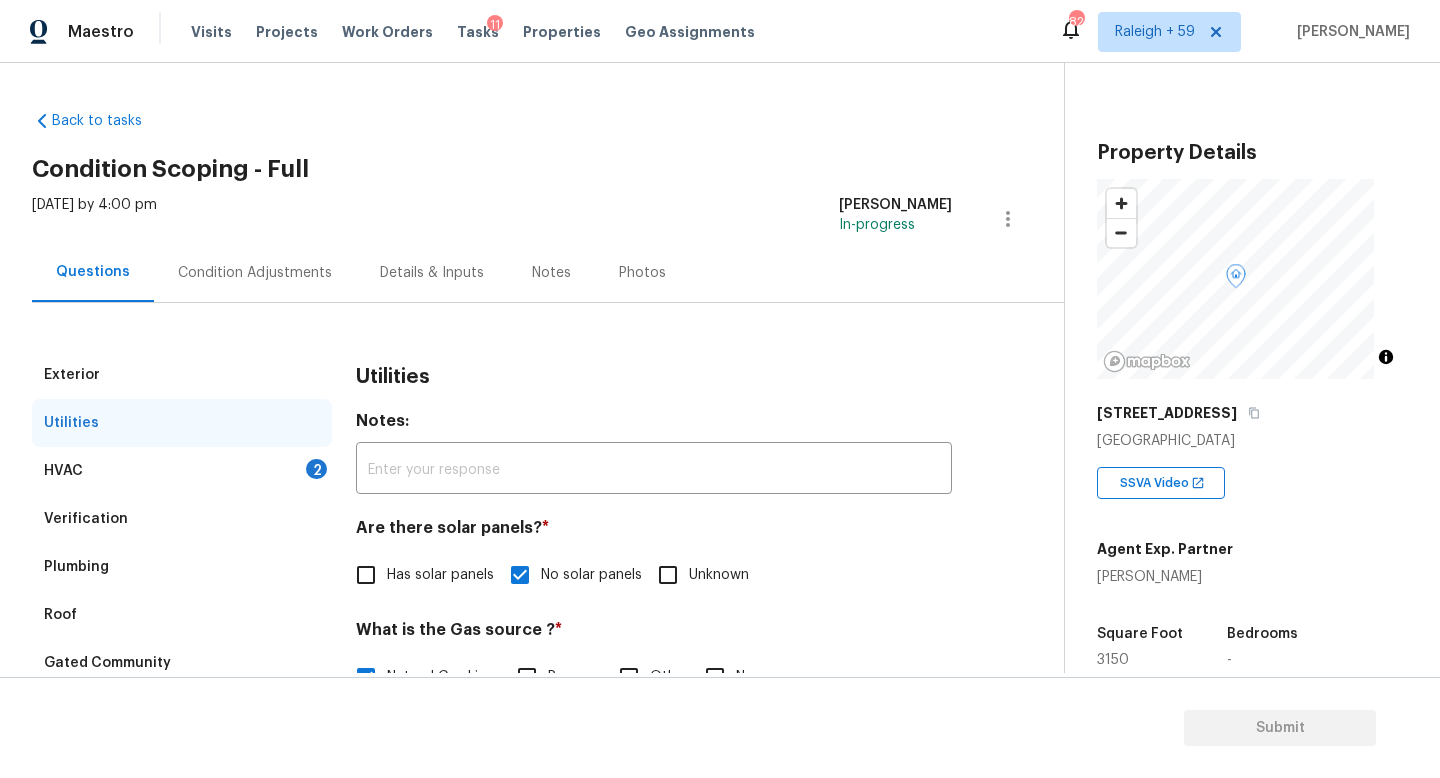 click on "Condition Adjustments" at bounding box center [255, 272] 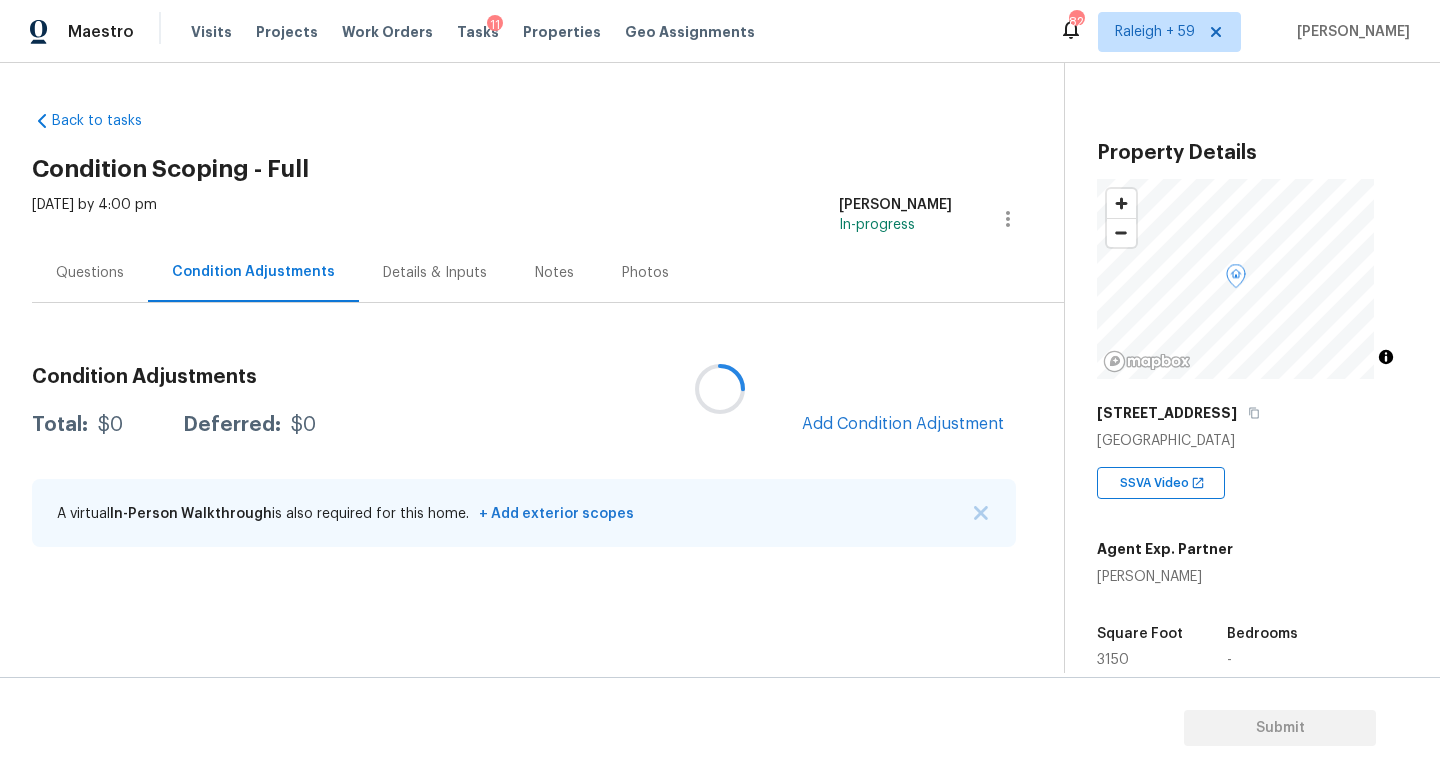 drag, startPoint x: 263, startPoint y: 246, endPoint x: 261, endPoint y: 260, distance: 14.142136 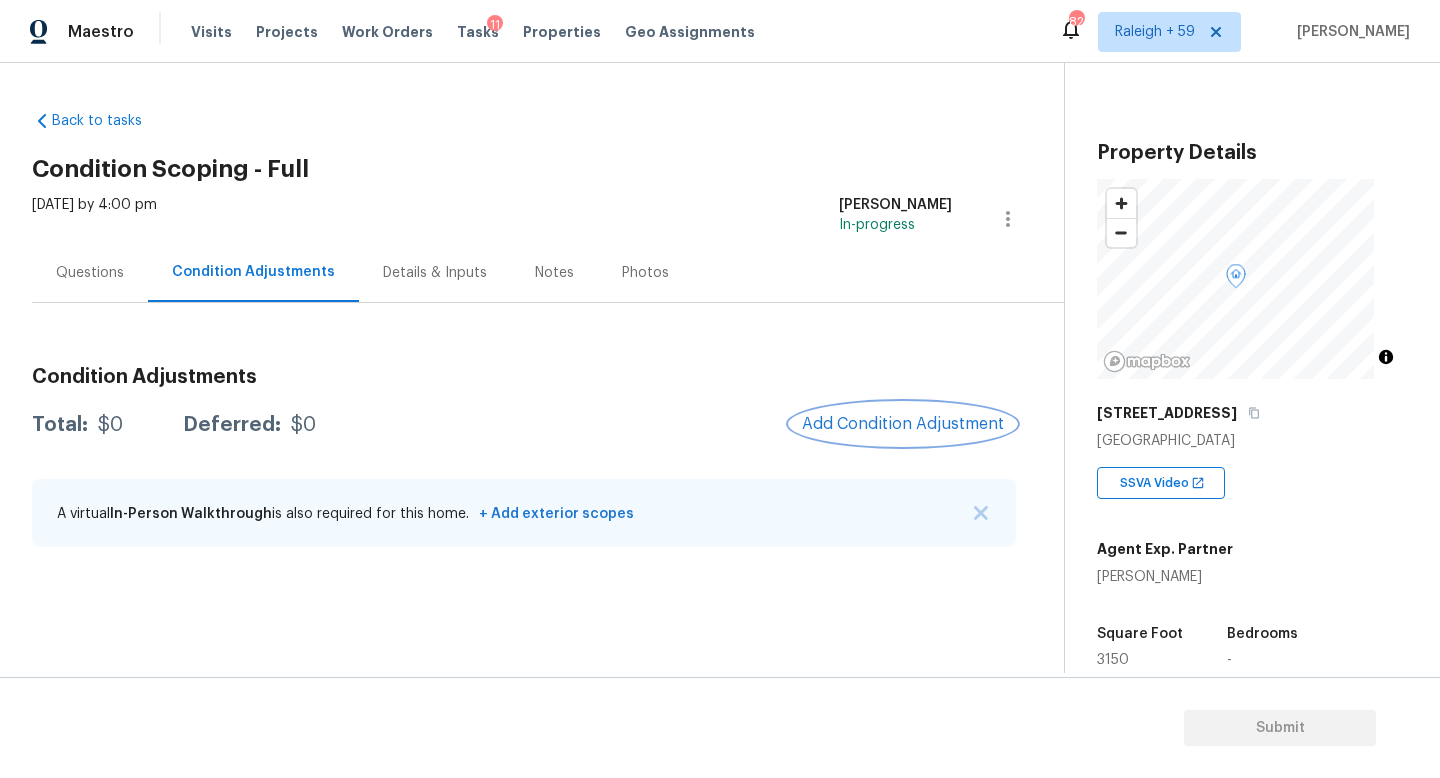 click on "Add Condition Adjustment" at bounding box center [903, 424] 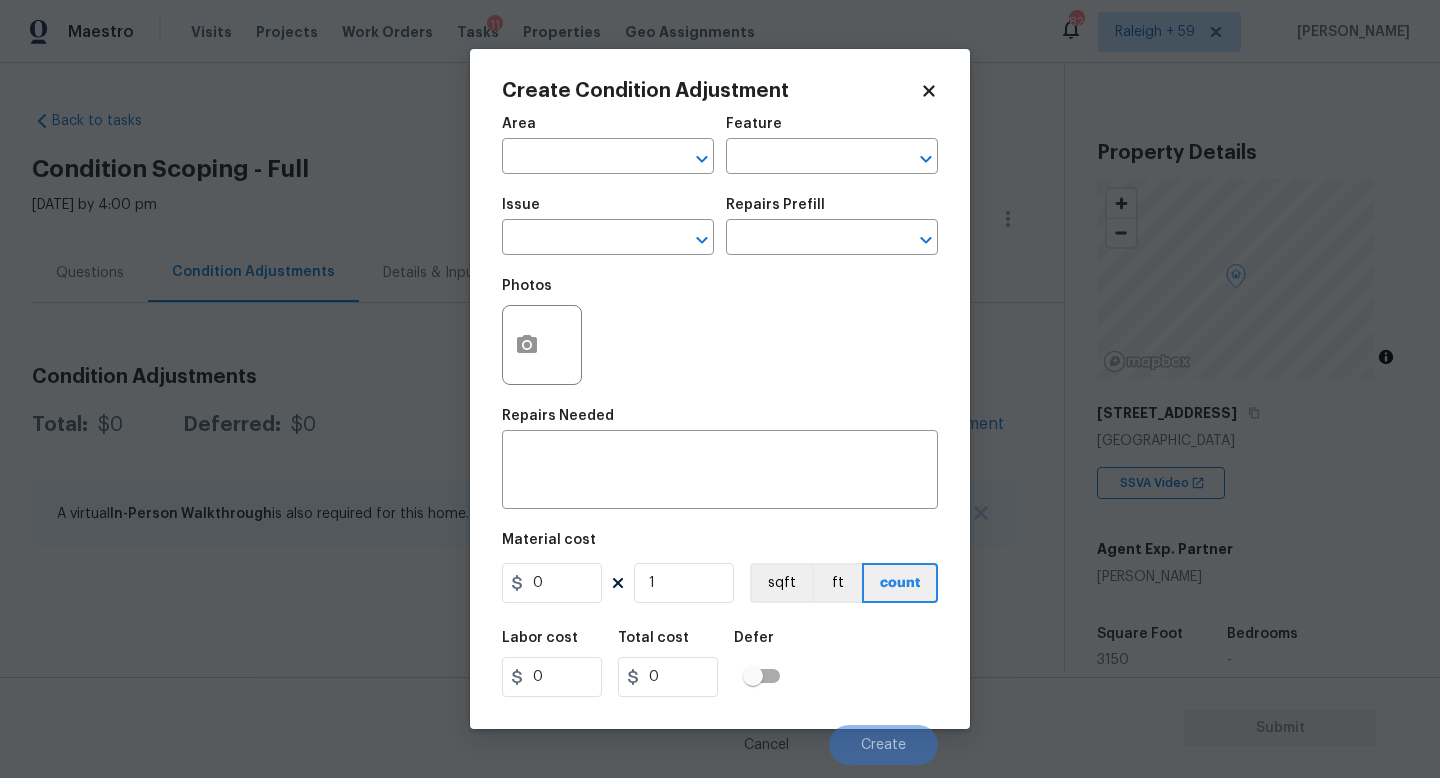 click on "Area ​" at bounding box center (608, 145) 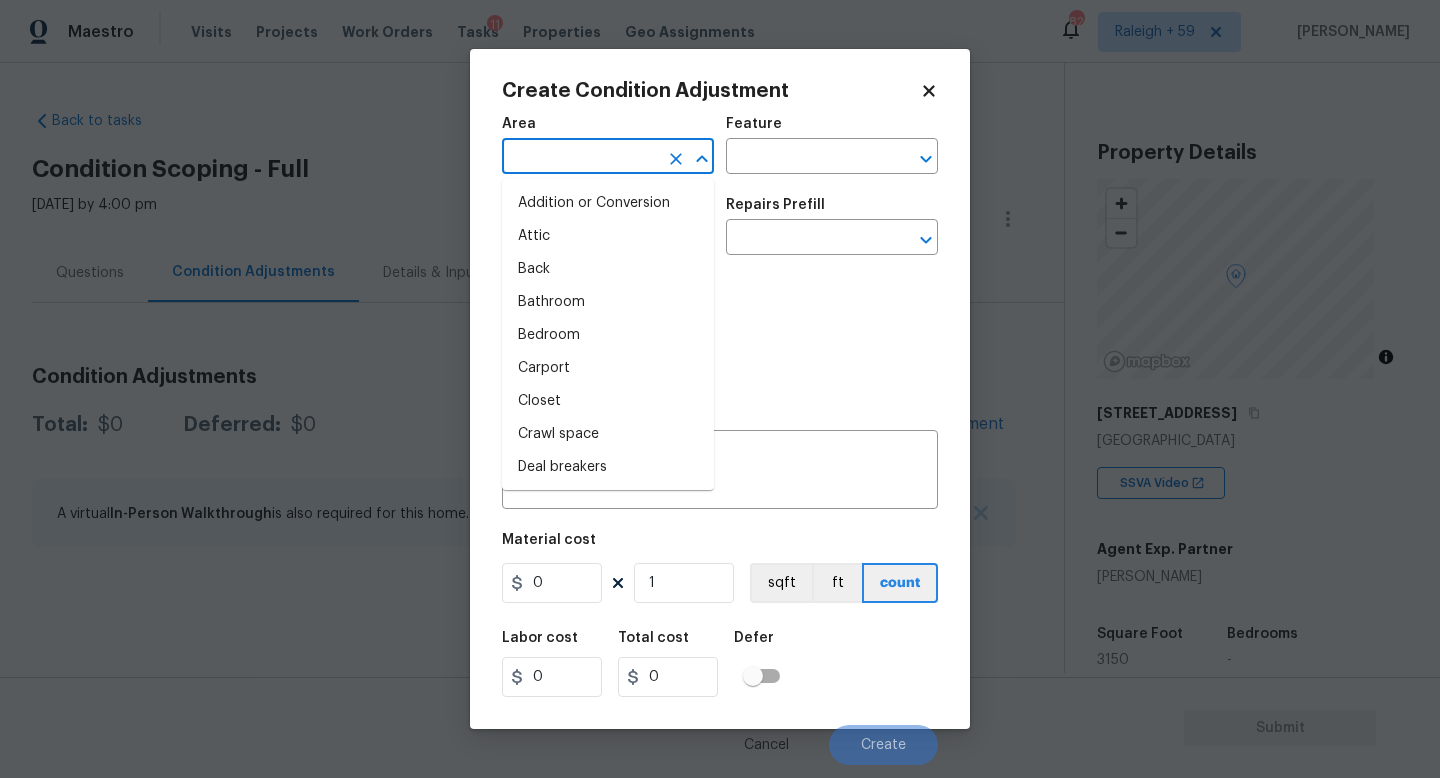 click at bounding box center (580, 158) 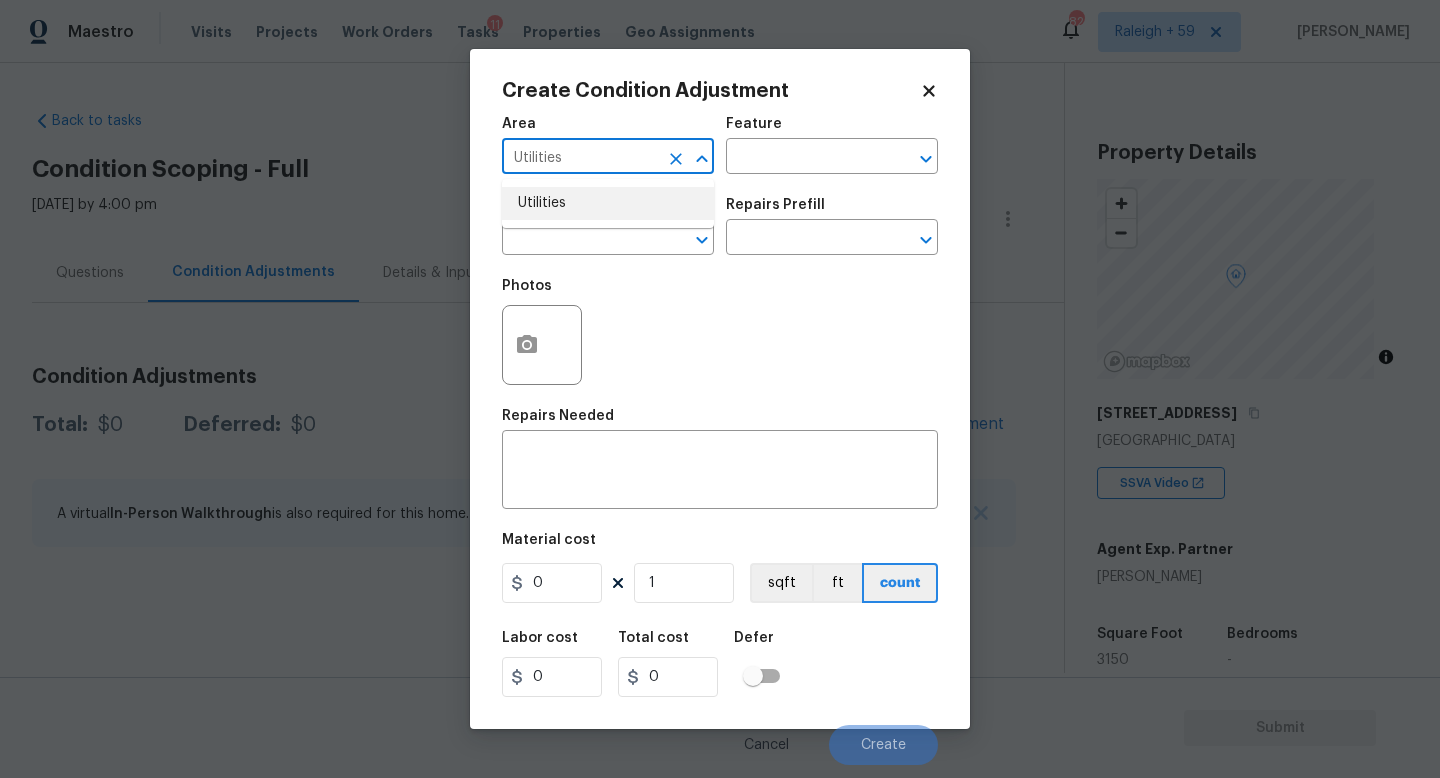 type on "Utilities" 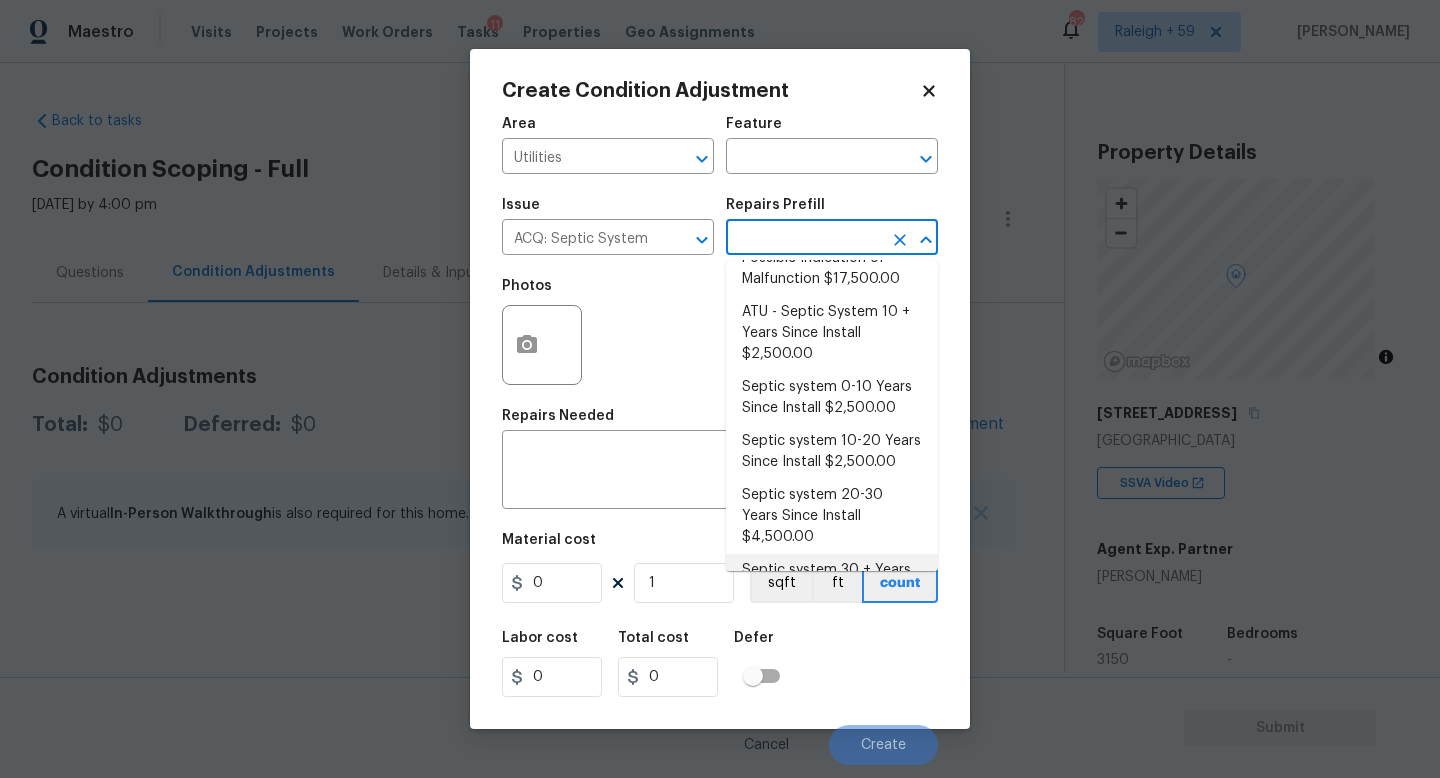 scroll, scrollTop: 0, scrollLeft: 0, axis: both 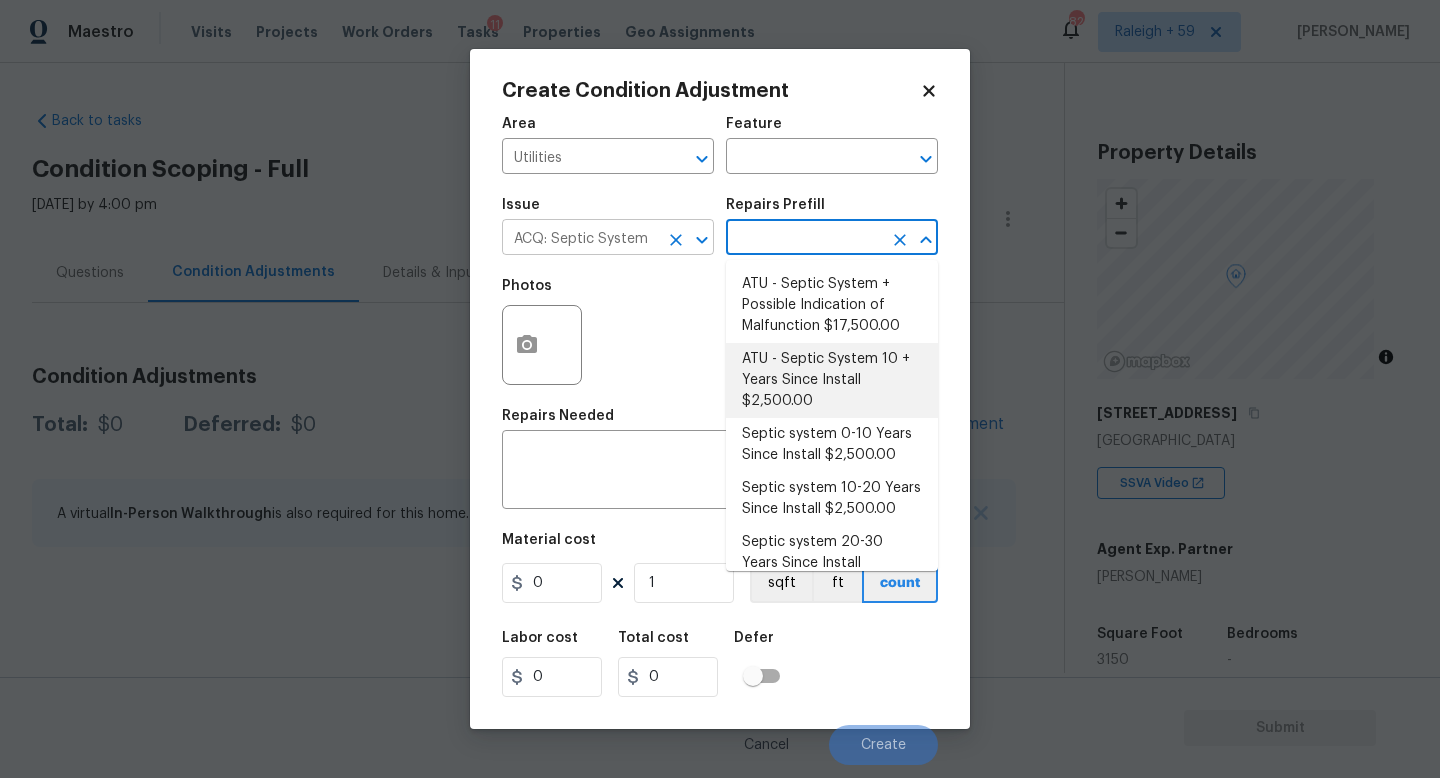 click 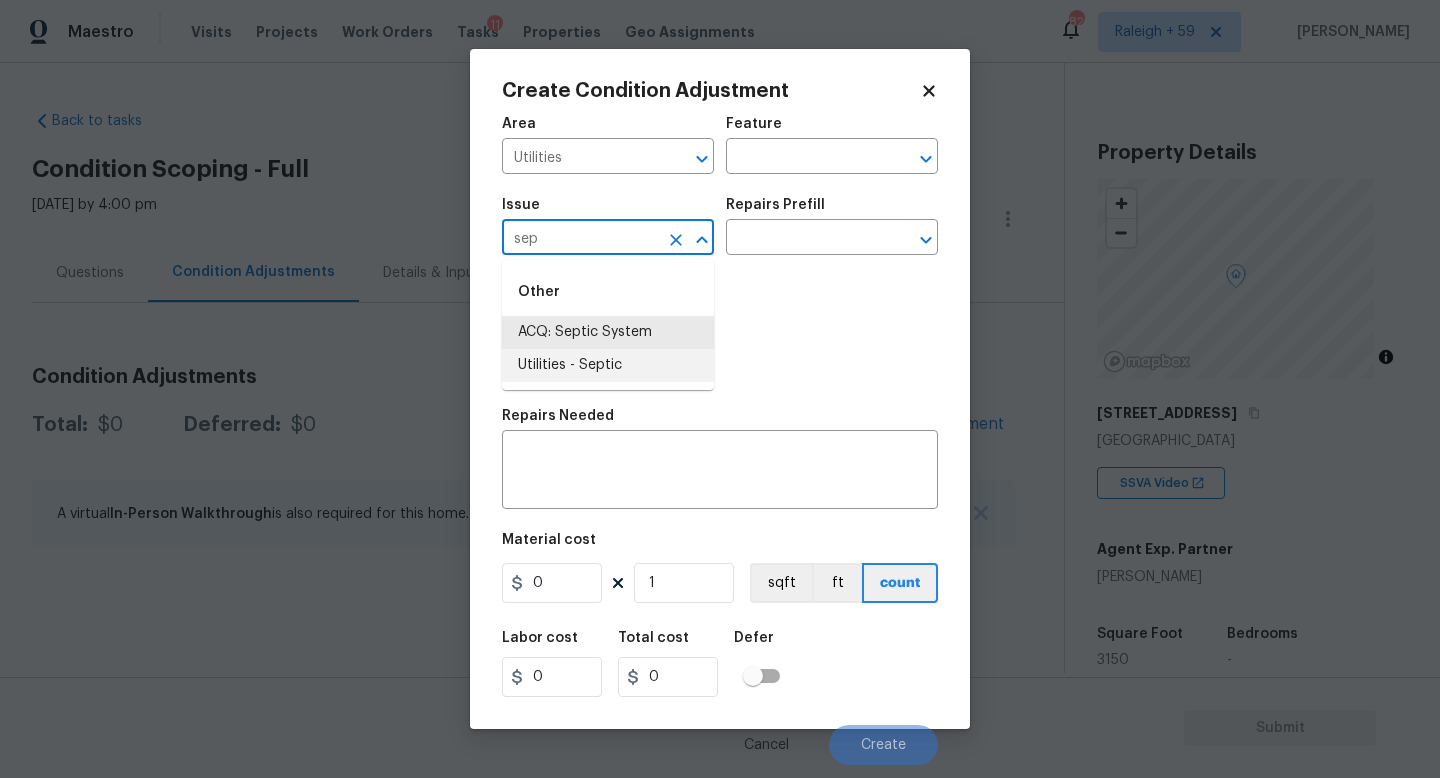 click on "Utilities - Septic" at bounding box center [608, 365] 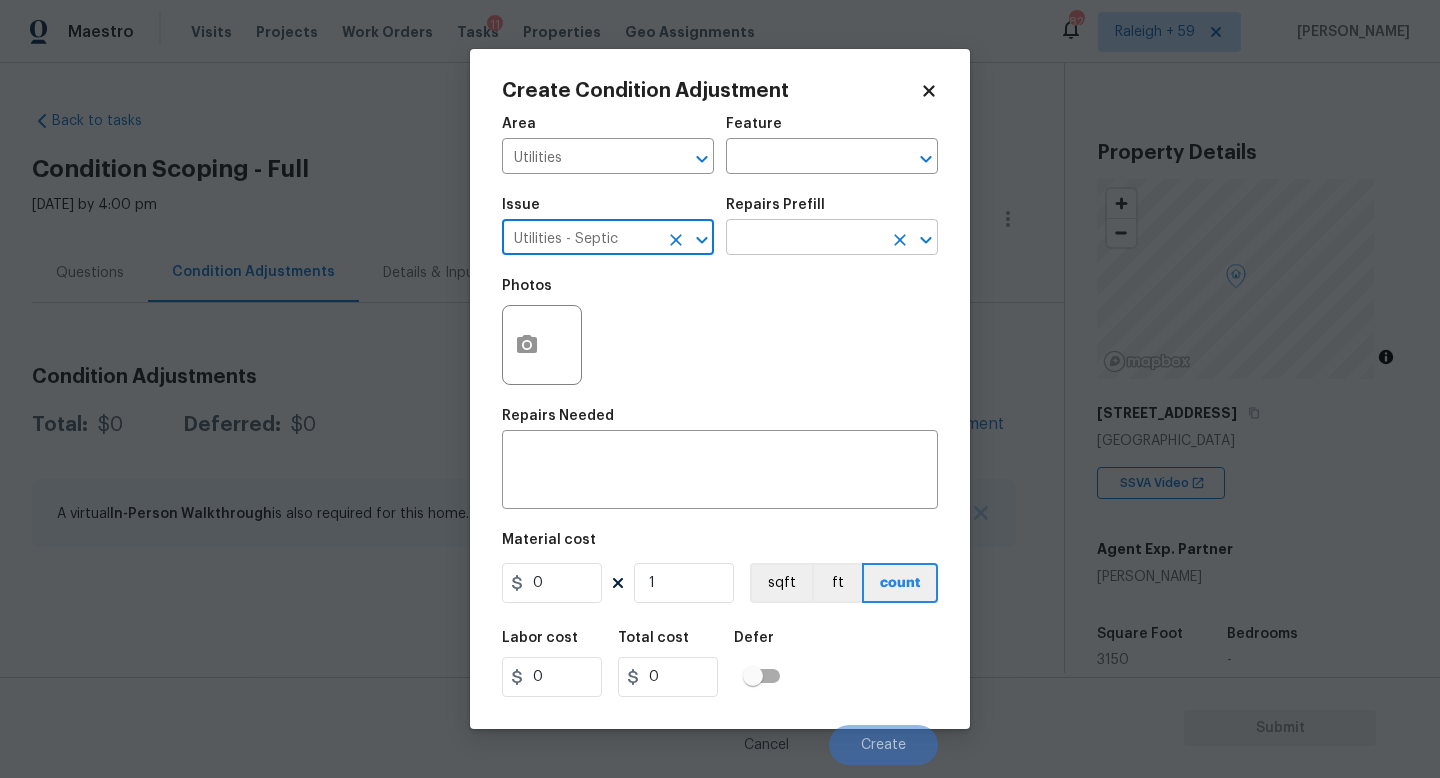 type on "Utilities - Septic" 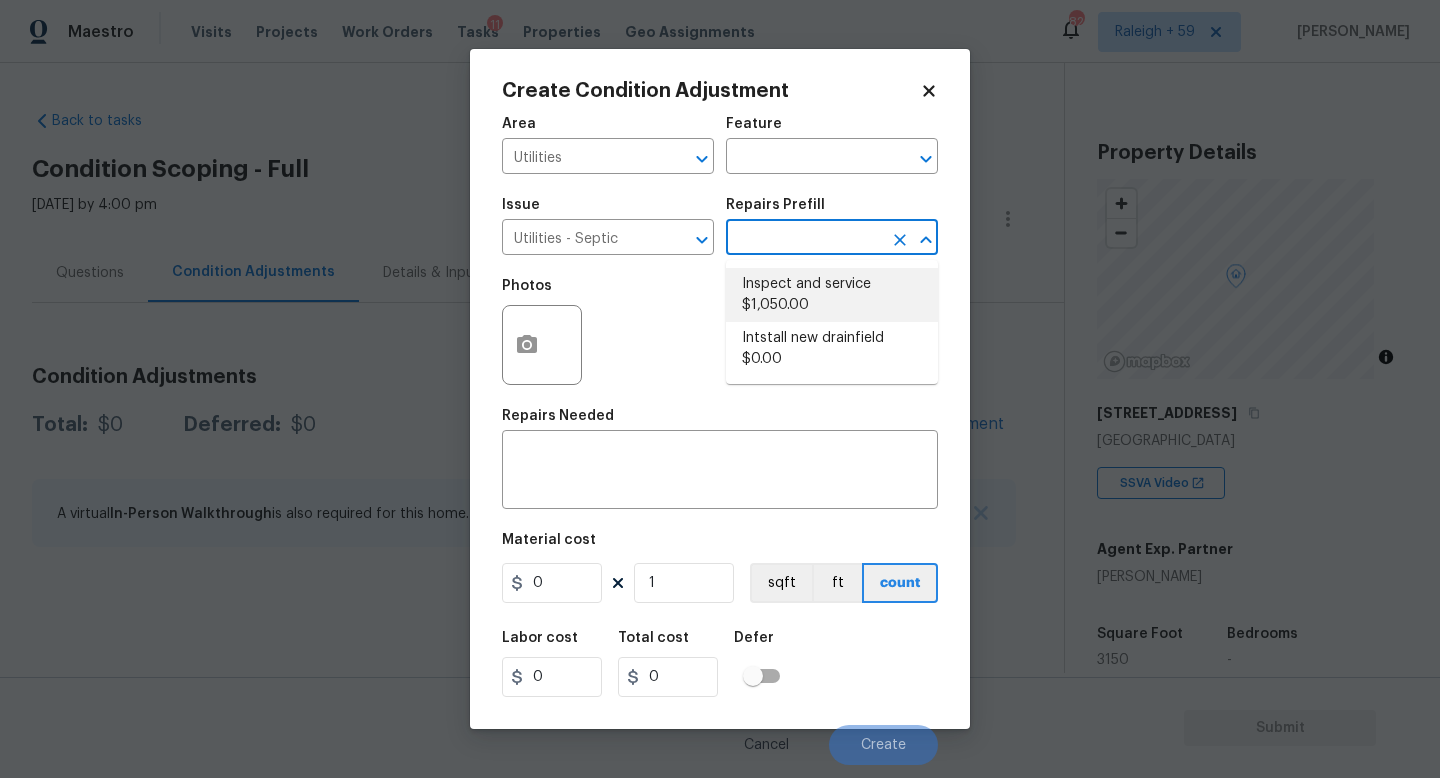 click on "Inspect and service $1,050.00" at bounding box center [832, 295] 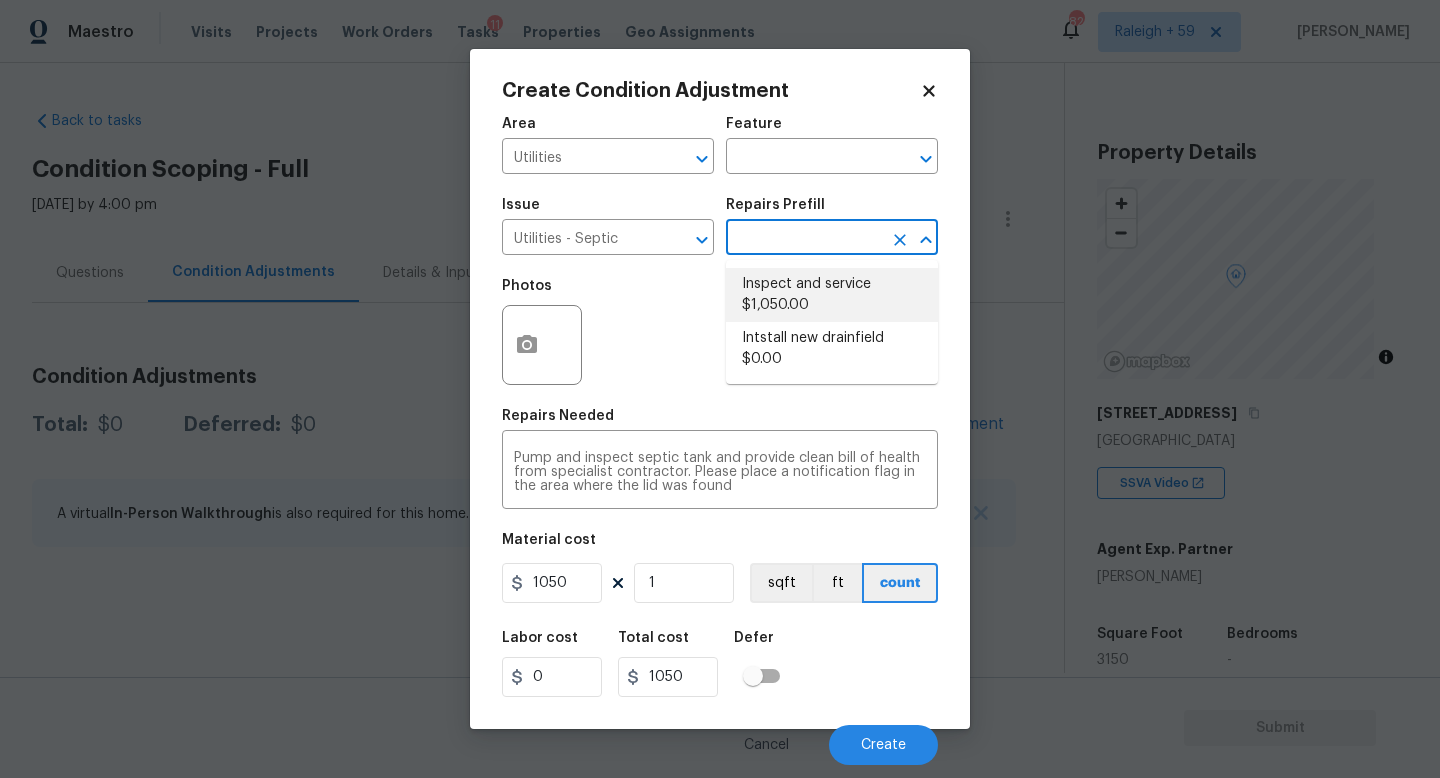 click on "Inspect and service $1,050.00" at bounding box center [832, 295] 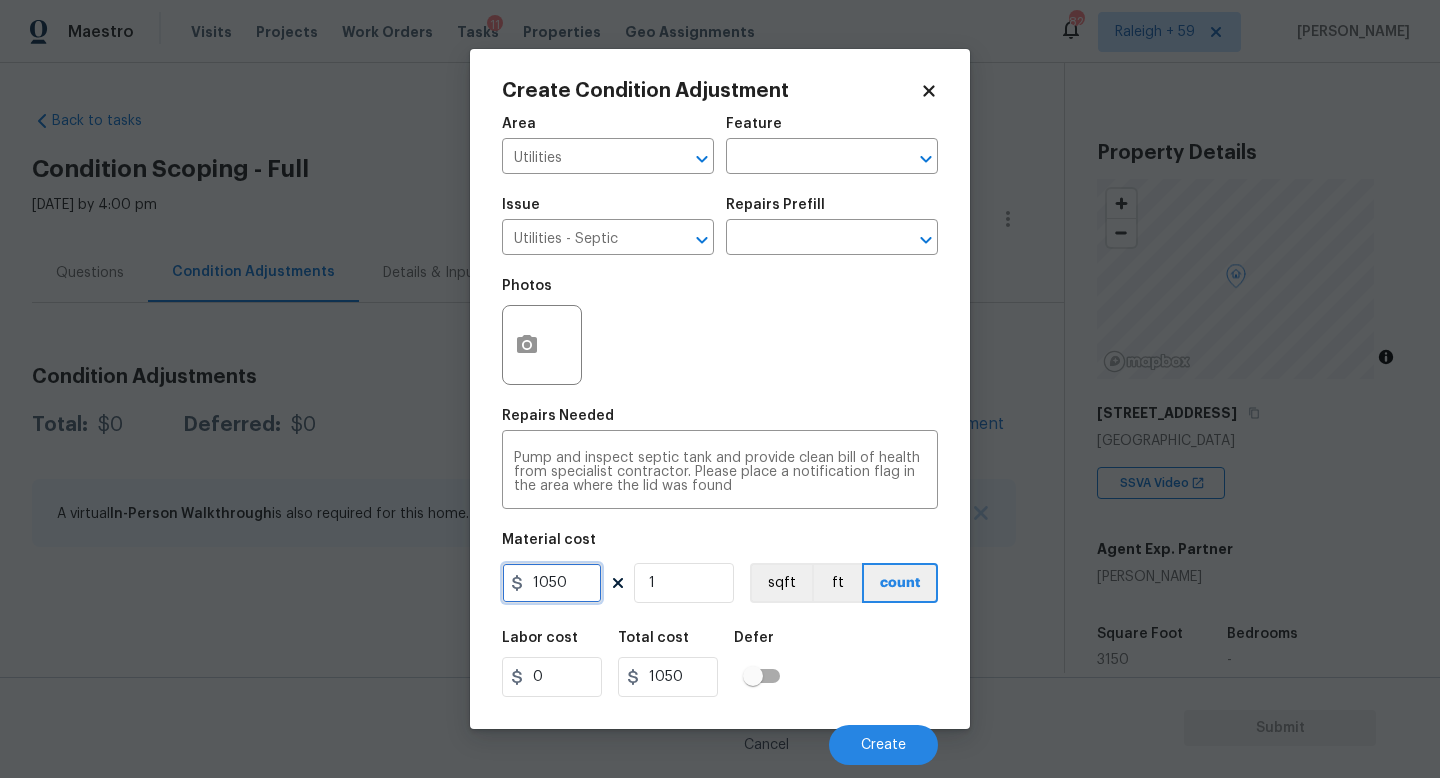 drag, startPoint x: 590, startPoint y: 586, endPoint x: 417, endPoint y: 602, distance: 173.73831 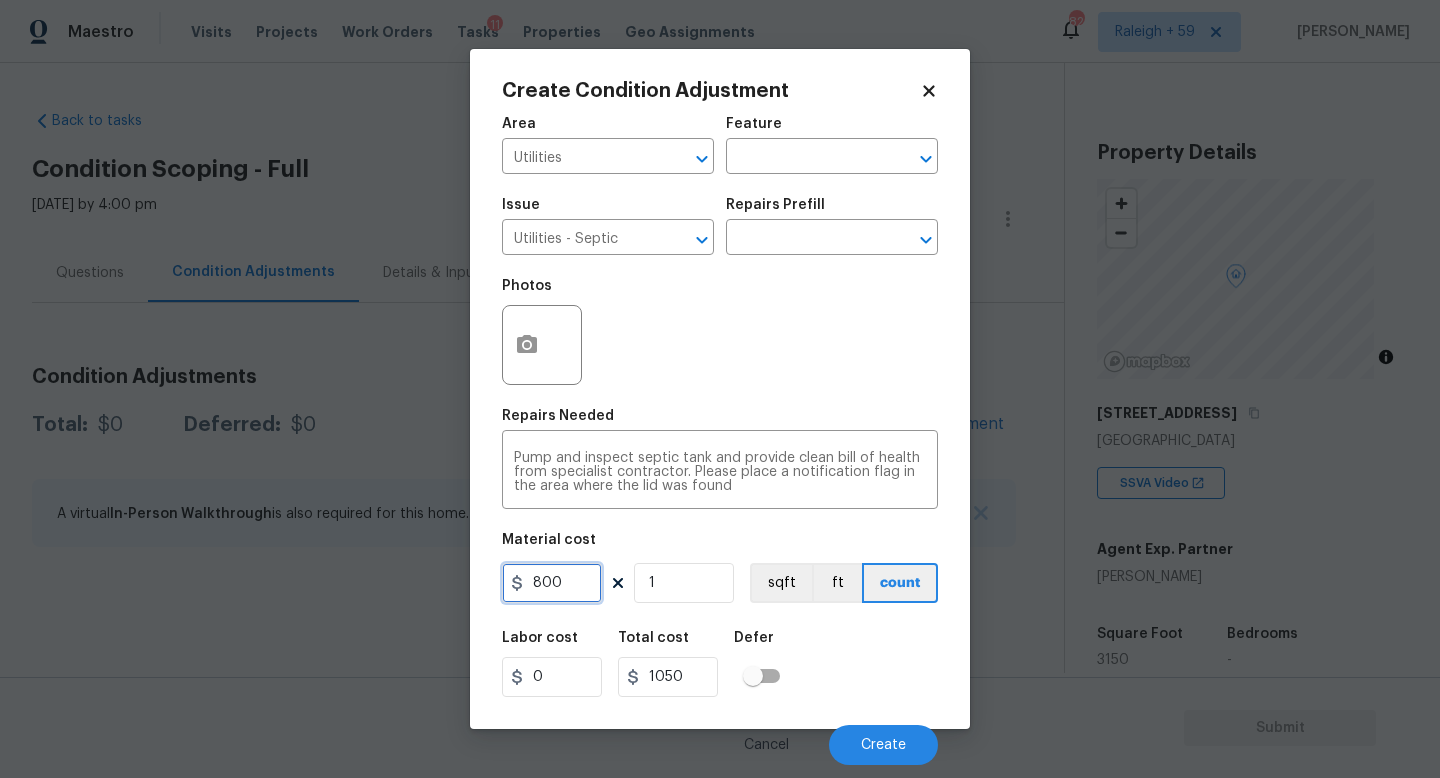 type on "800" 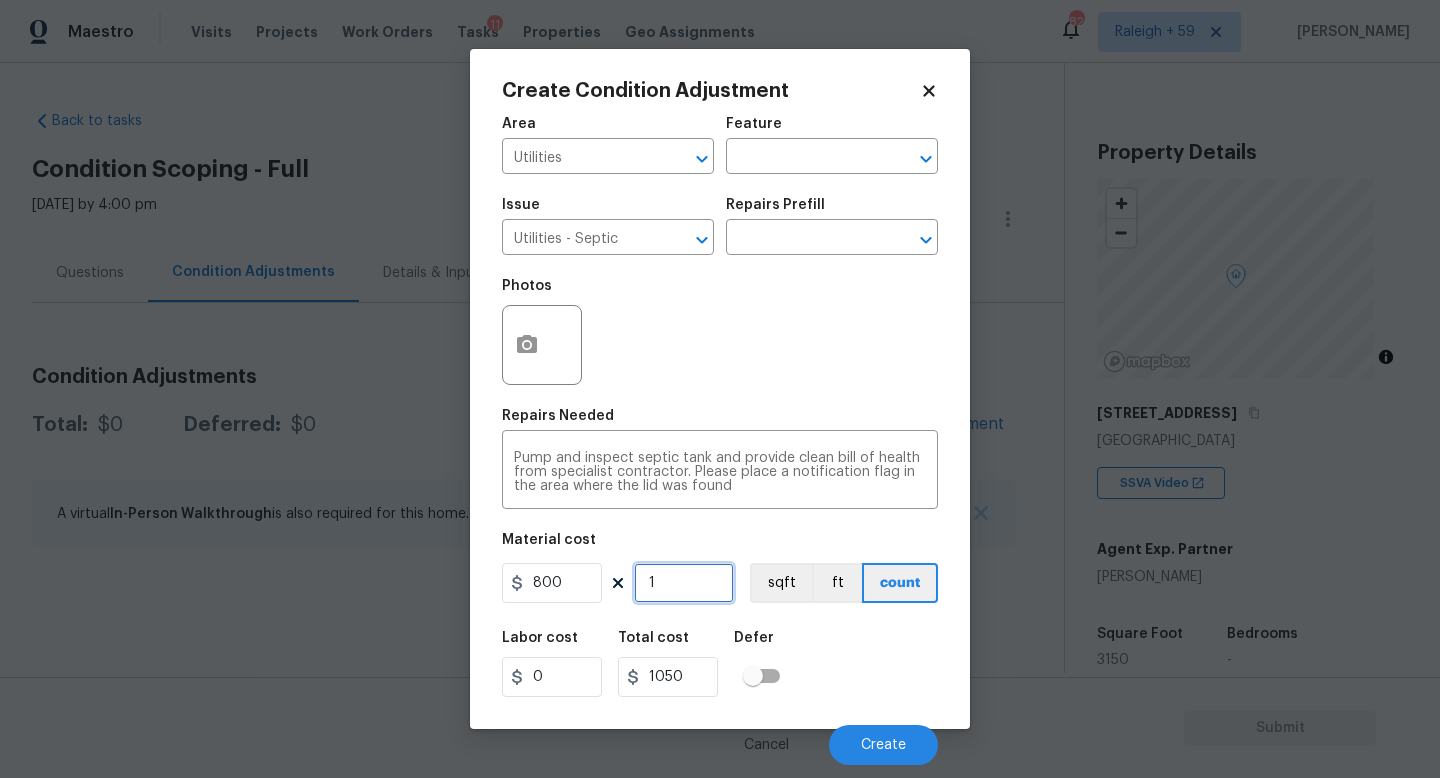 type on "800" 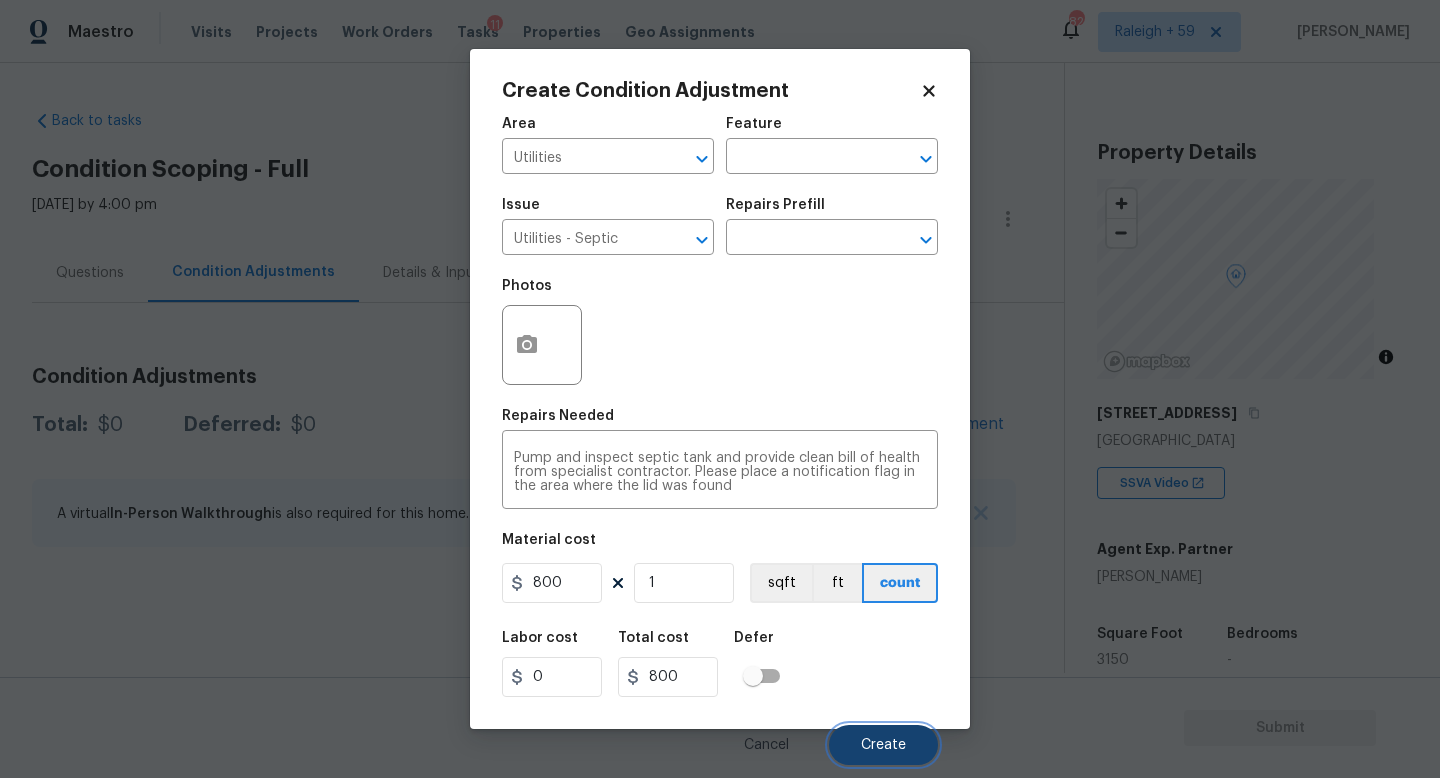 click on "Create" at bounding box center (883, 745) 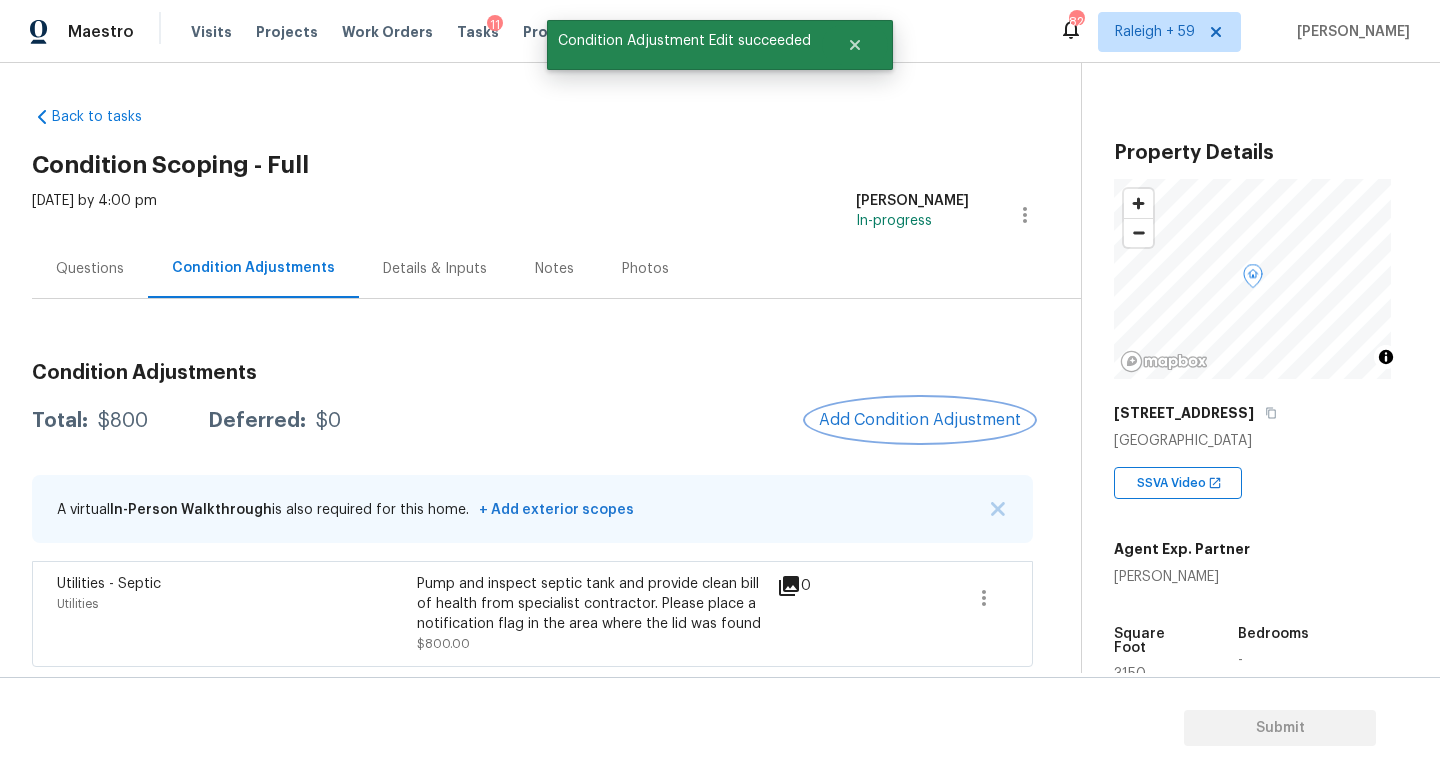 scroll, scrollTop: 19, scrollLeft: 0, axis: vertical 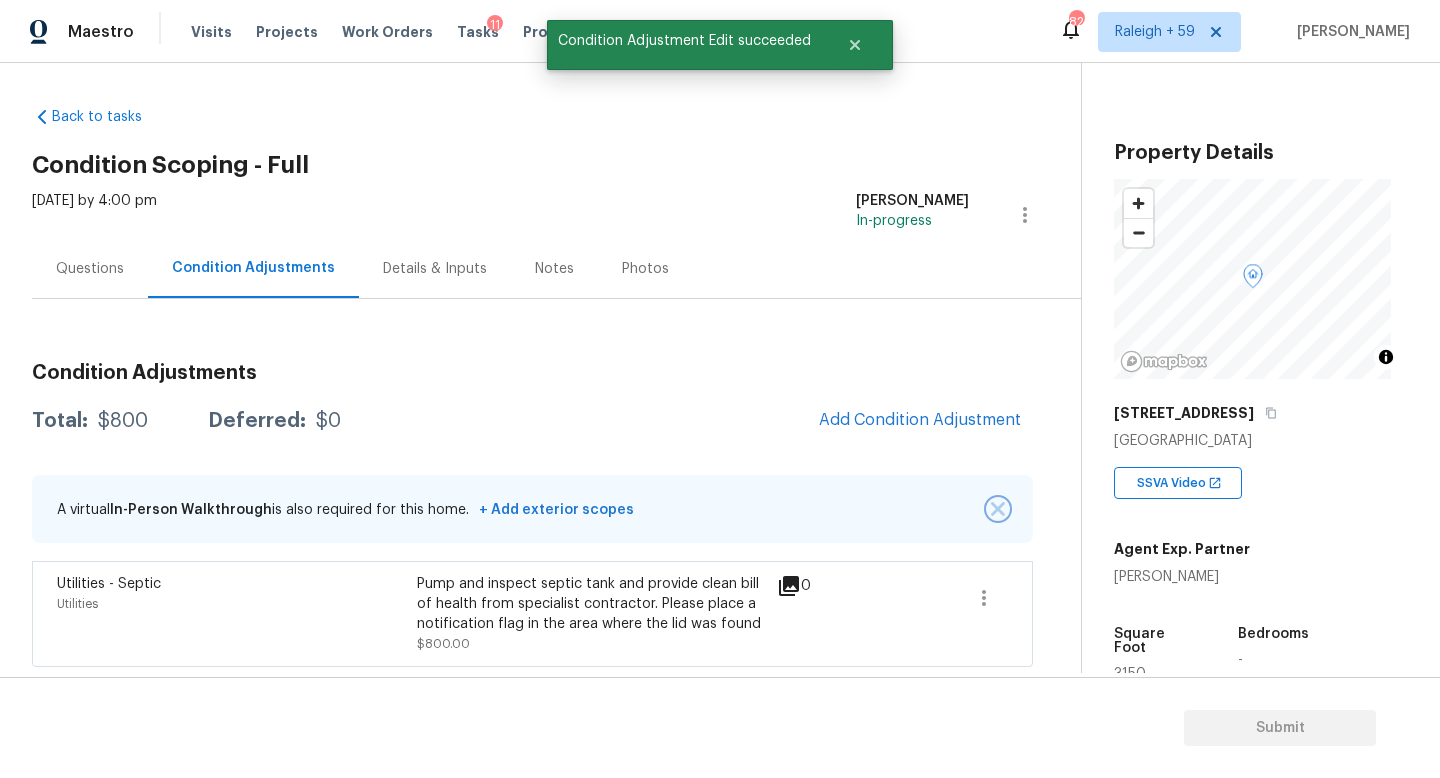 click at bounding box center (998, 509) 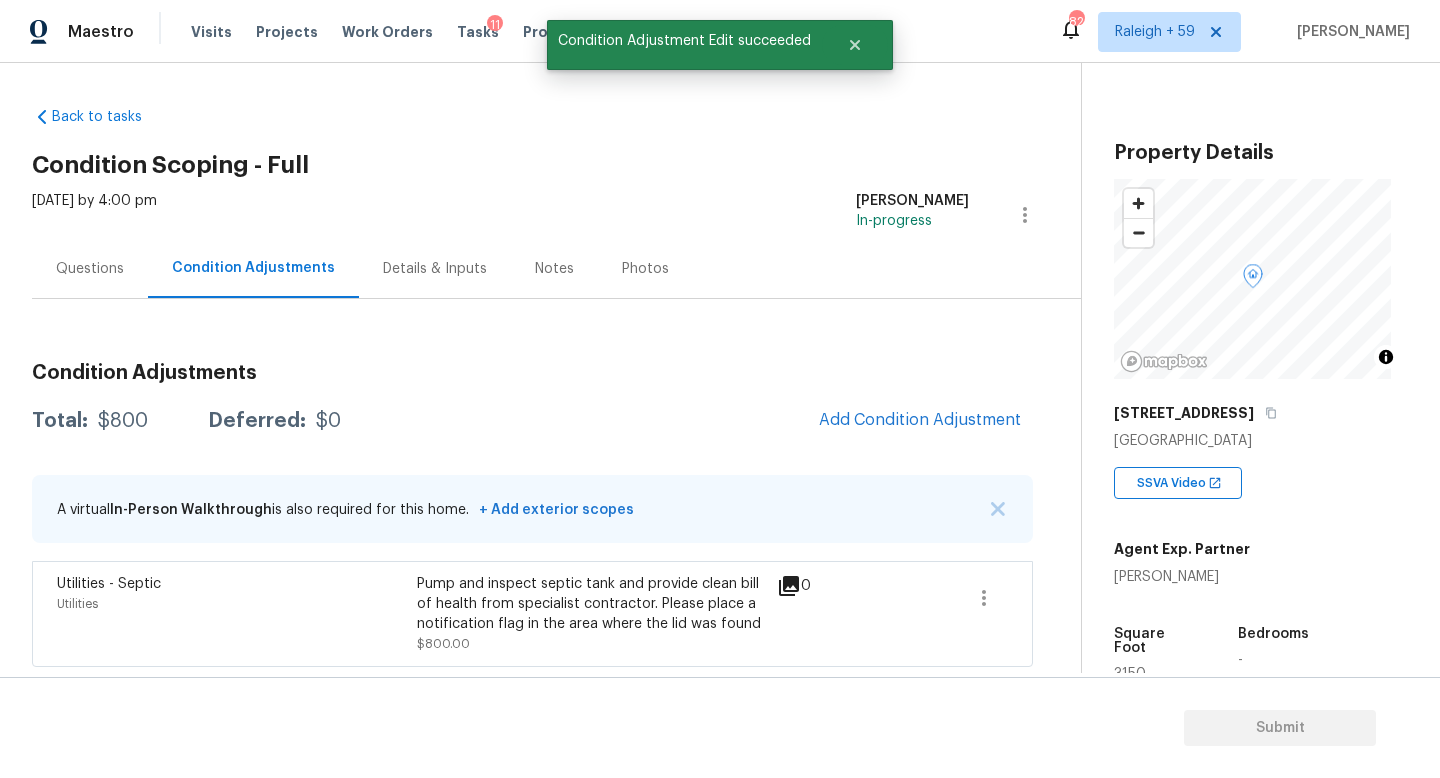 scroll, scrollTop: 0, scrollLeft: 0, axis: both 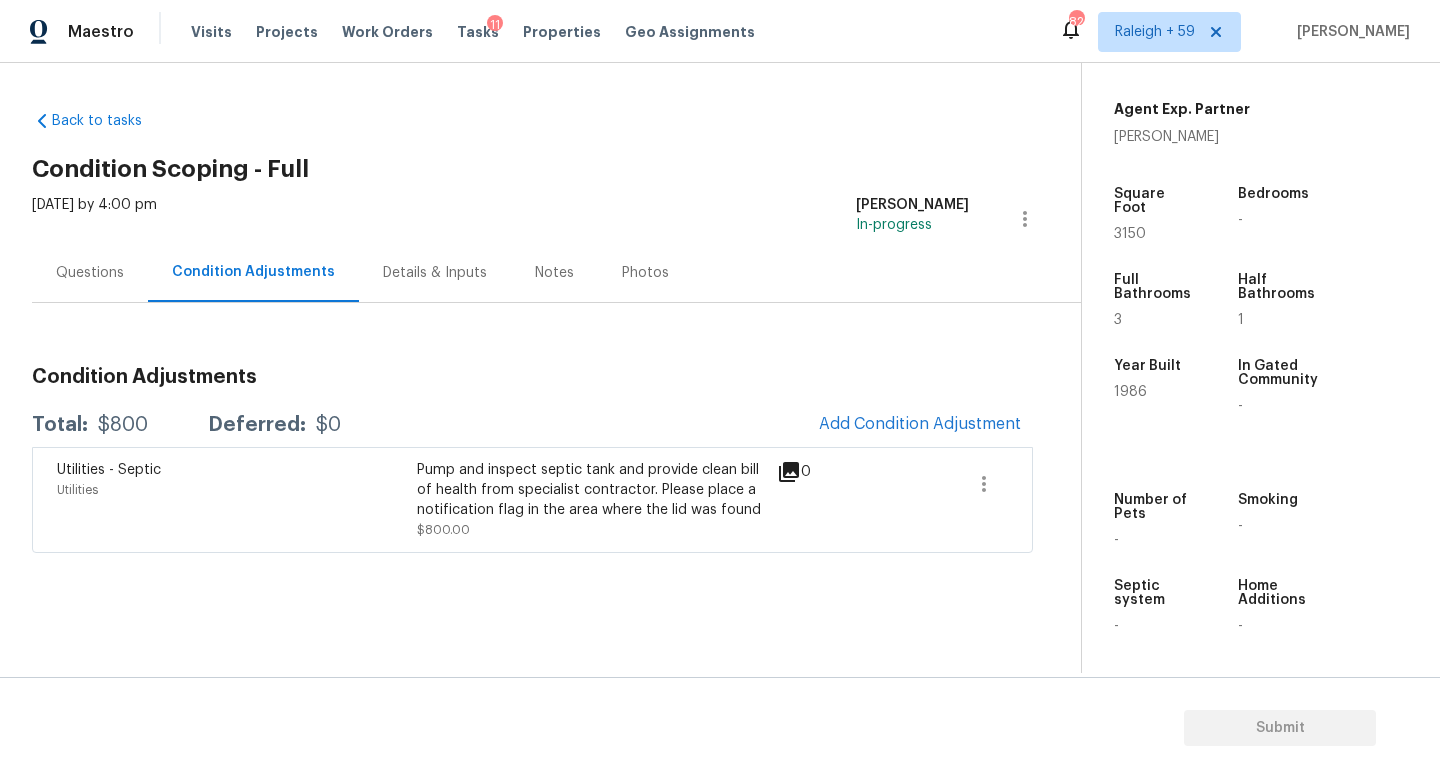 drag, startPoint x: 127, startPoint y: 267, endPoint x: 143, endPoint y: 272, distance: 16.763054 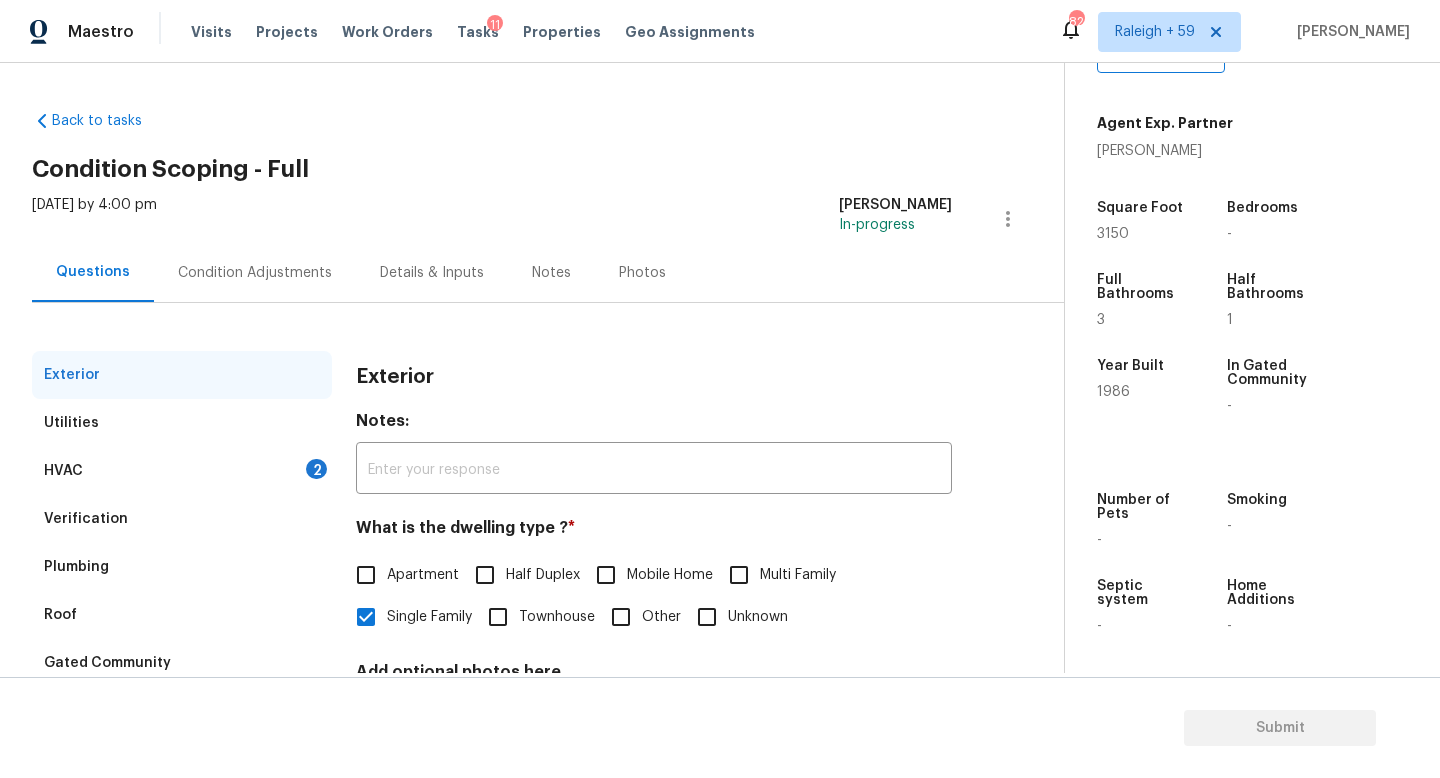 drag, startPoint x: 230, startPoint y: 471, endPoint x: 245, endPoint y: 485, distance: 20.518284 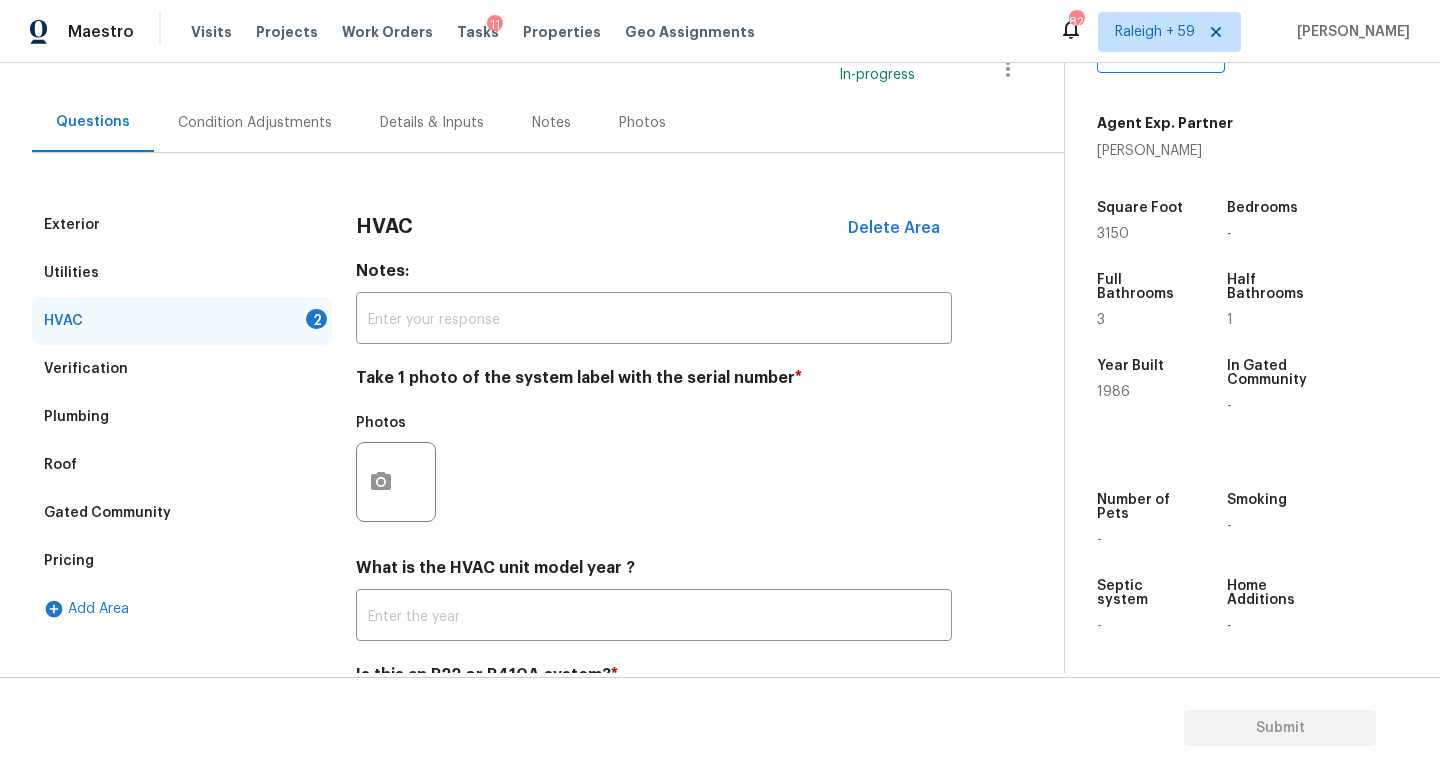 scroll, scrollTop: 266, scrollLeft: 0, axis: vertical 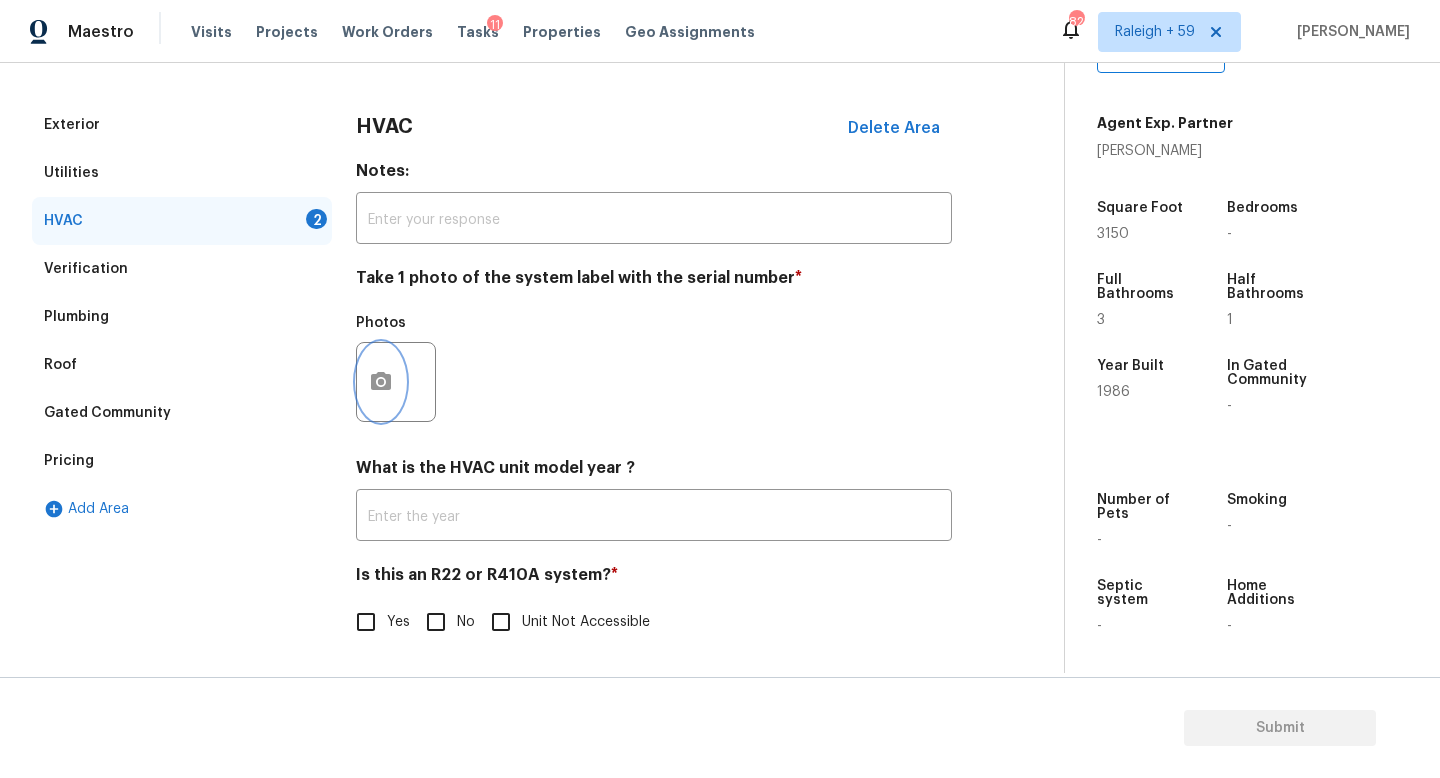 click 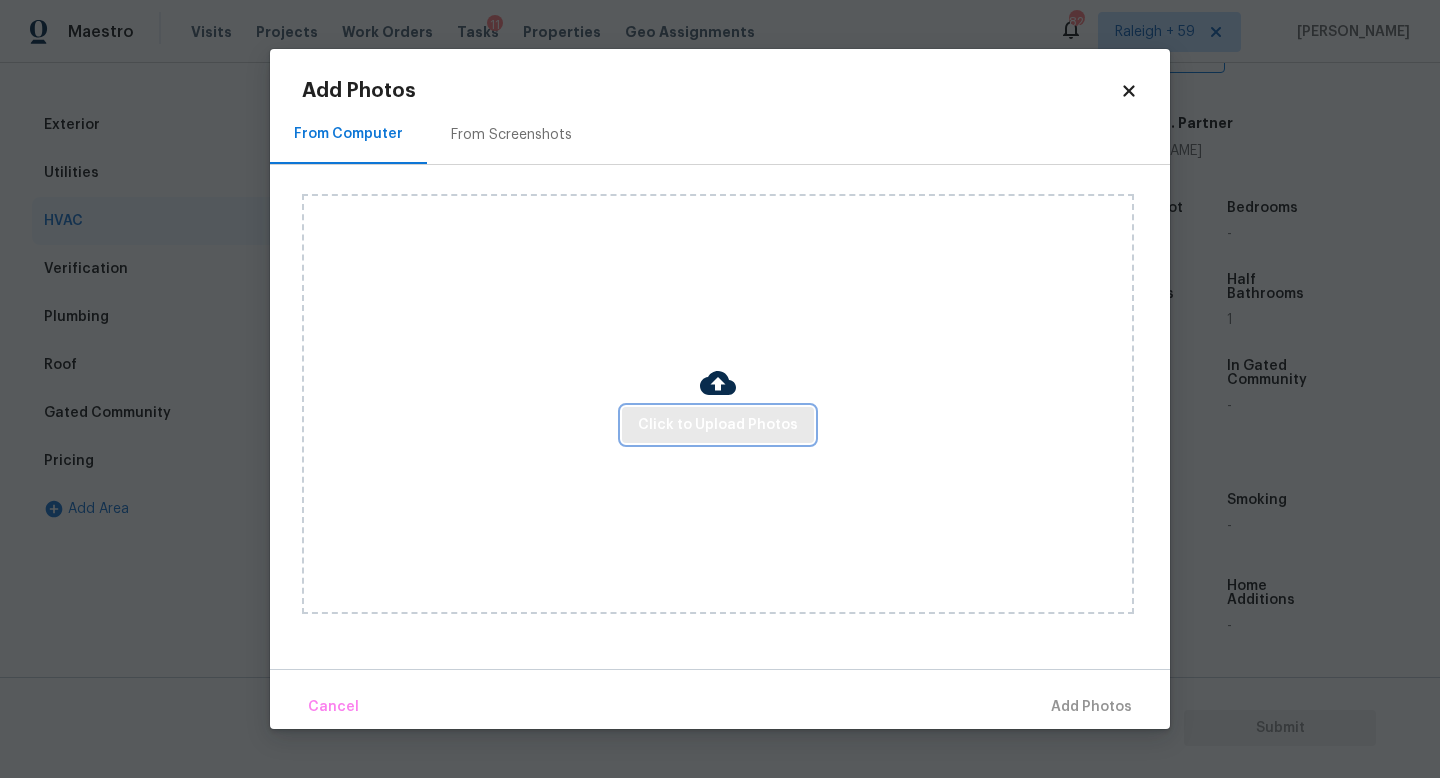 click on "Click to Upload Photos" at bounding box center (718, 425) 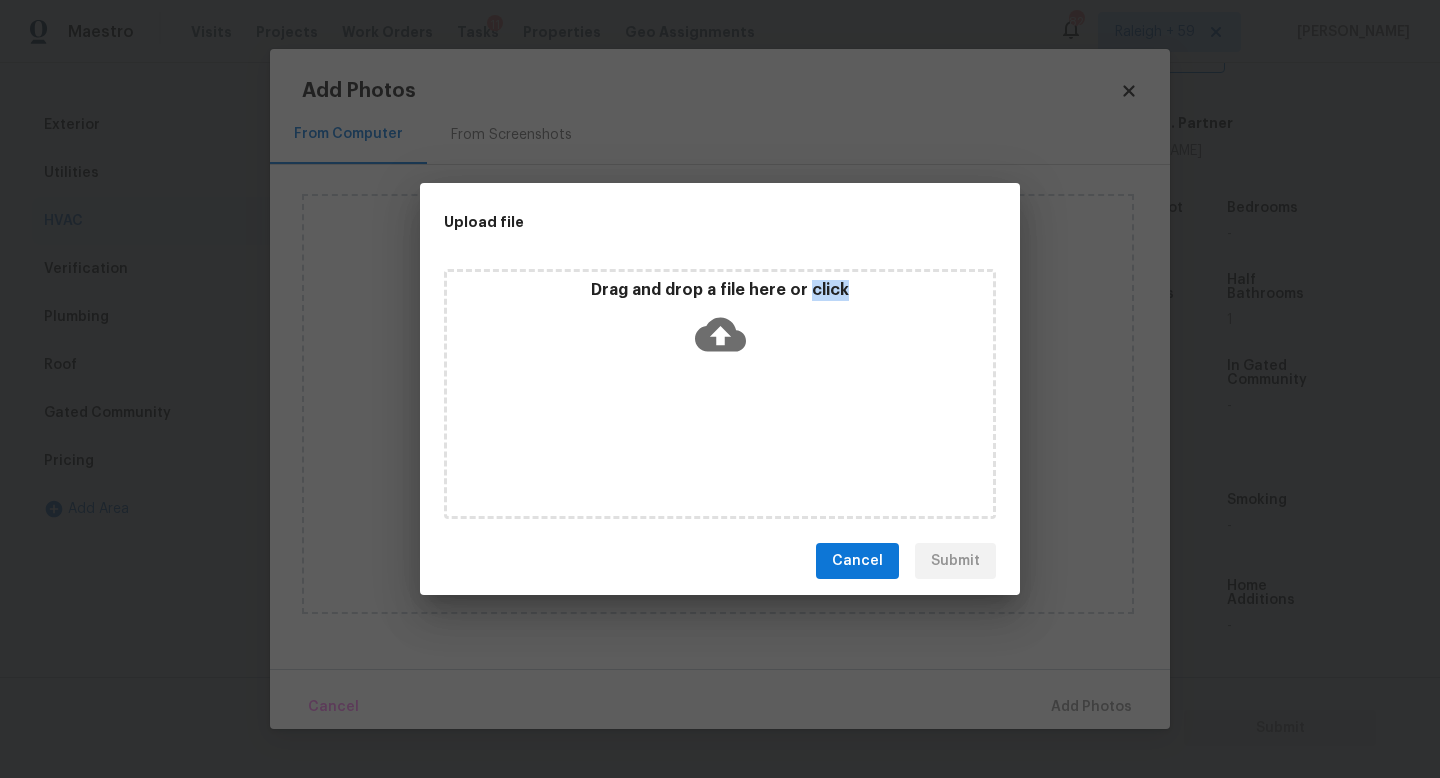 click on "Drag and drop a file here or click" at bounding box center [720, 394] 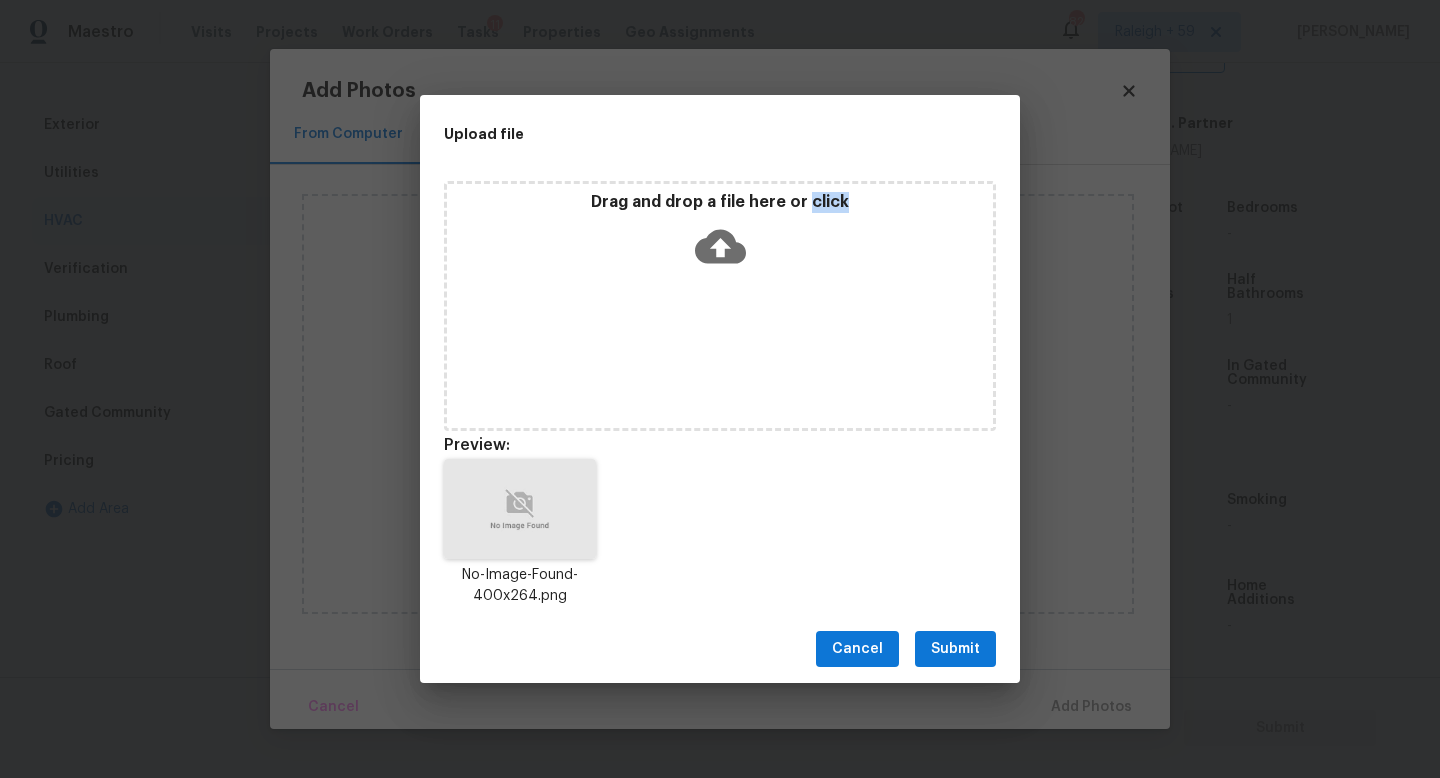 click on "Submit" at bounding box center (955, 649) 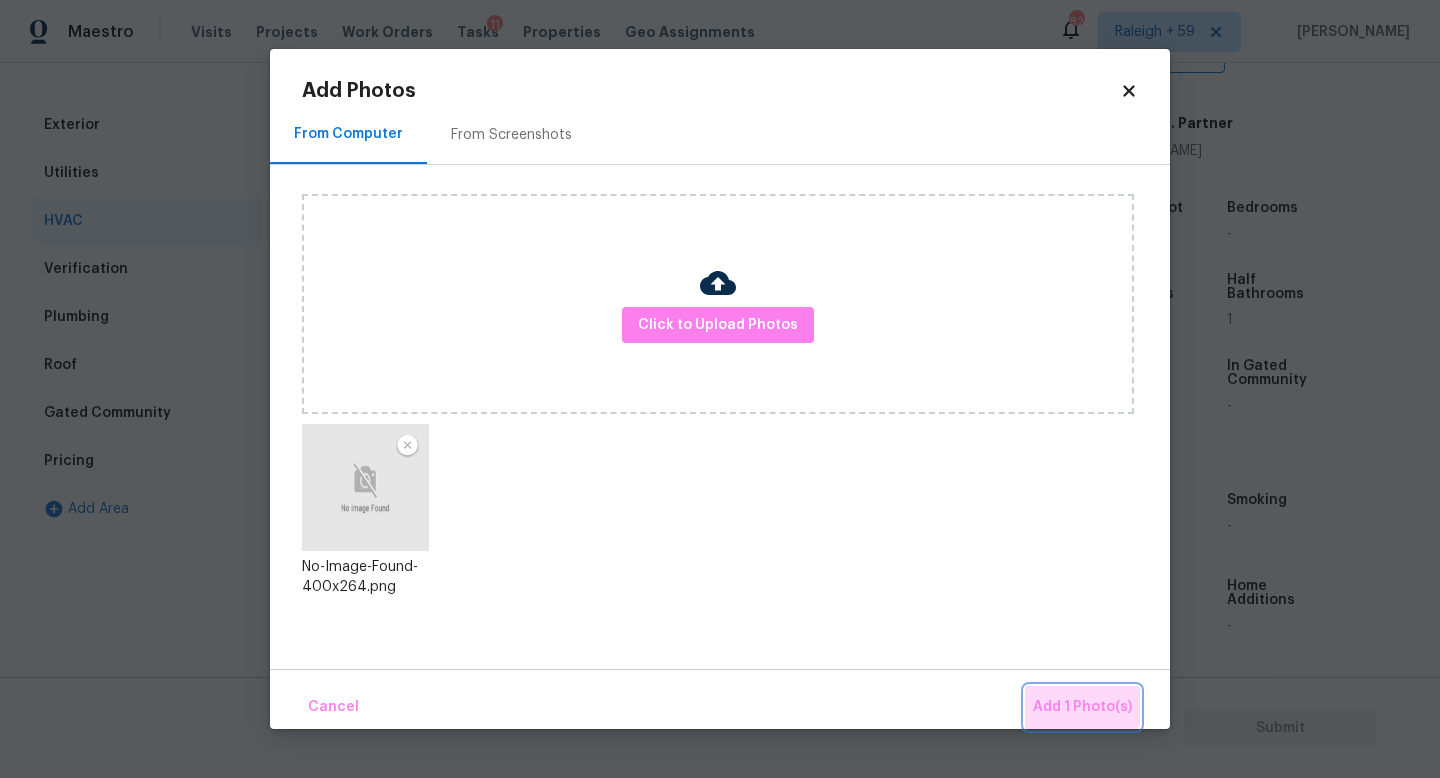 click on "Add 1 Photo(s)" at bounding box center (1082, 707) 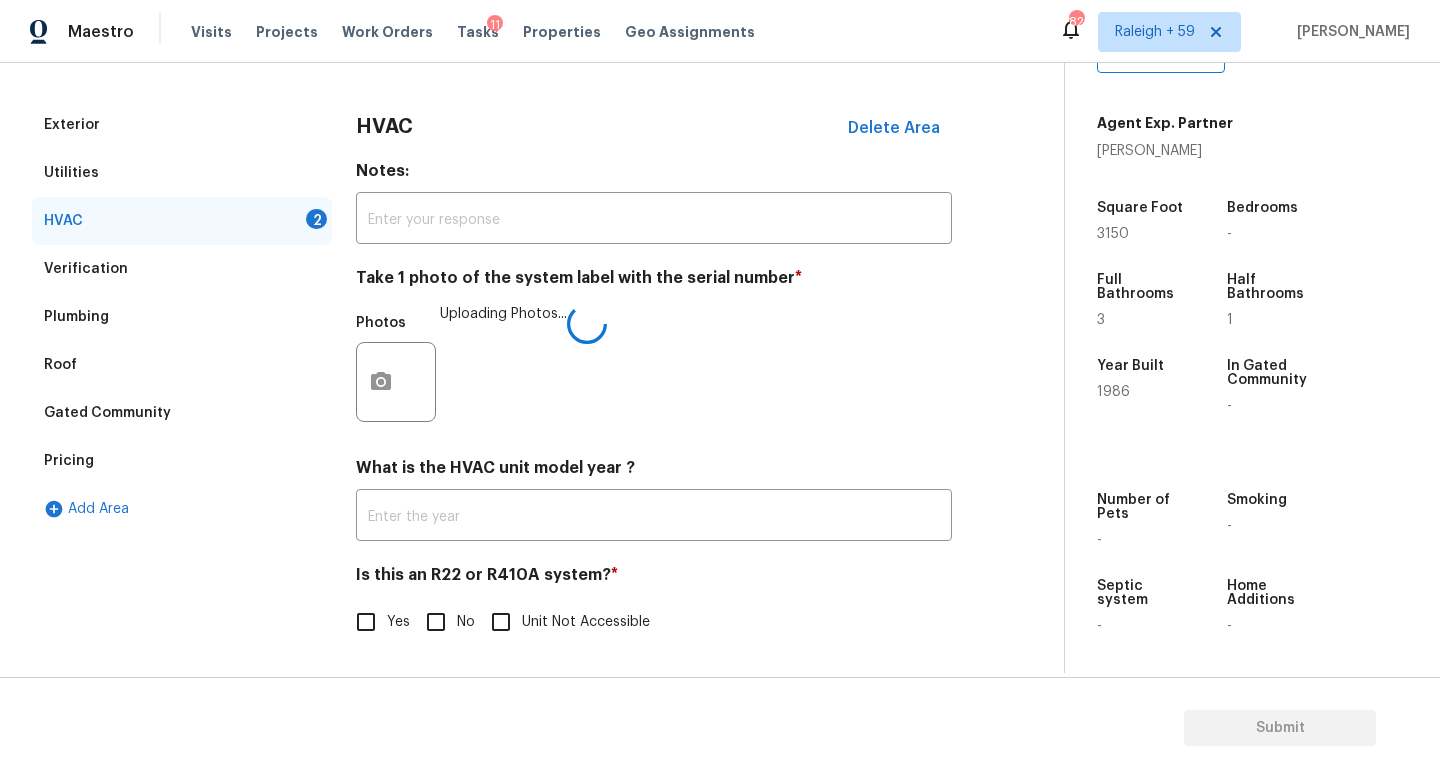 click on "No" at bounding box center [466, 622] 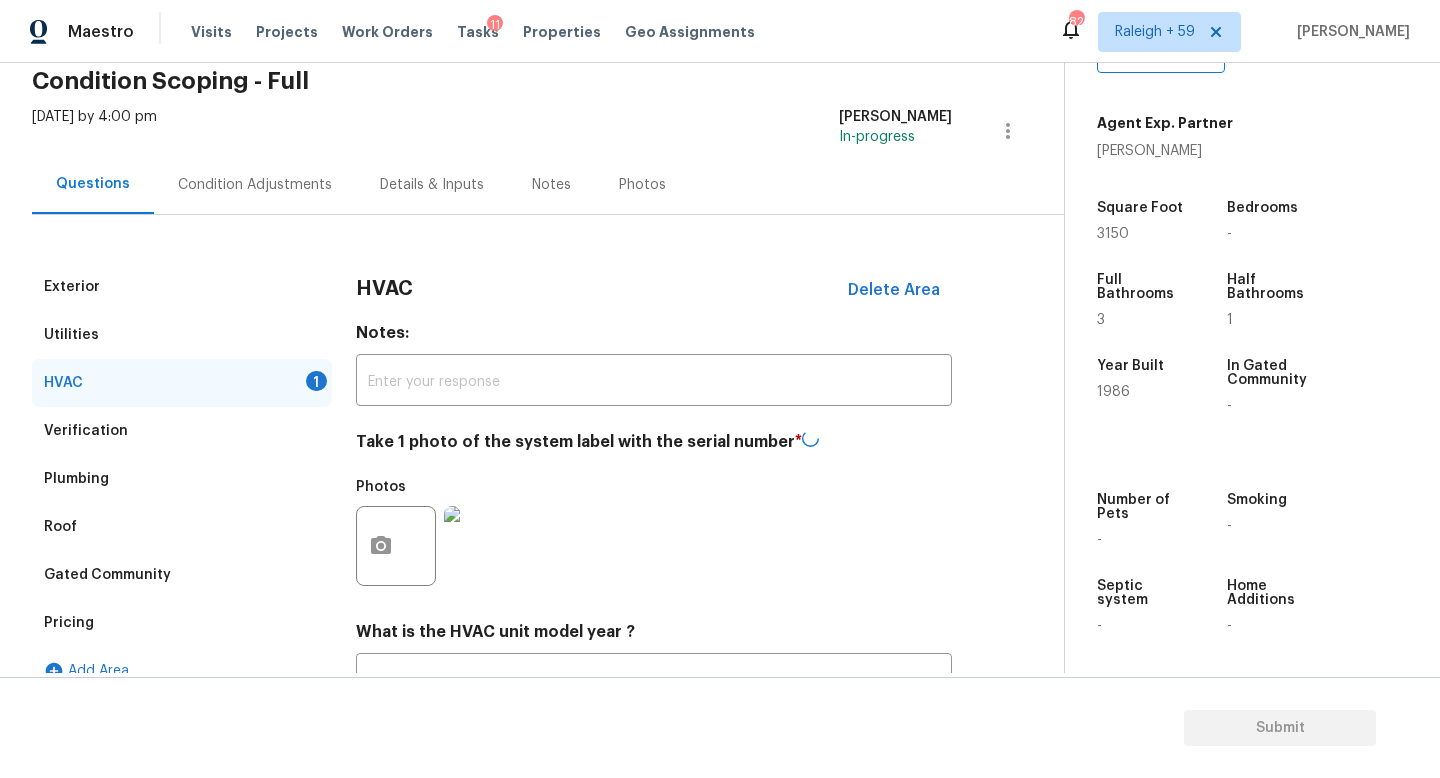 scroll, scrollTop: 0, scrollLeft: 0, axis: both 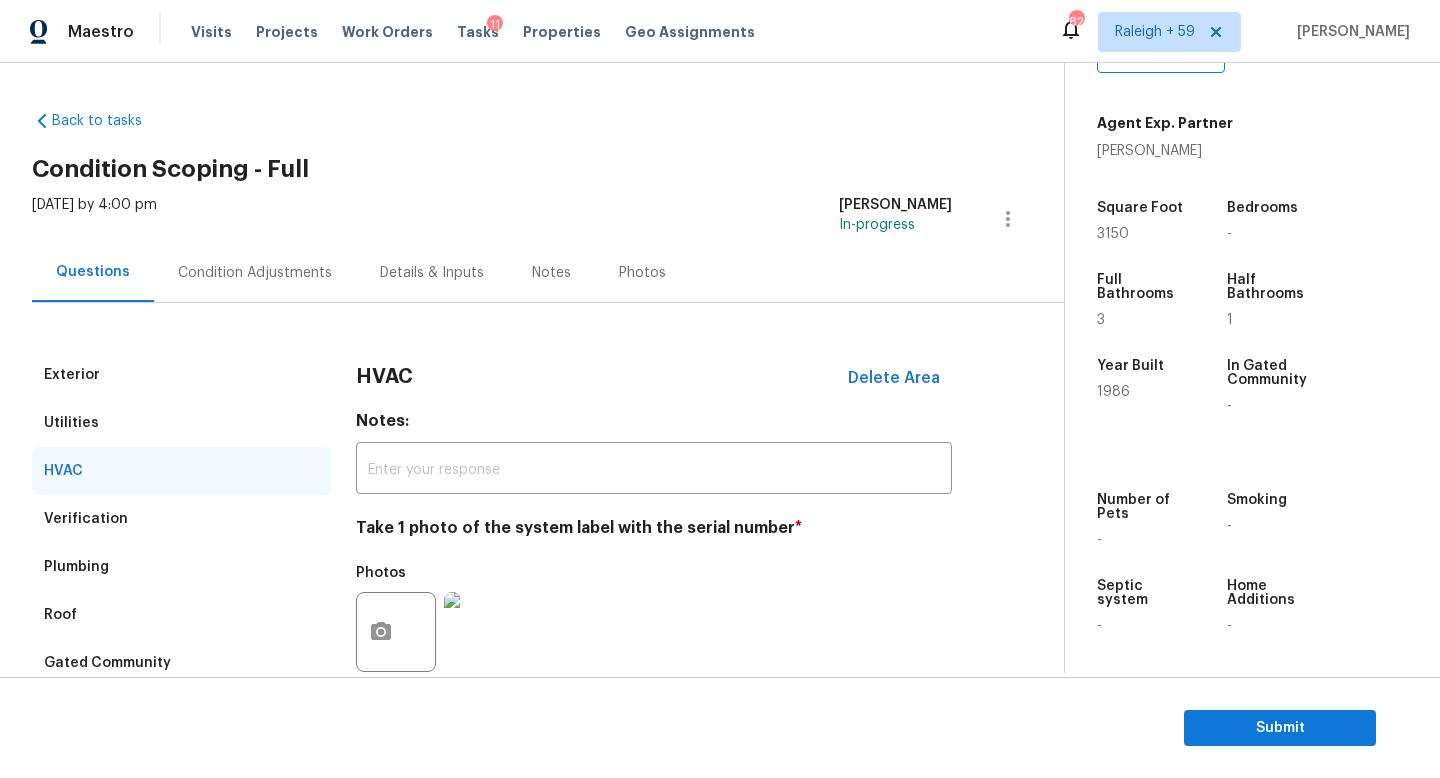 click on "Condition Adjustments" at bounding box center [255, 273] 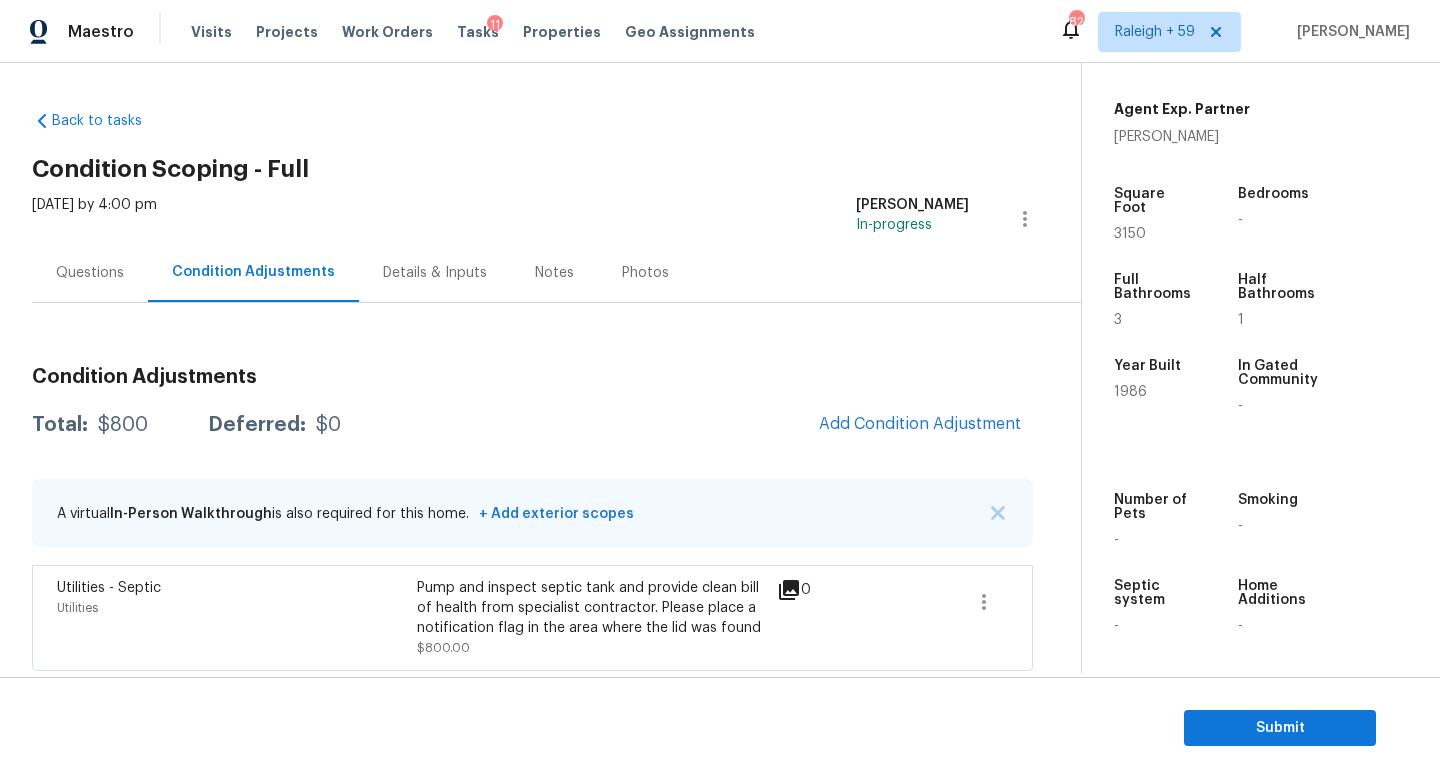 scroll, scrollTop: 19, scrollLeft: 0, axis: vertical 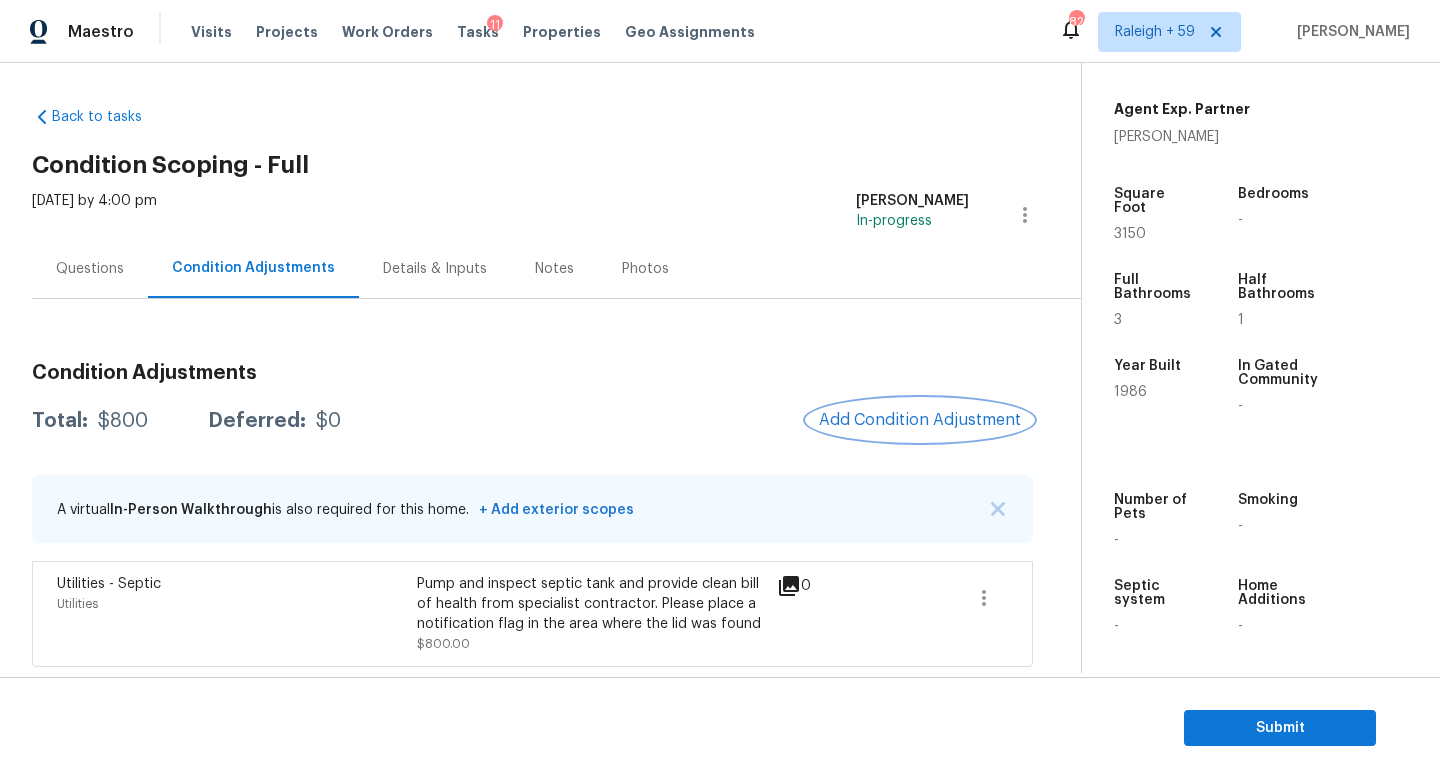 click on "Add Condition Adjustment" at bounding box center [920, 420] 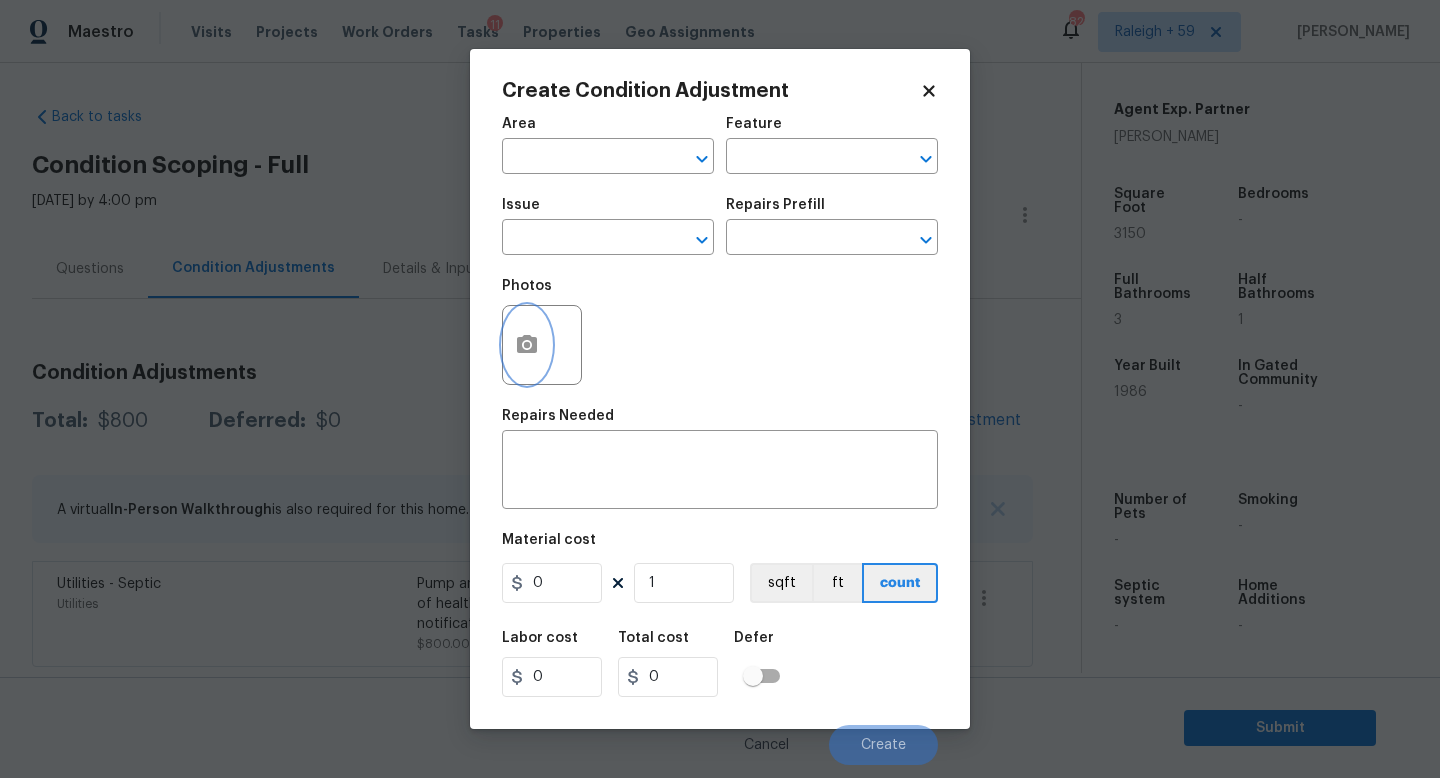 click 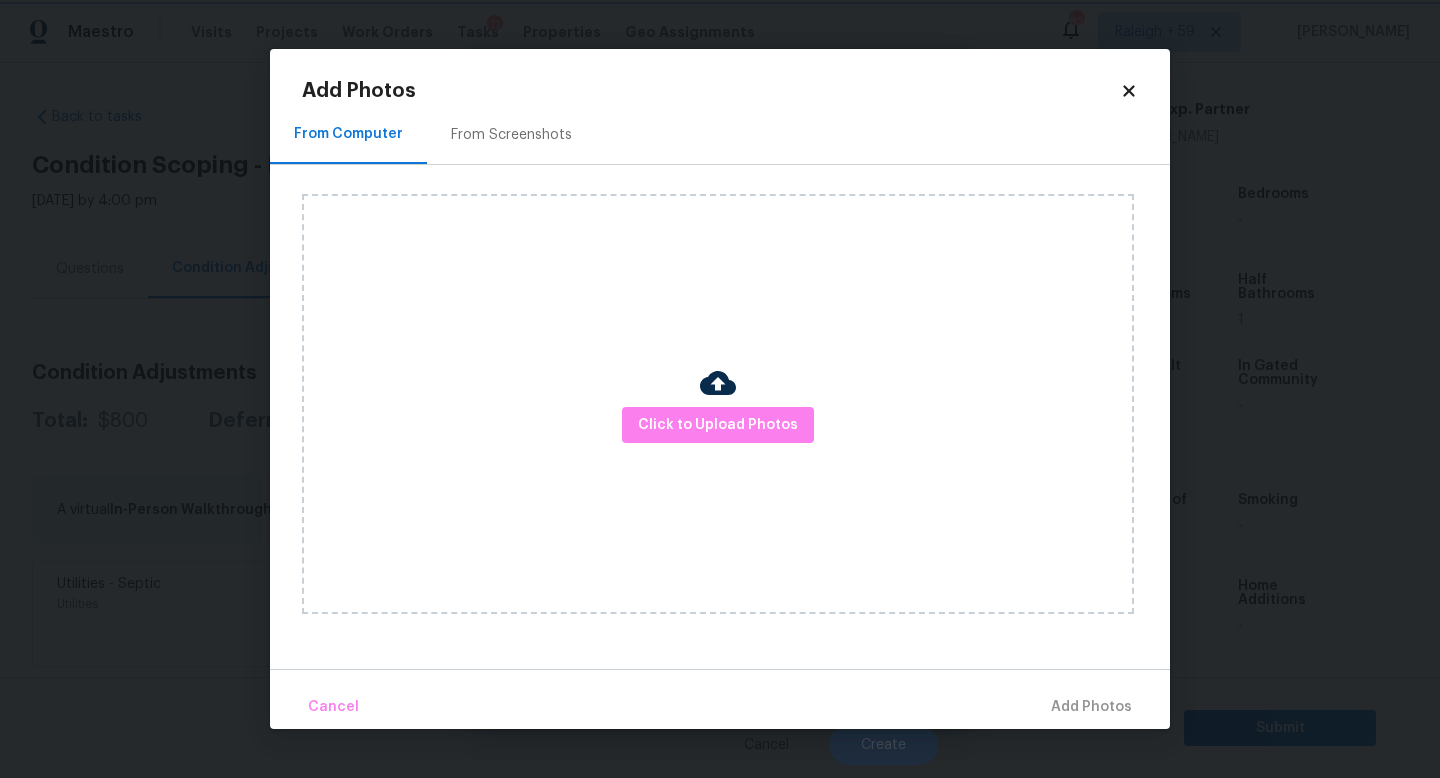 click on "Maestro Visits Projects Work Orders Tasks 11 Properties Geo Assignments 822 Raleigh + 59 Roopesh Jaikanth Back to tasks Condition Scoping - Full Fri, Jul 11 2025 by 4:00 pm   Roopesh Jaikanth In-progress Questions Condition Adjustments Details & Inputs Notes Photos Condition Adjustments Total:  $800 Deferred:  $0 Add Condition Adjustment A virtual  In-Person Walkthrough  is also required for this home.   + Add exterior scopes Utilities - Septic Utilities Pump and inspect septic tank and provide clean bill of health from specialist contractor. Please place a notification flag in the area where the lid was found $800.00   0 Property Details © Mapbox   © OpenStreetMap   Improve this map 2131 Hartland Rd Franklin, TN 37069 SSVA Video Agent Exp. Partner Michelle Holmes Square Foot 3150 Bedrooms - Full Bathrooms 3 Half Bathrooms 1 Year Built 1986 In Gated Community - Number of Pets - Smoking - Septic system - Home Additions - Submit
Create Condition Adjustment Area ​ Feature ​ Issue ​ Repairs Prefill" at bounding box center (720, 389) 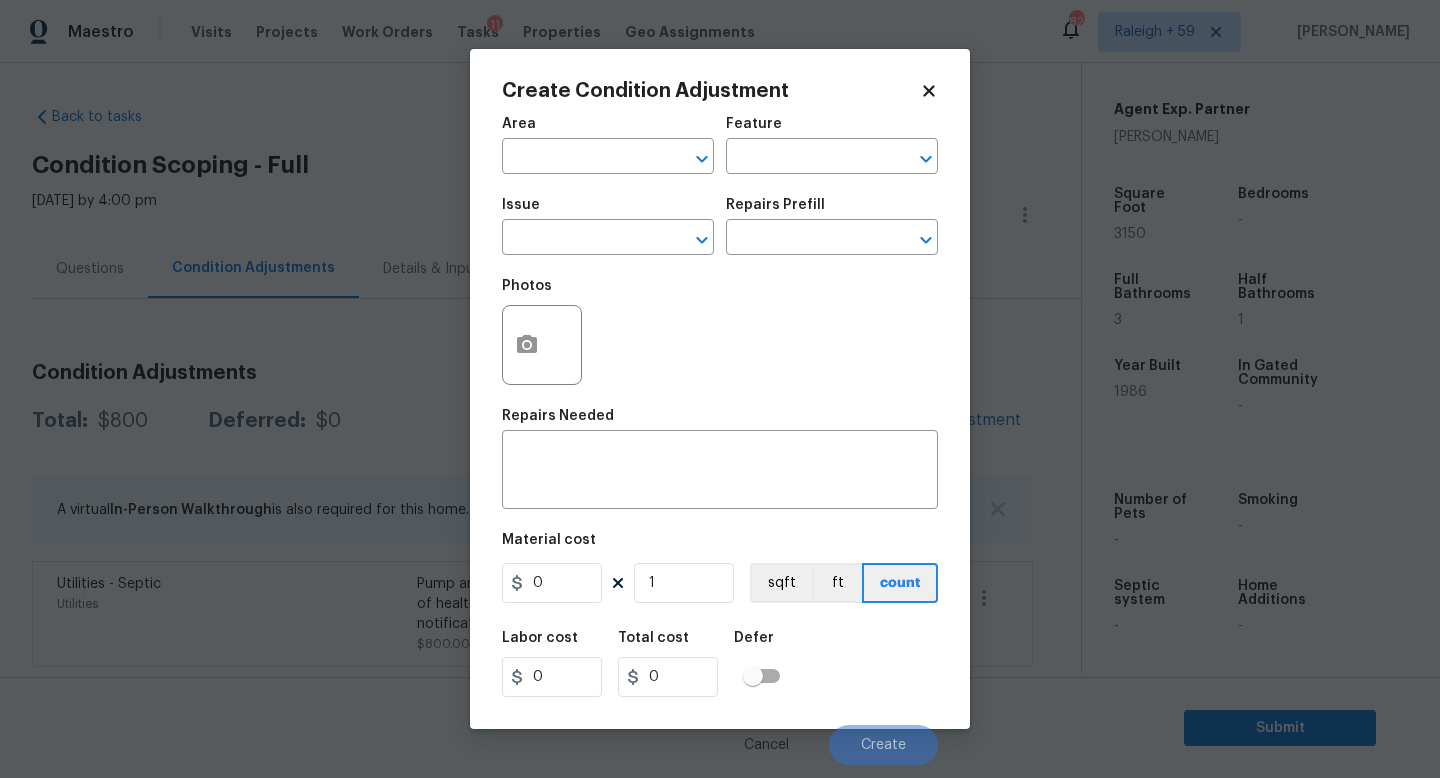 click on "Maestro Visits Projects Work Orders Tasks 11 Properties Geo Assignments 822 Raleigh + 59 Roopesh Jaikanth Back to tasks Condition Scoping - Full Fri, Jul 11 2025 by 4:00 pm   Roopesh Jaikanth In-progress Questions Condition Adjustments Details & Inputs Notes Photos Condition Adjustments Total:  $800 Deferred:  $0 Add Condition Adjustment A virtual  In-Person Walkthrough  is also required for this home.   + Add exterior scopes Utilities - Septic Utilities Pump and inspect septic tank and provide clean bill of health from specialist contractor. Please place a notification flag in the area where the lid was found $800.00   0 Property Details © Mapbox   © OpenStreetMap   Improve this map 2131 Hartland Rd Franklin, TN 37069 SSVA Video Agent Exp. Partner Michelle Holmes Square Foot 3150 Bedrooms - Full Bathrooms 3 Half Bathrooms 1 Year Built 1986 In Gated Community - Number of Pets - Smoking - Septic system - Home Additions - Submit
Create Condition Adjustment Area ​ Feature ​ Issue ​ Repairs Prefill" at bounding box center (720, 389) 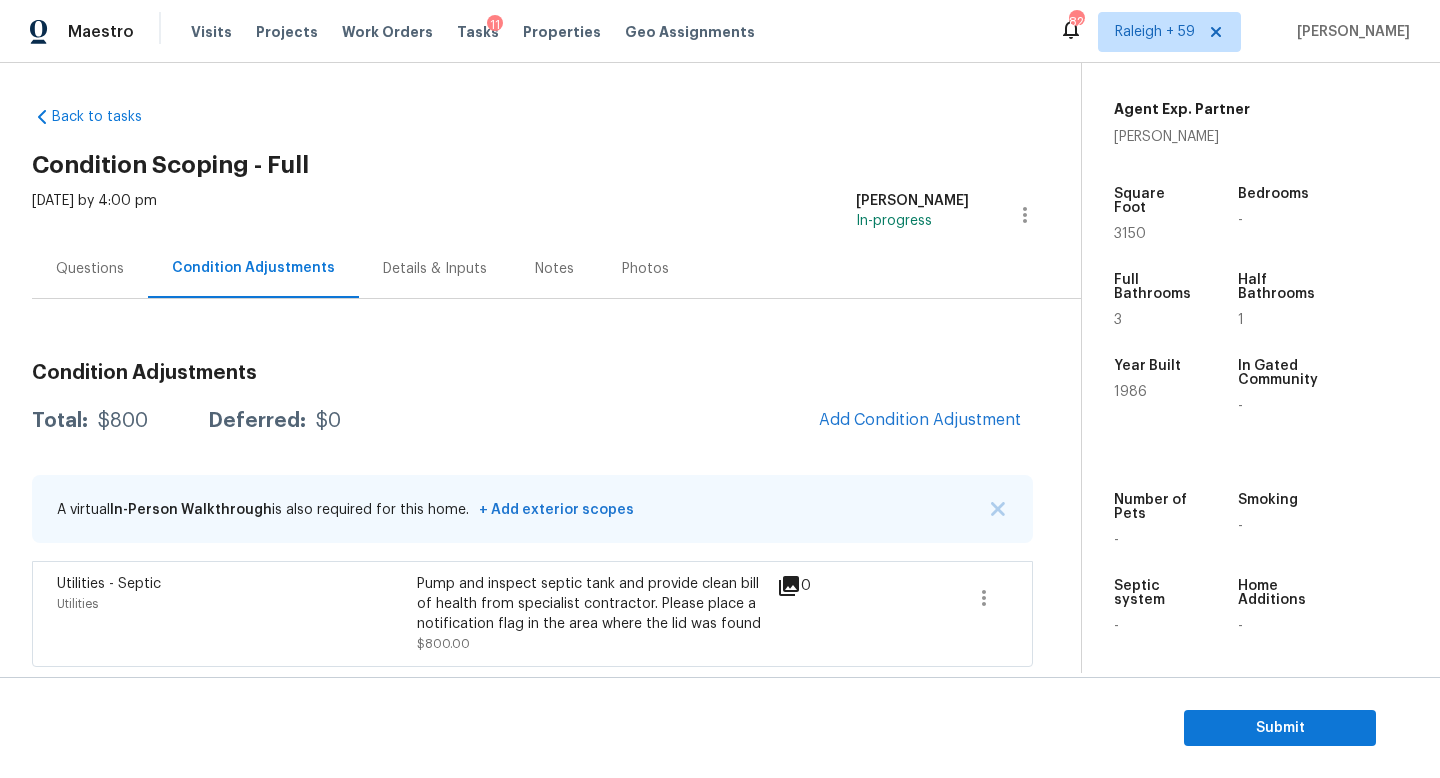 click on "Details & Inputs" at bounding box center (435, 268) 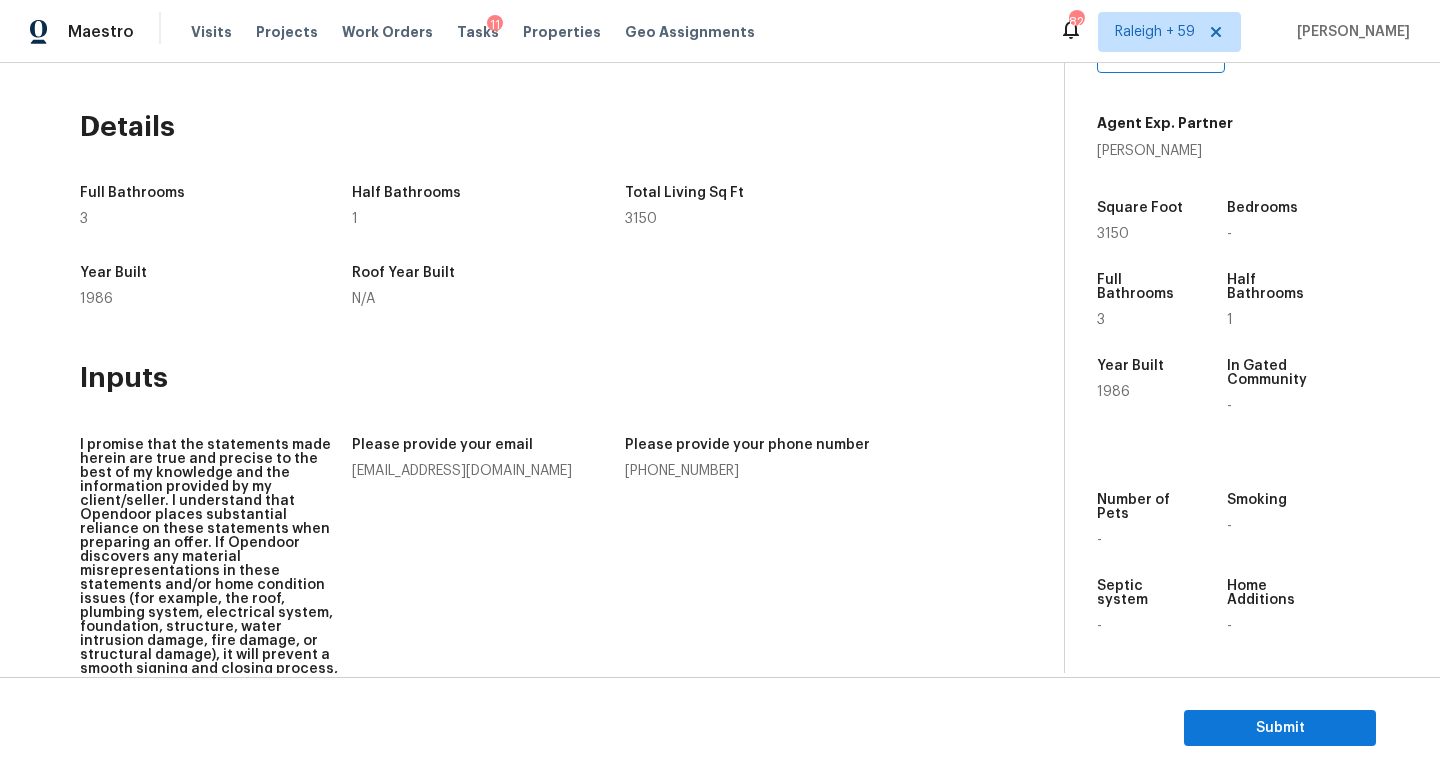 scroll, scrollTop: 0, scrollLeft: 0, axis: both 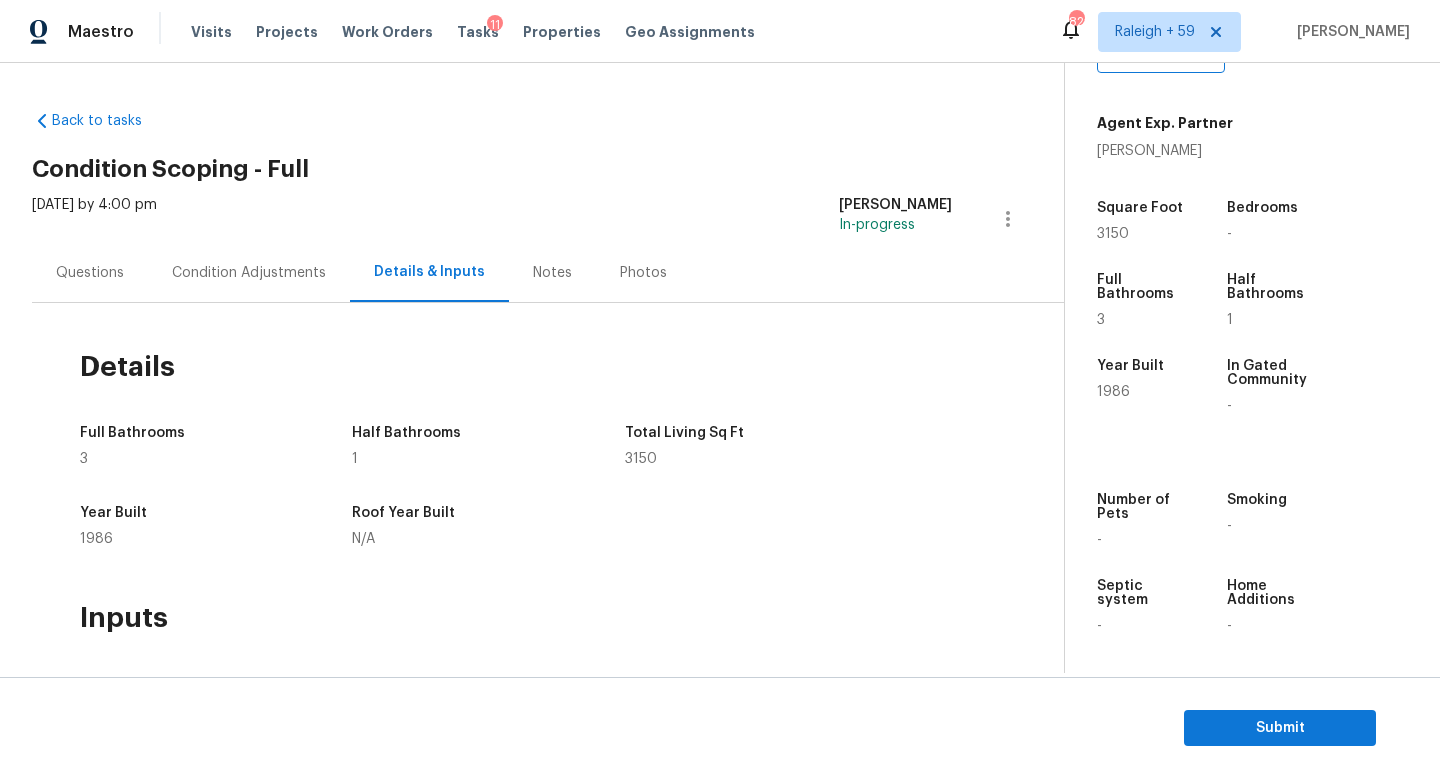 click on "Condition Adjustments" at bounding box center [249, 272] 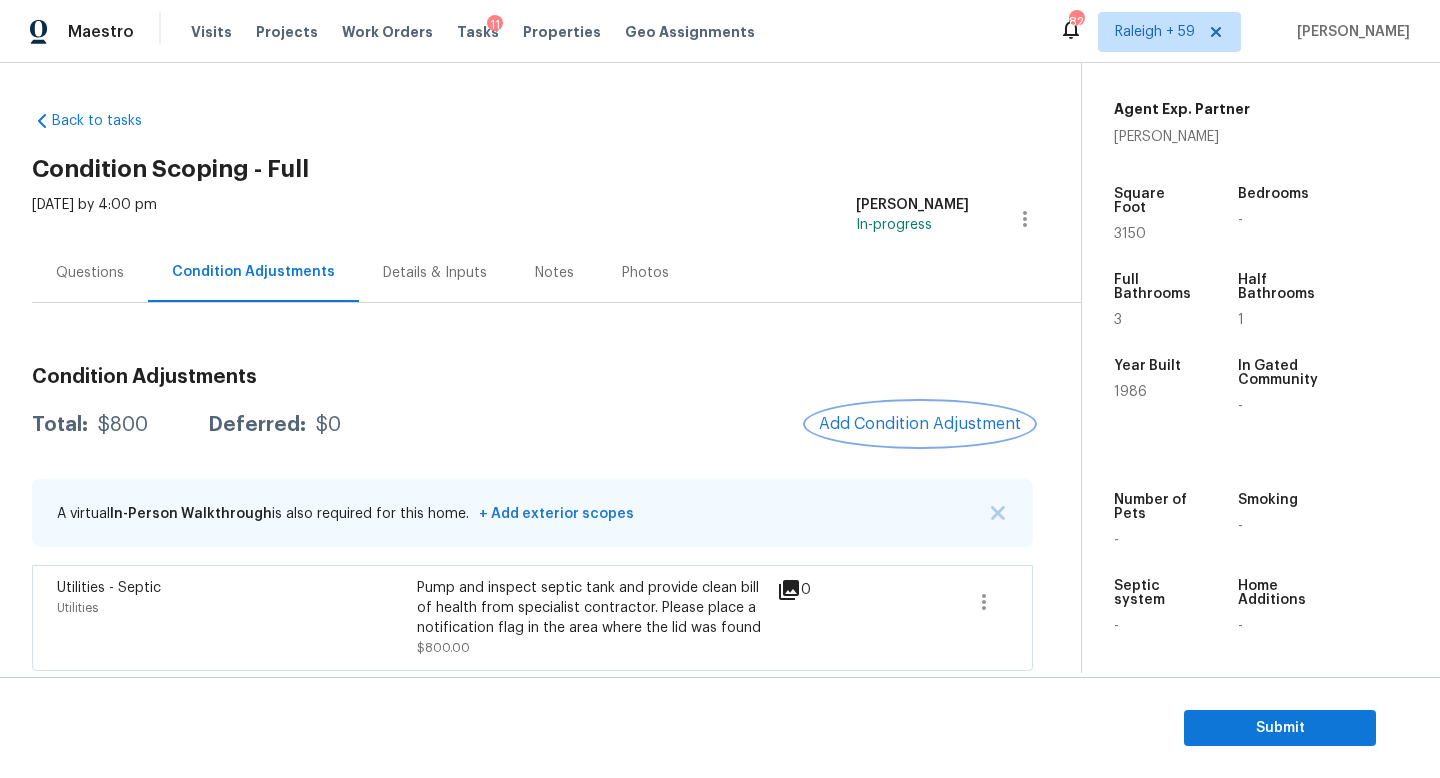 click on "Add Condition Adjustment" at bounding box center (920, 424) 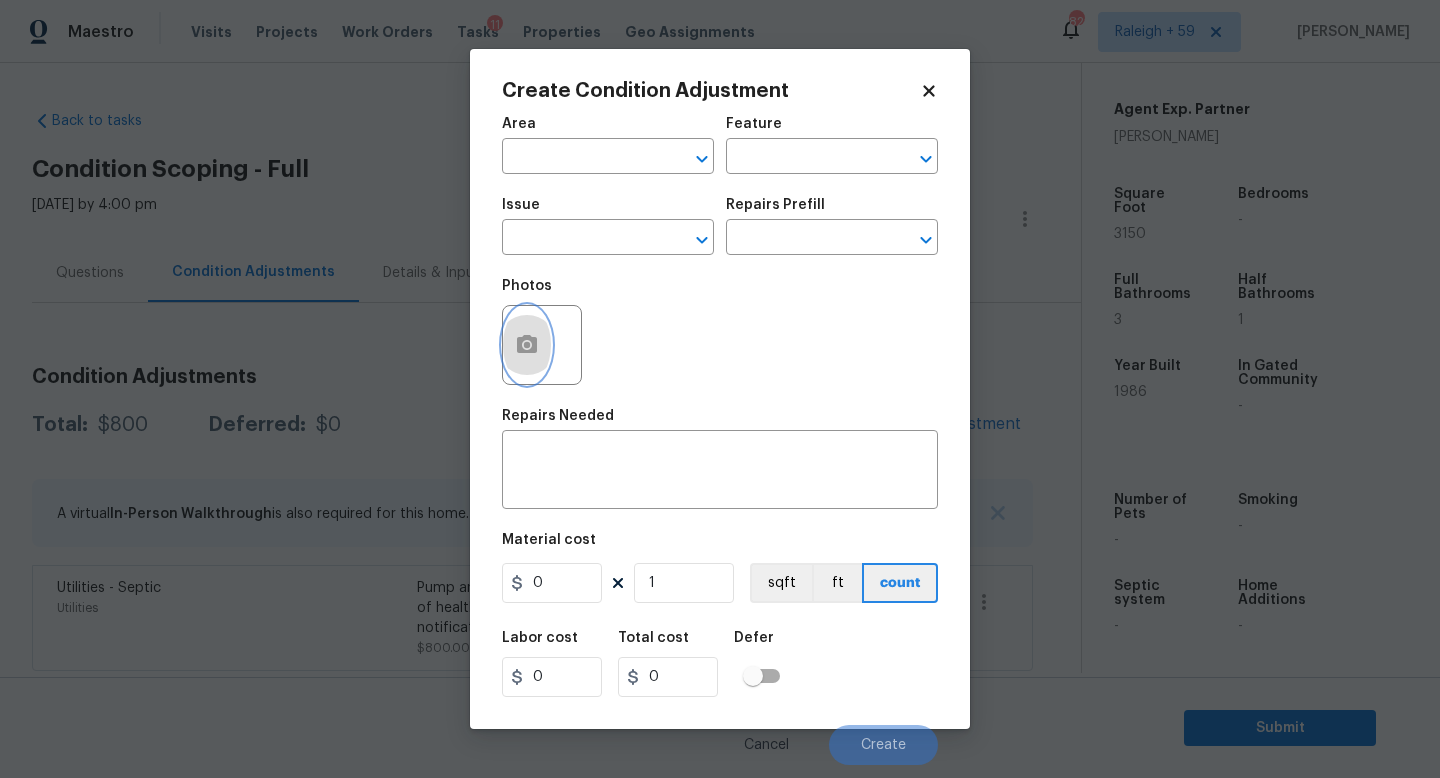 click 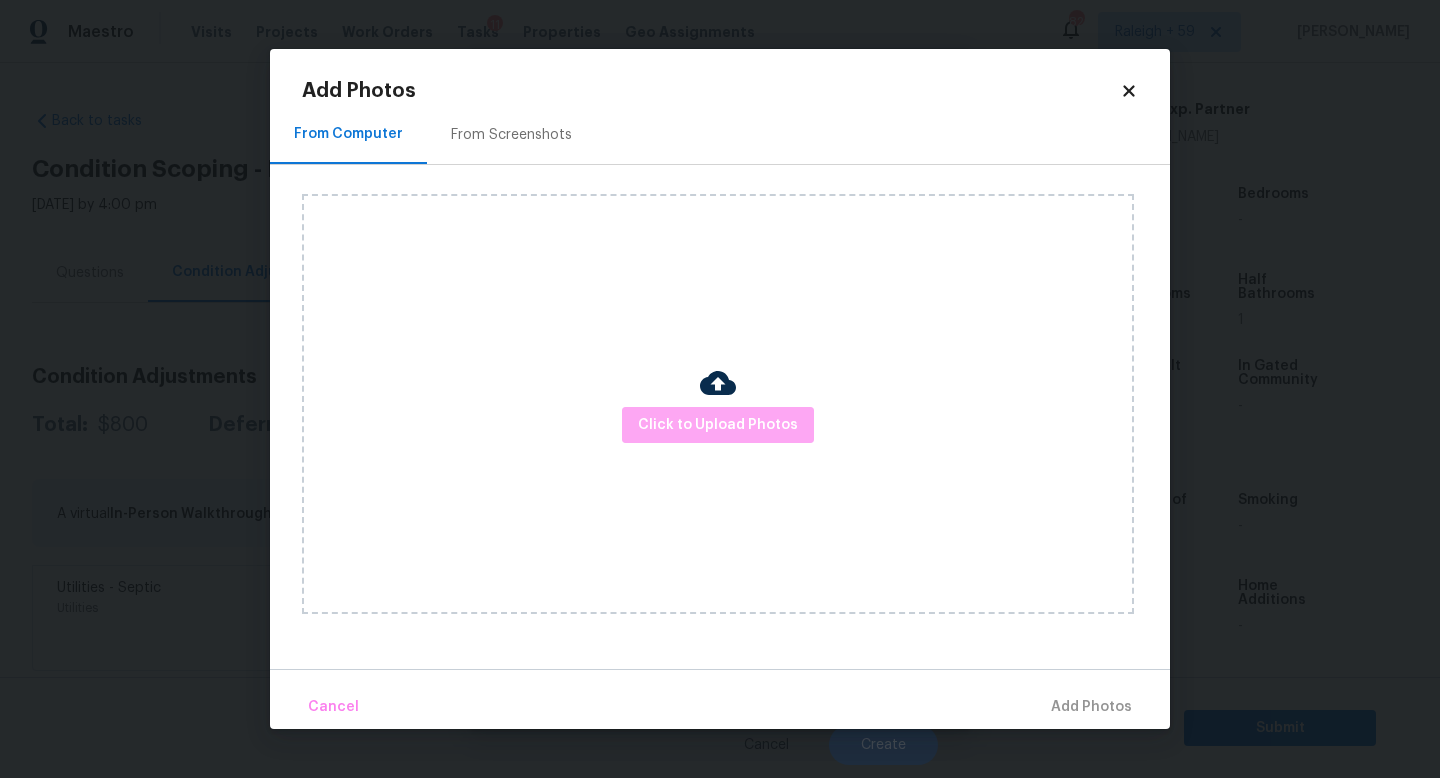 click on "Click to Upload Photos" at bounding box center [718, 425] 